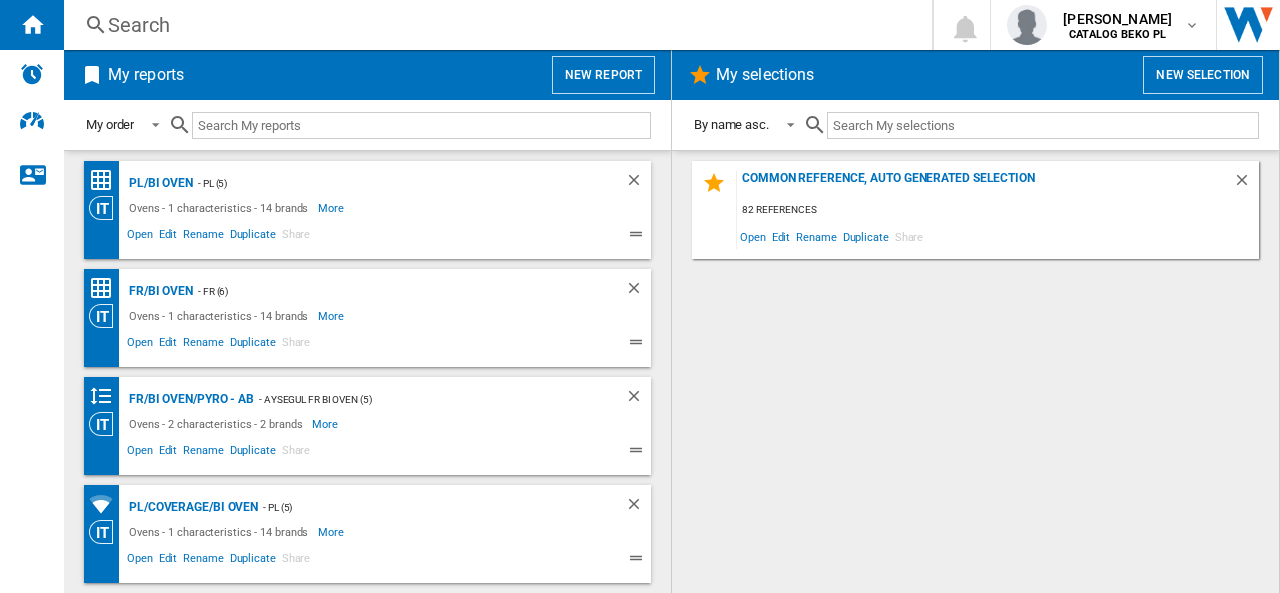 scroll, scrollTop: 0, scrollLeft: 0, axis: both 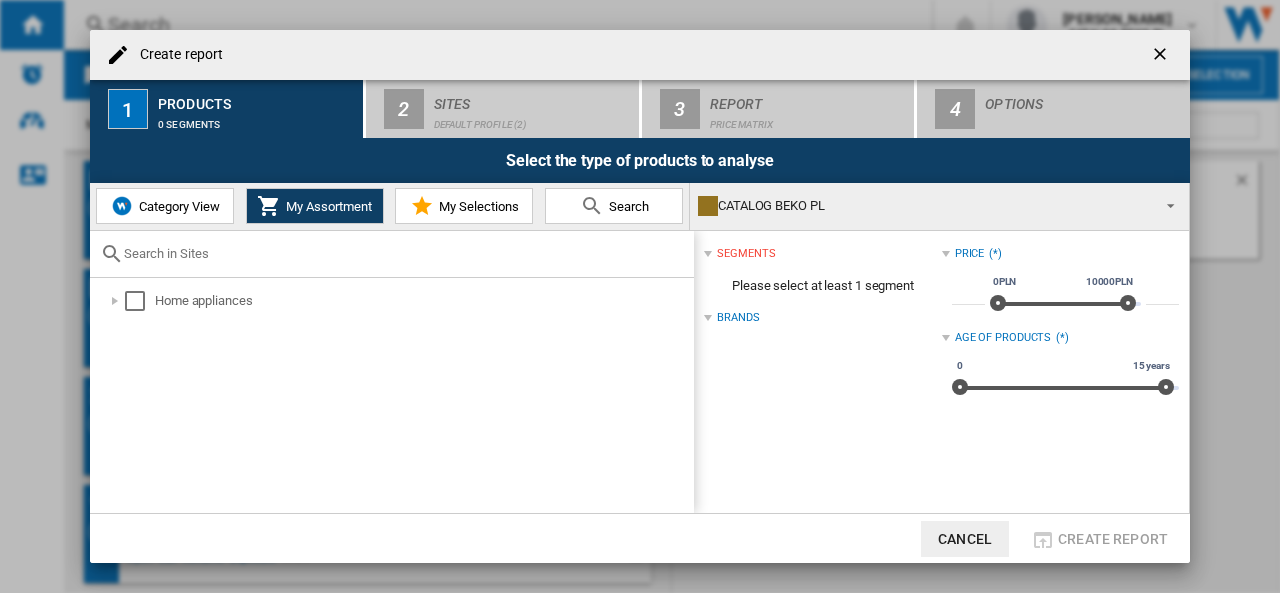 click on "Category View" at bounding box center (177, 206) 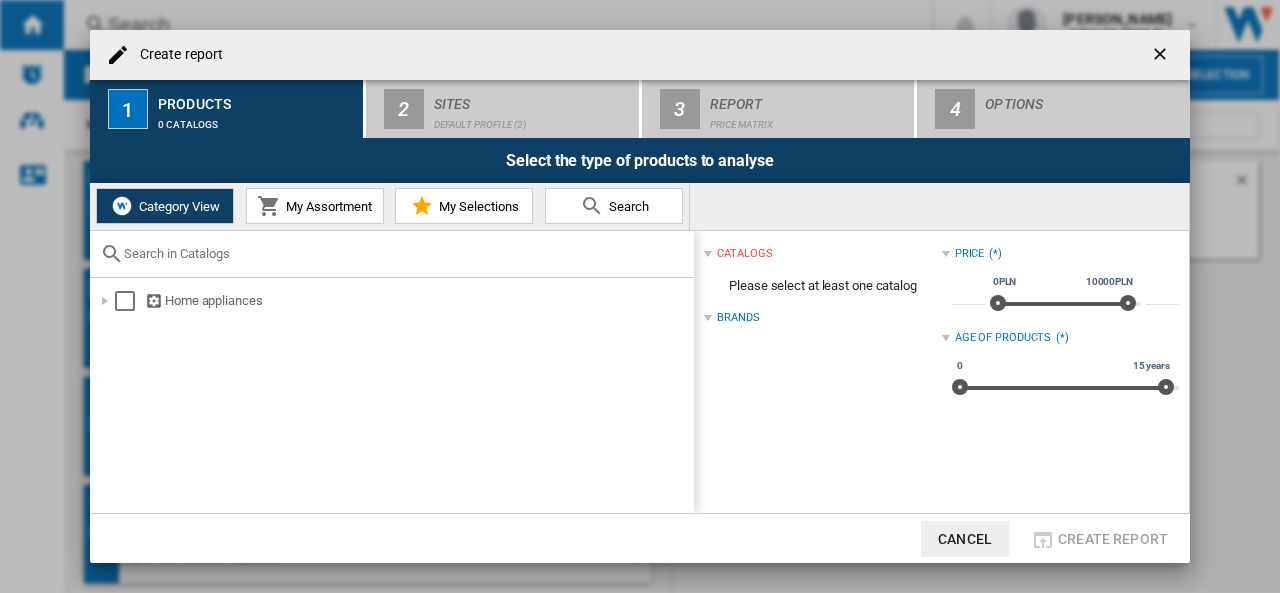 click on "Category View" at bounding box center [177, 206] 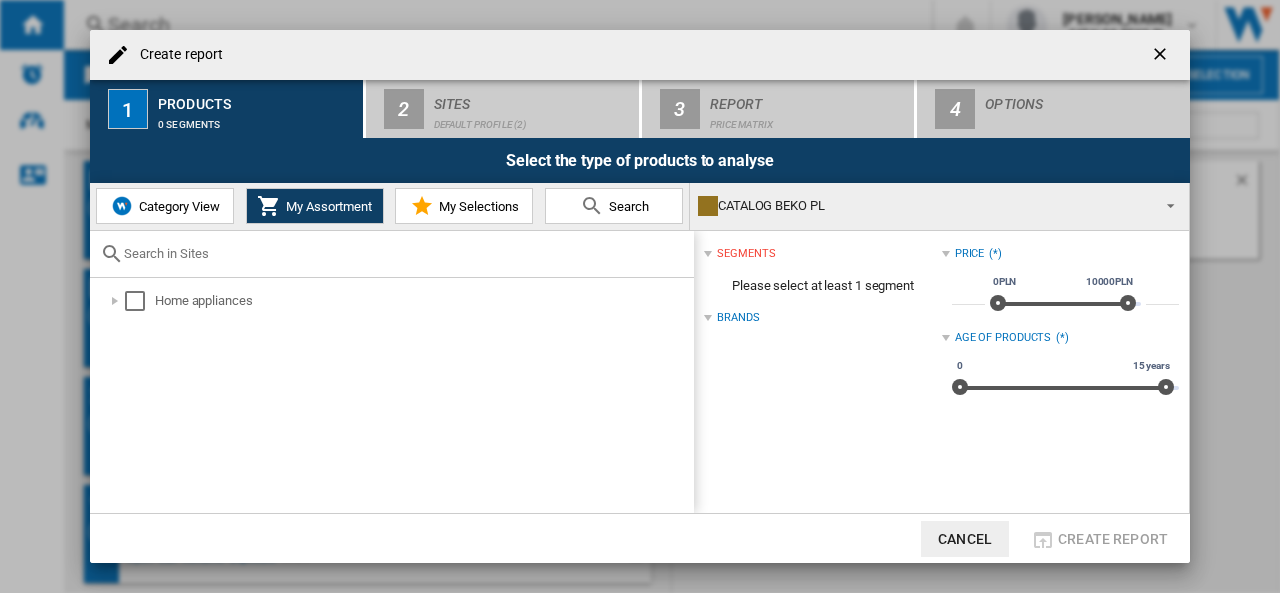 click on "Category View" at bounding box center [177, 206] 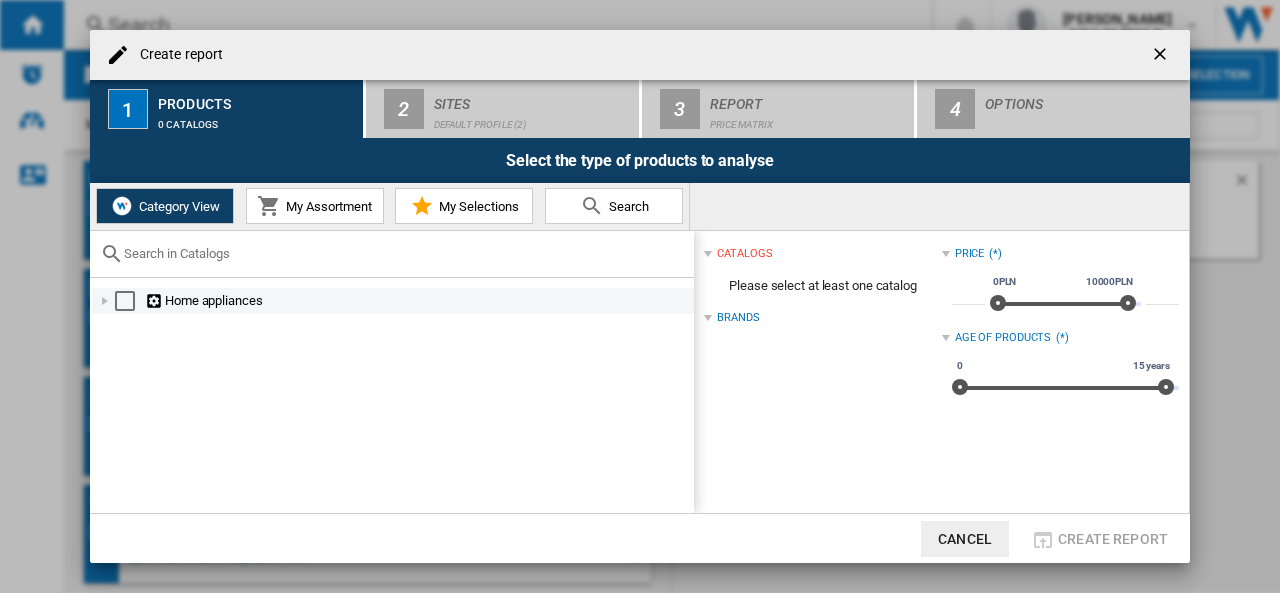 click at bounding box center [105, 301] 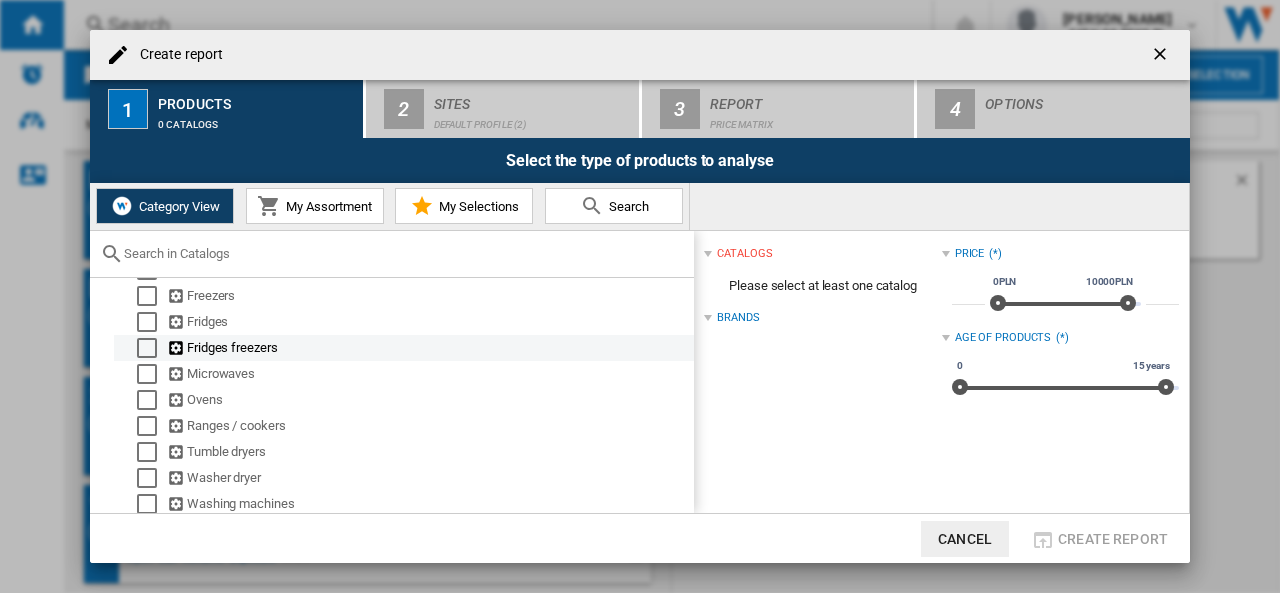 scroll, scrollTop: 174, scrollLeft: 0, axis: vertical 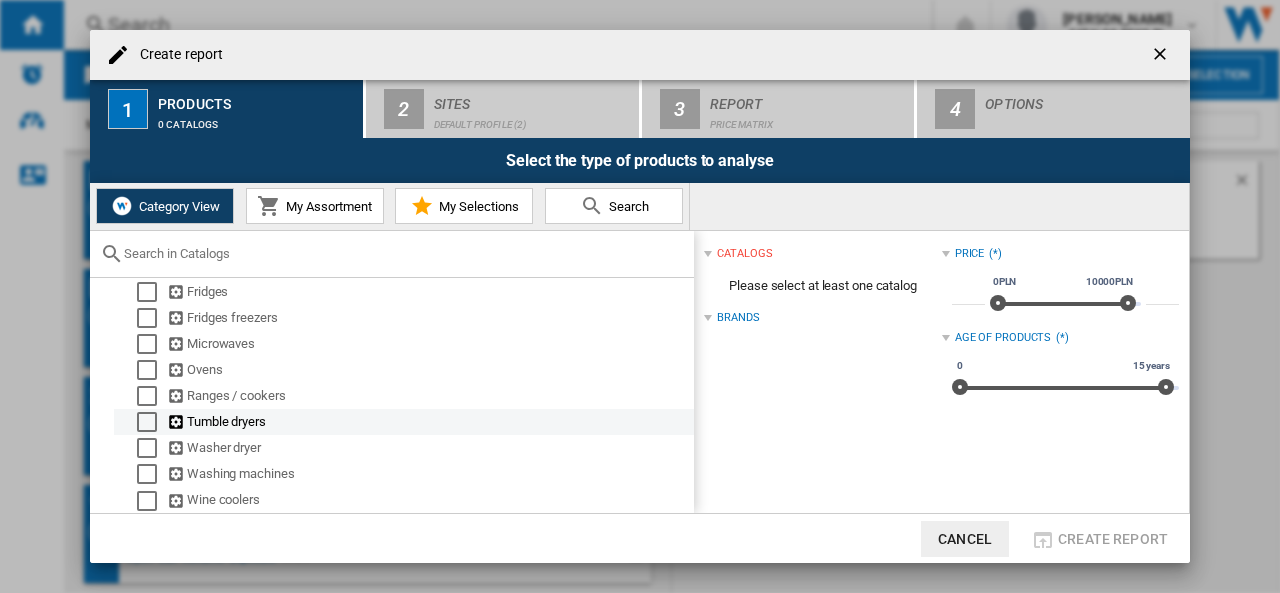 click at bounding box center [127, 422] 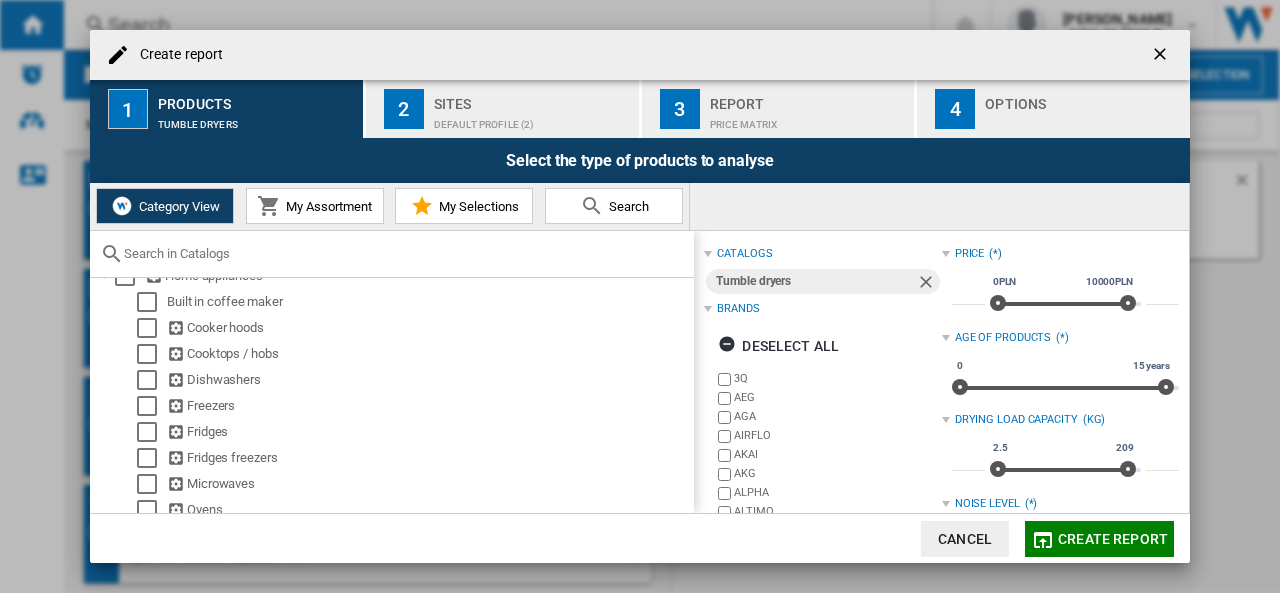 scroll, scrollTop: 0, scrollLeft: 0, axis: both 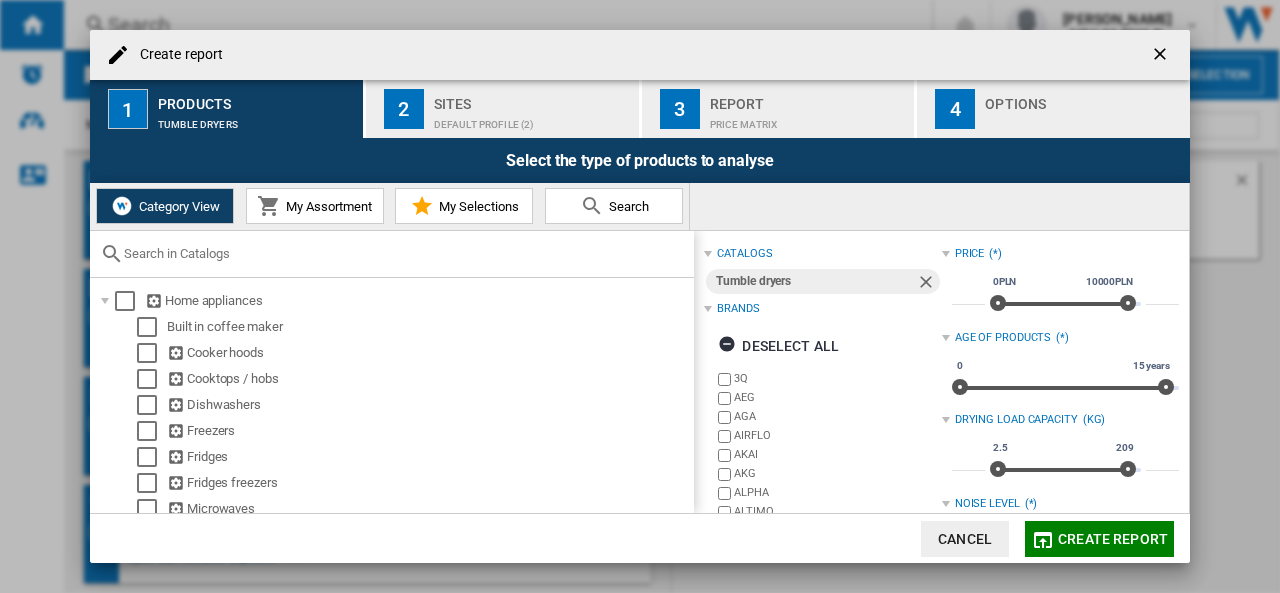 click on "My Assortment" at bounding box center (326, 206) 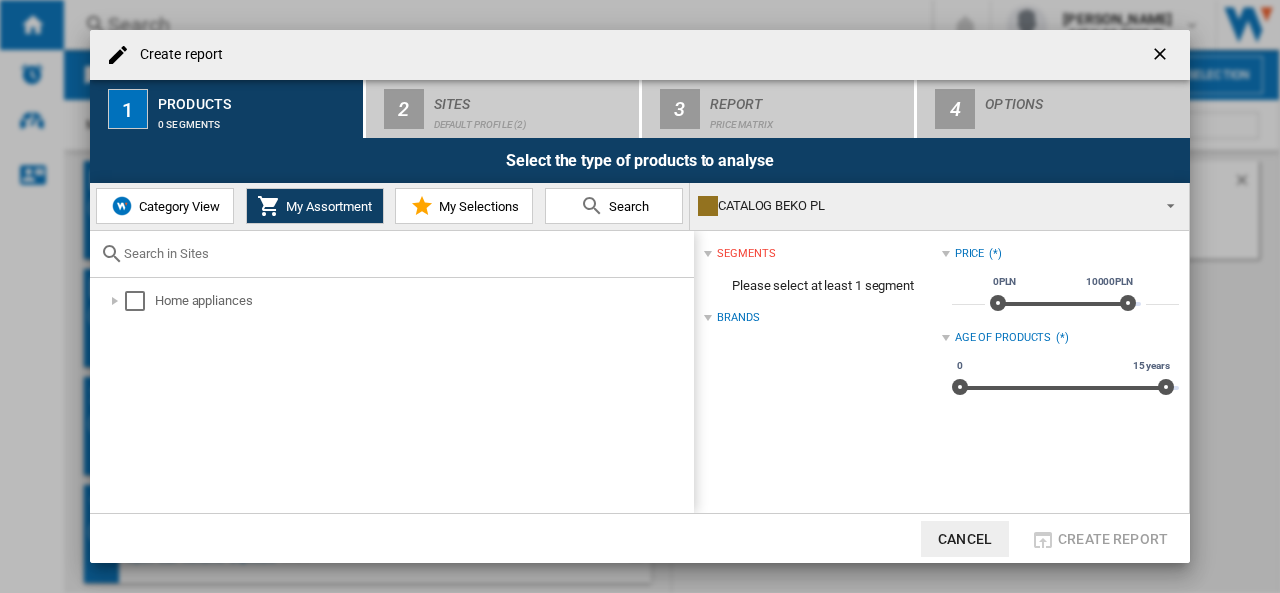 click on "Category View" at bounding box center (177, 206) 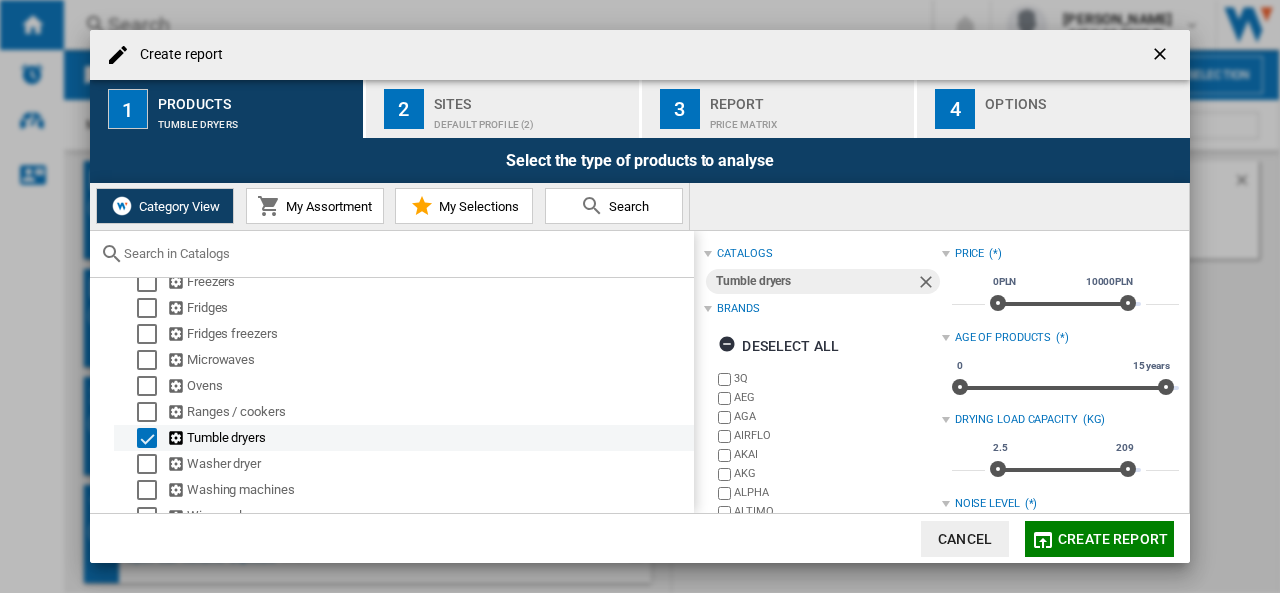 scroll, scrollTop: 174, scrollLeft: 0, axis: vertical 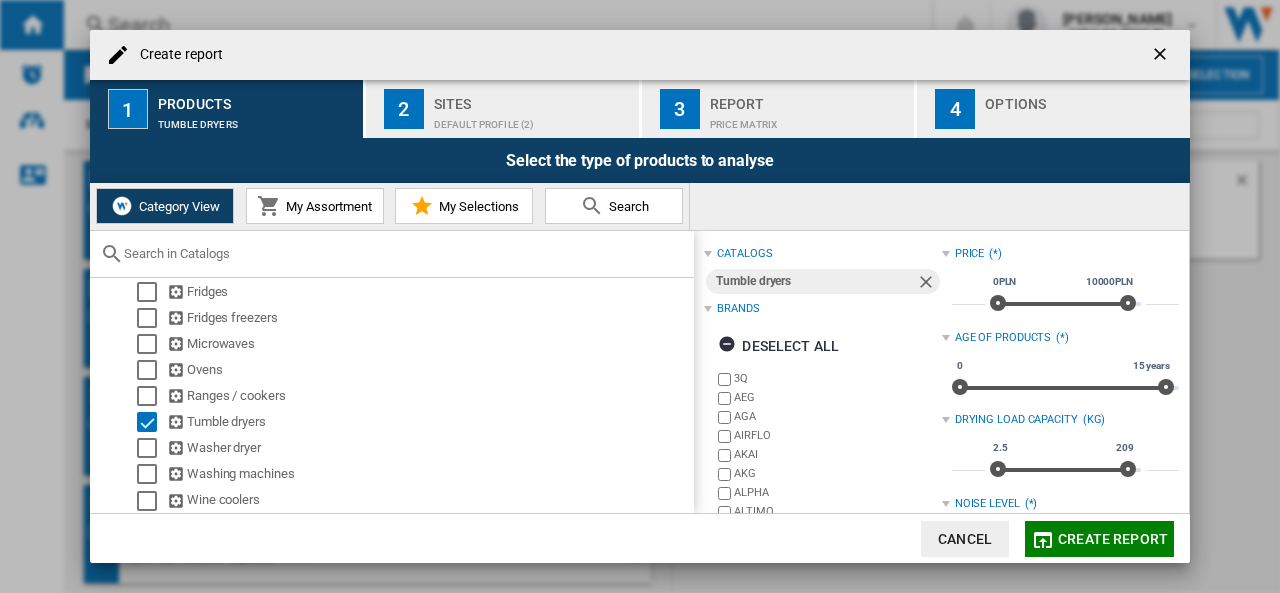 click on "Default profile (2)" at bounding box center [532, 119] 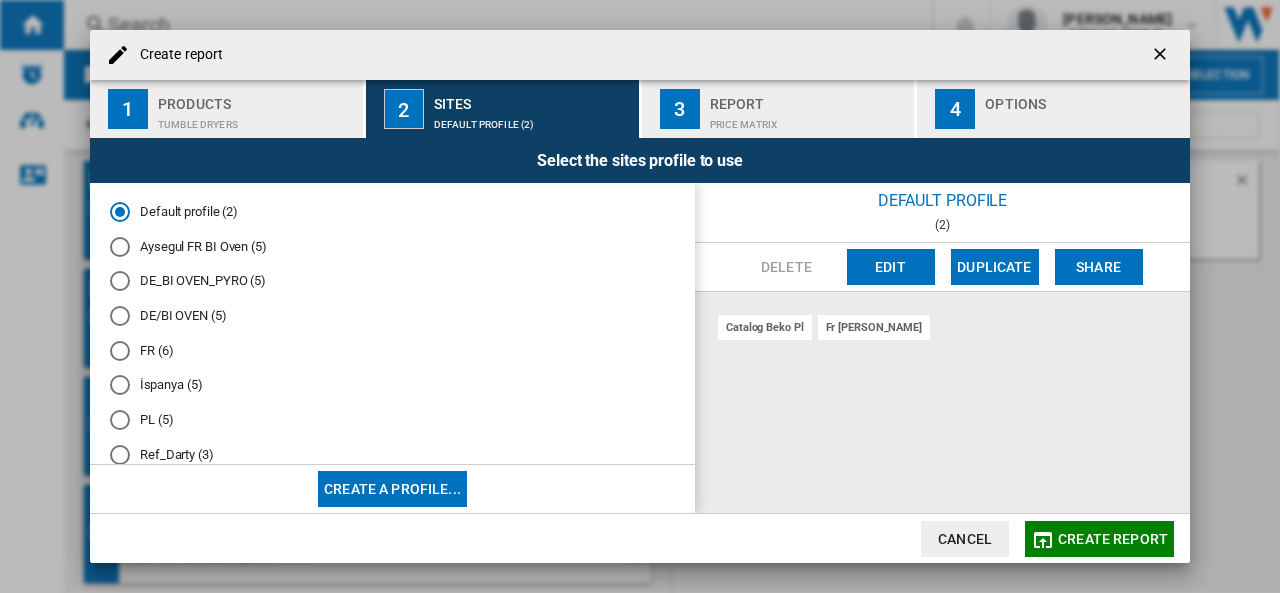 type 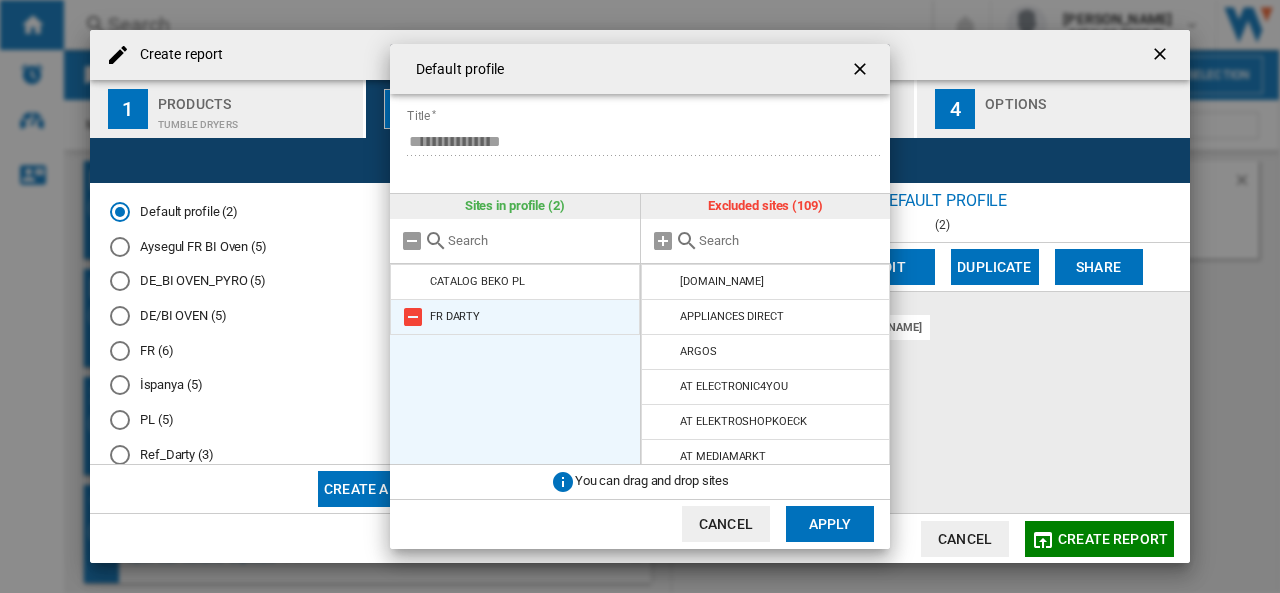 click at bounding box center [413, 317] 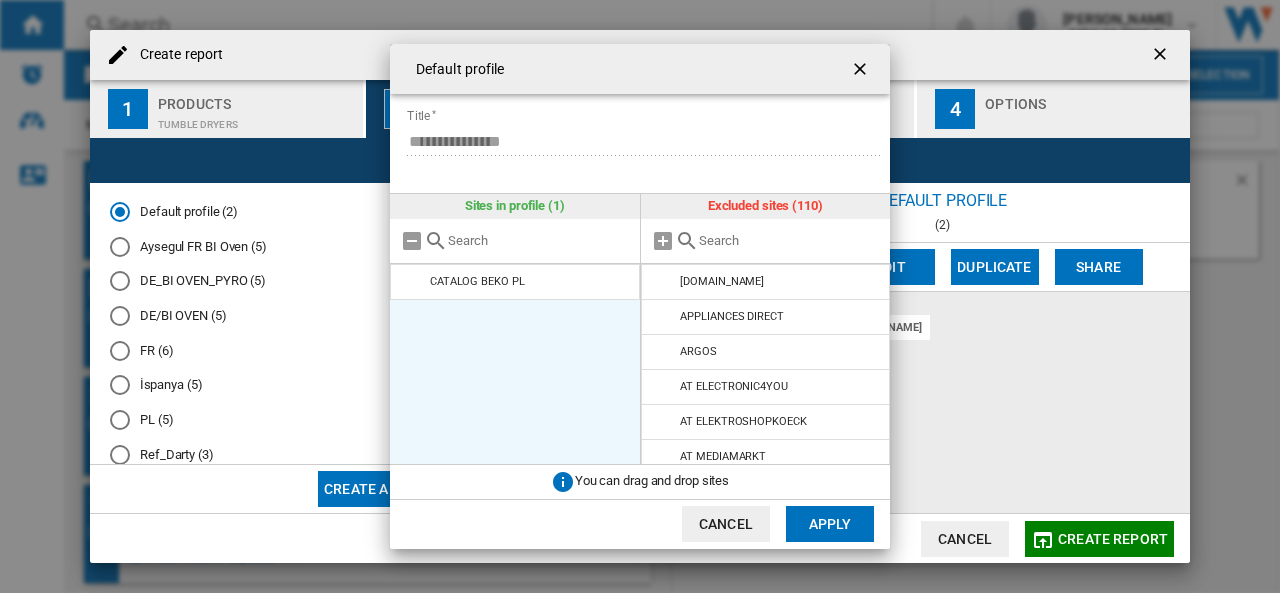 click at bounding box center (539, 240) 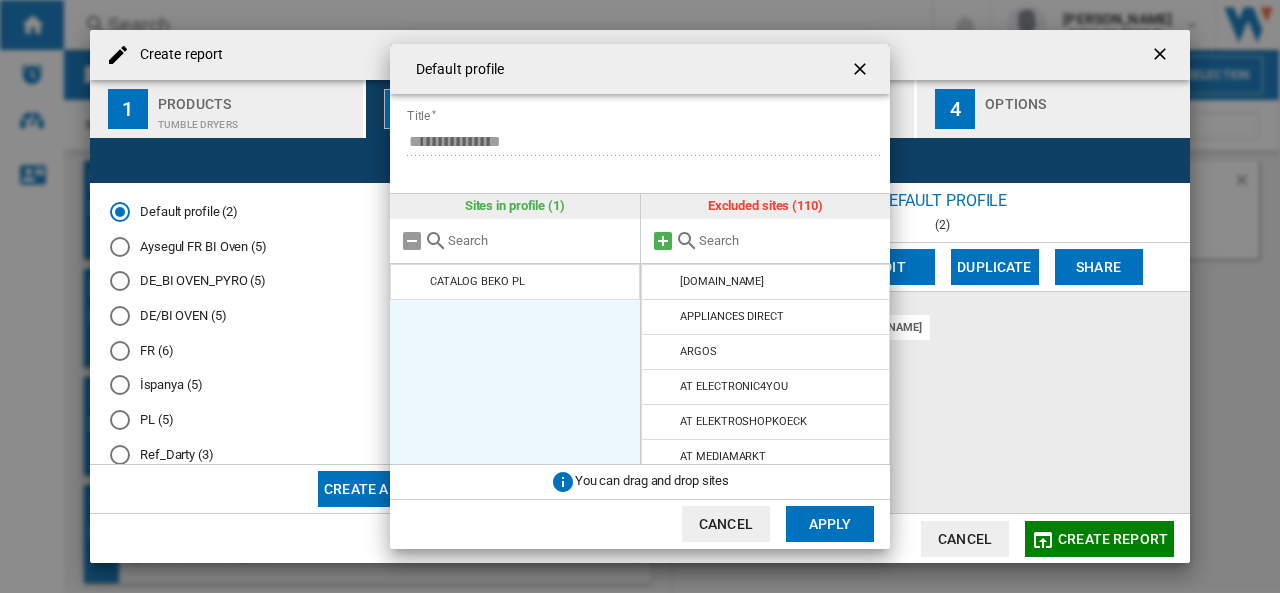 click at bounding box center (663, 241) 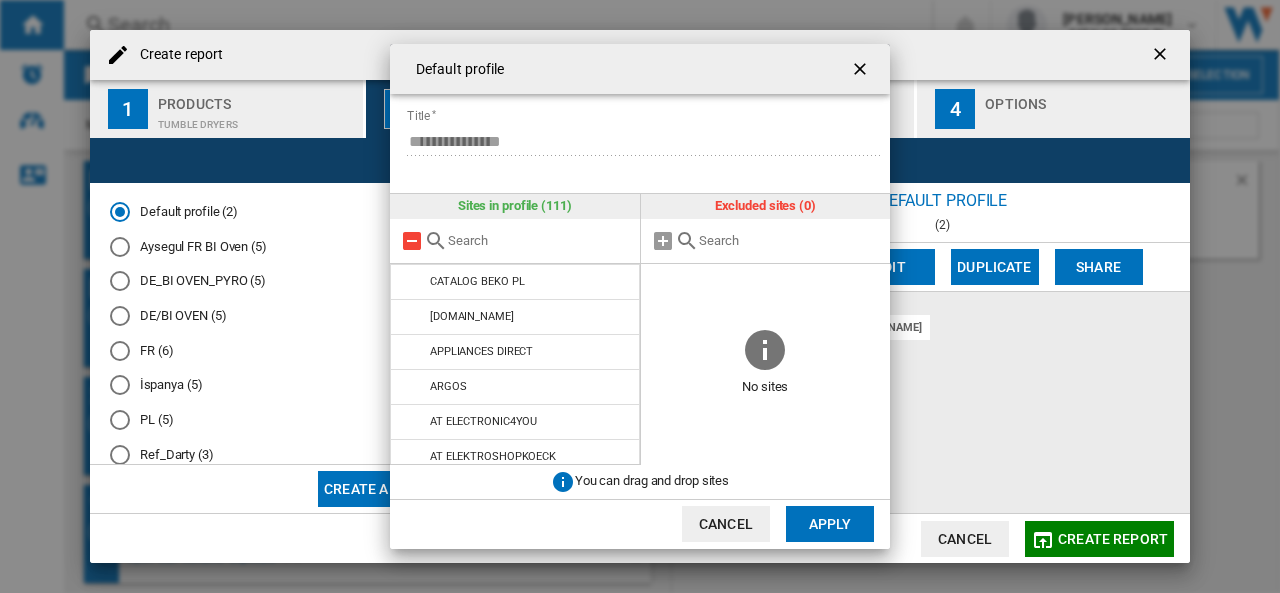 click at bounding box center (412, 241) 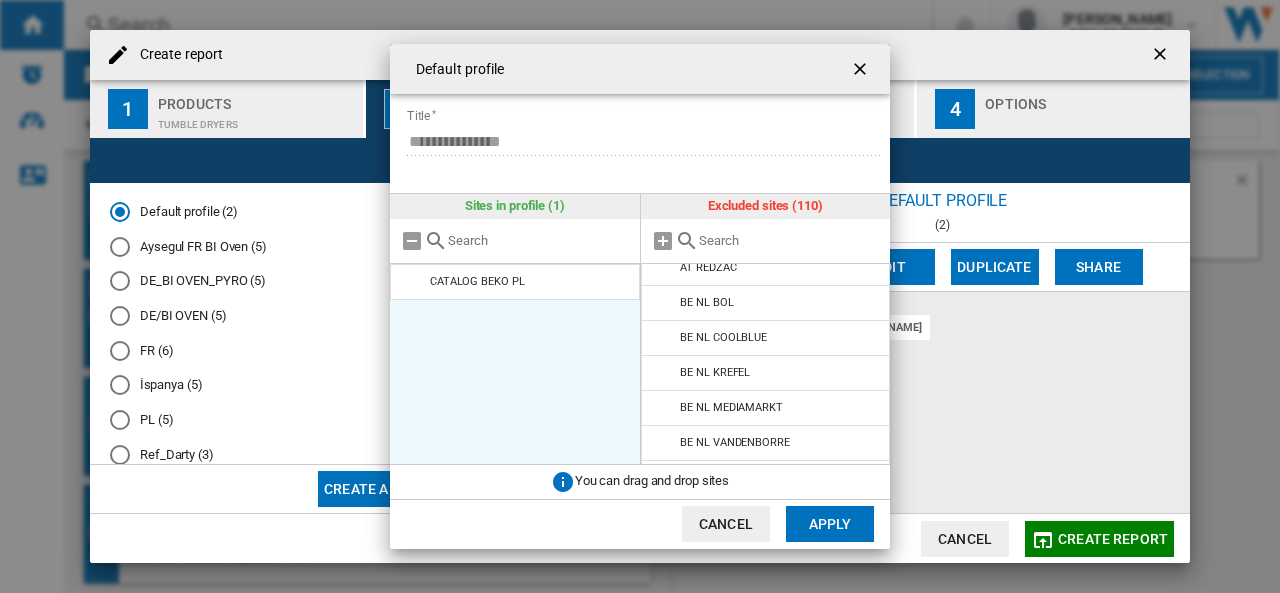 scroll, scrollTop: 0, scrollLeft: 0, axis: both 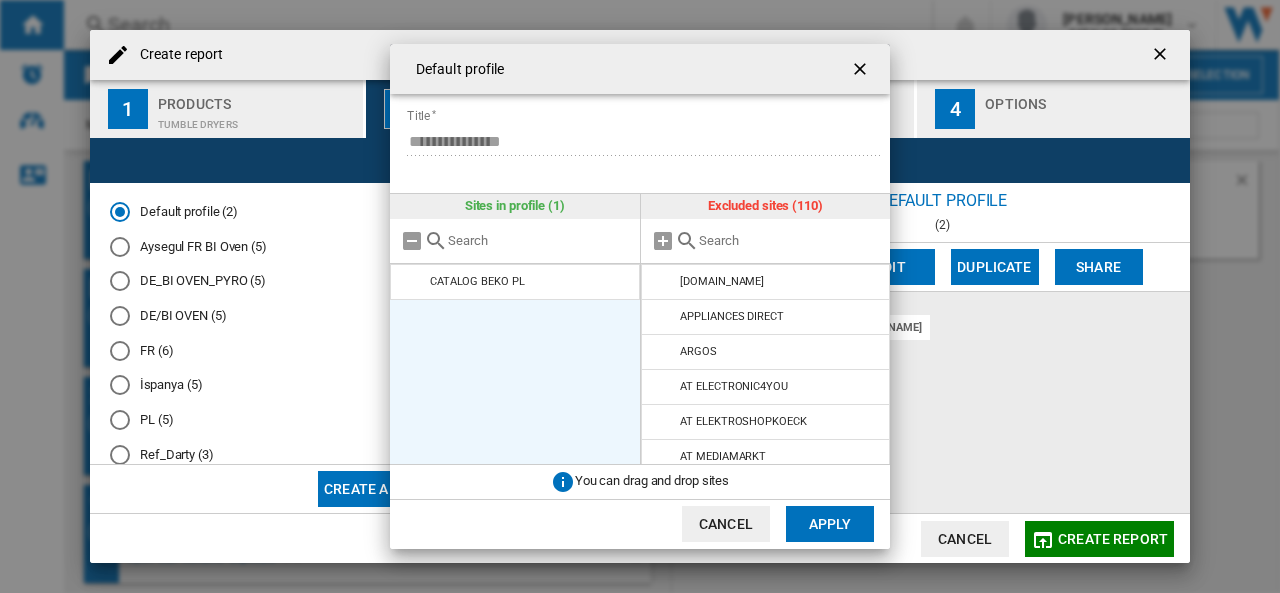 click at bounding box center (687, 241) 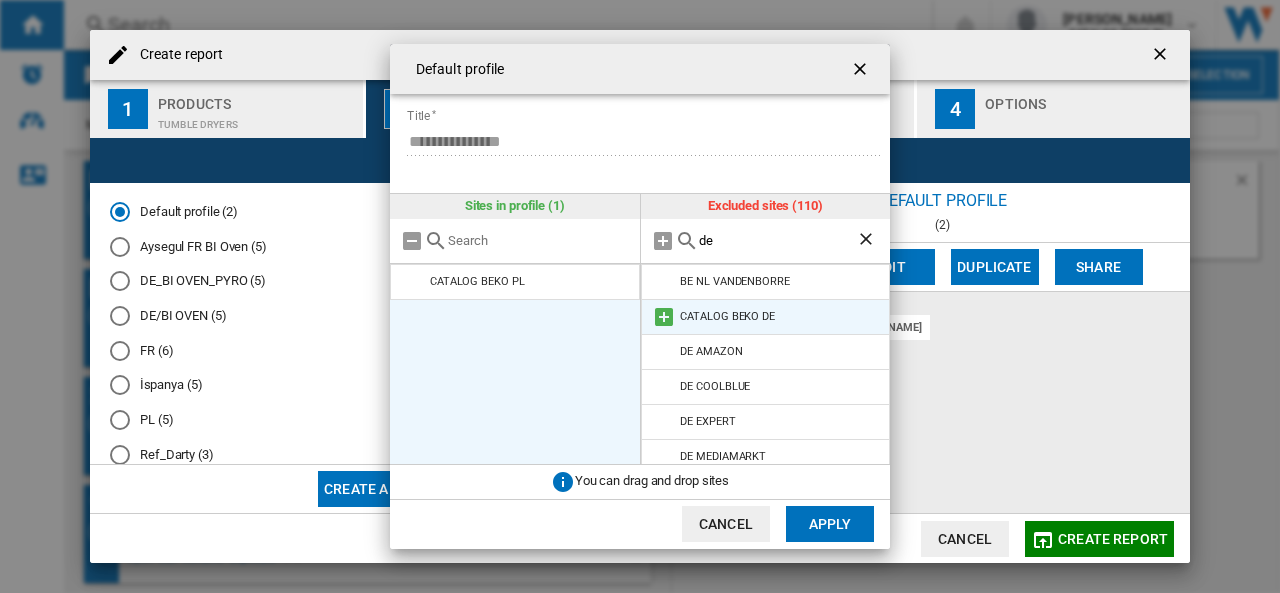 type on "de" 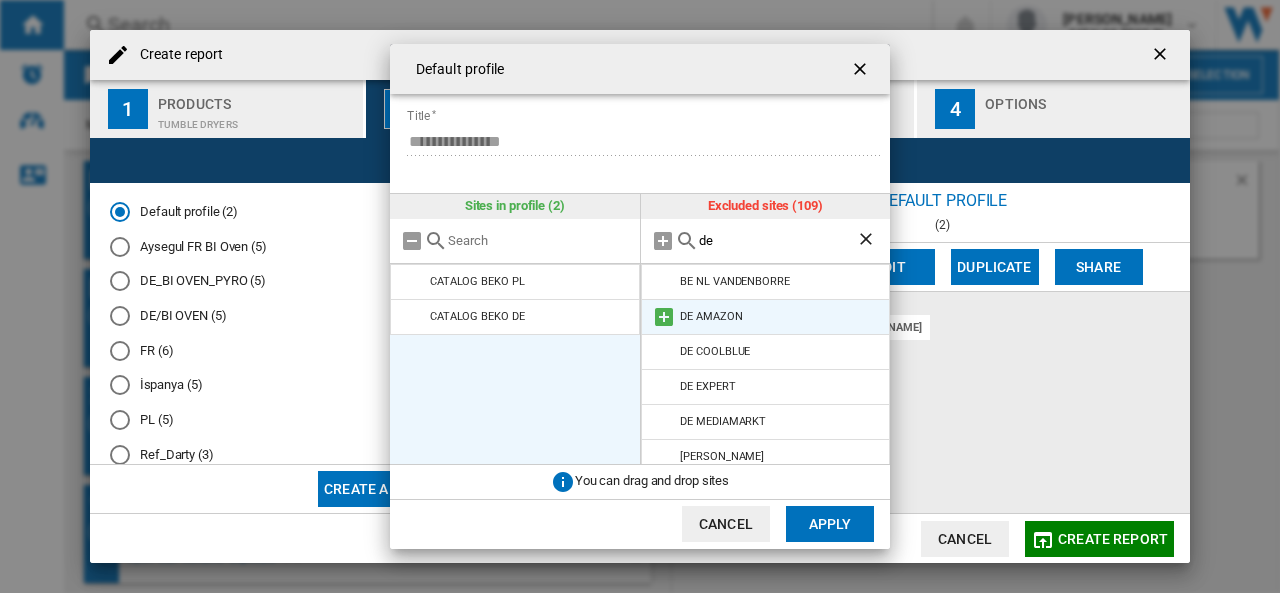 click at bounding box center (664, 317) 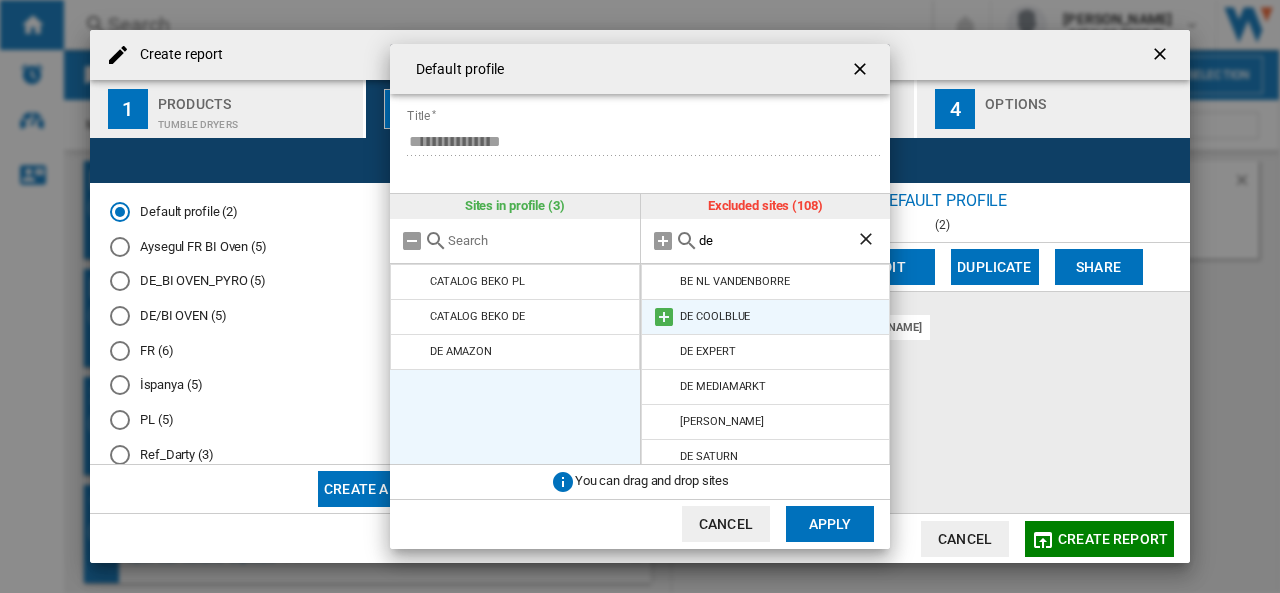 click at bounding box center [664, 317] 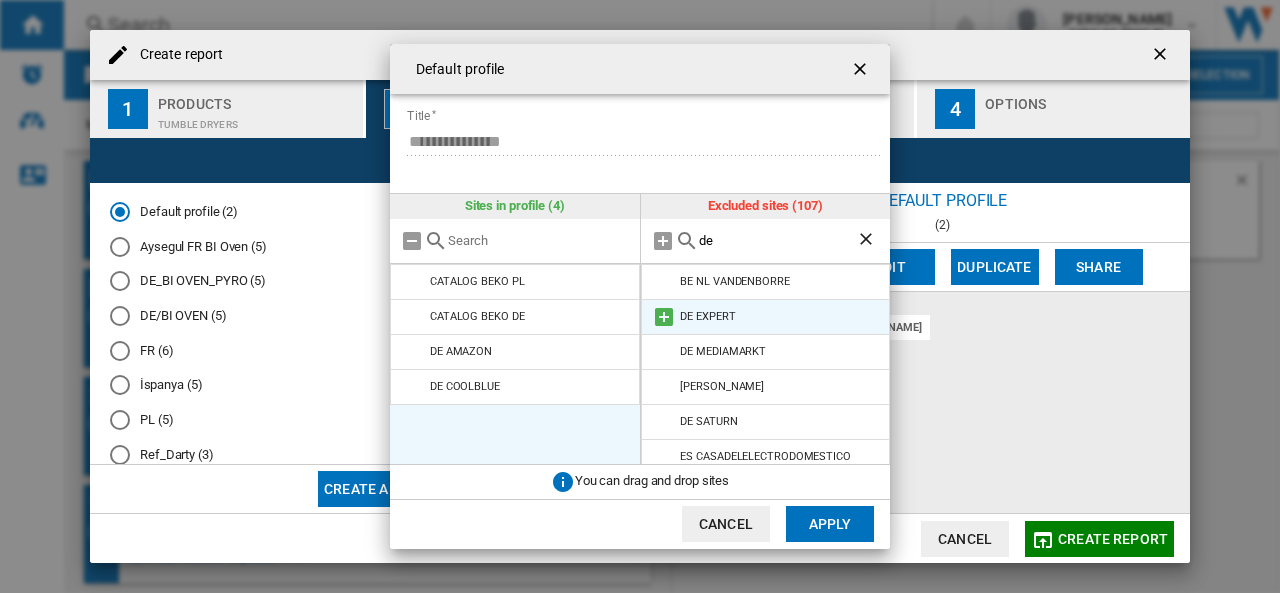 click at bounding box center (664, 317) 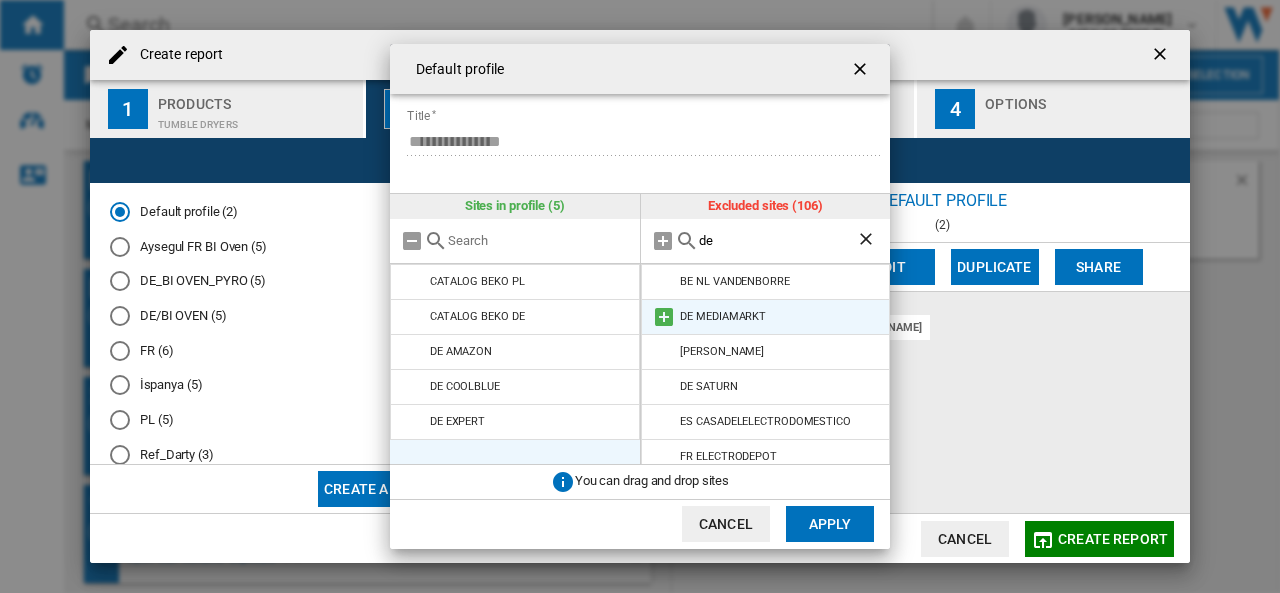 click at bounding box center (664, 317) 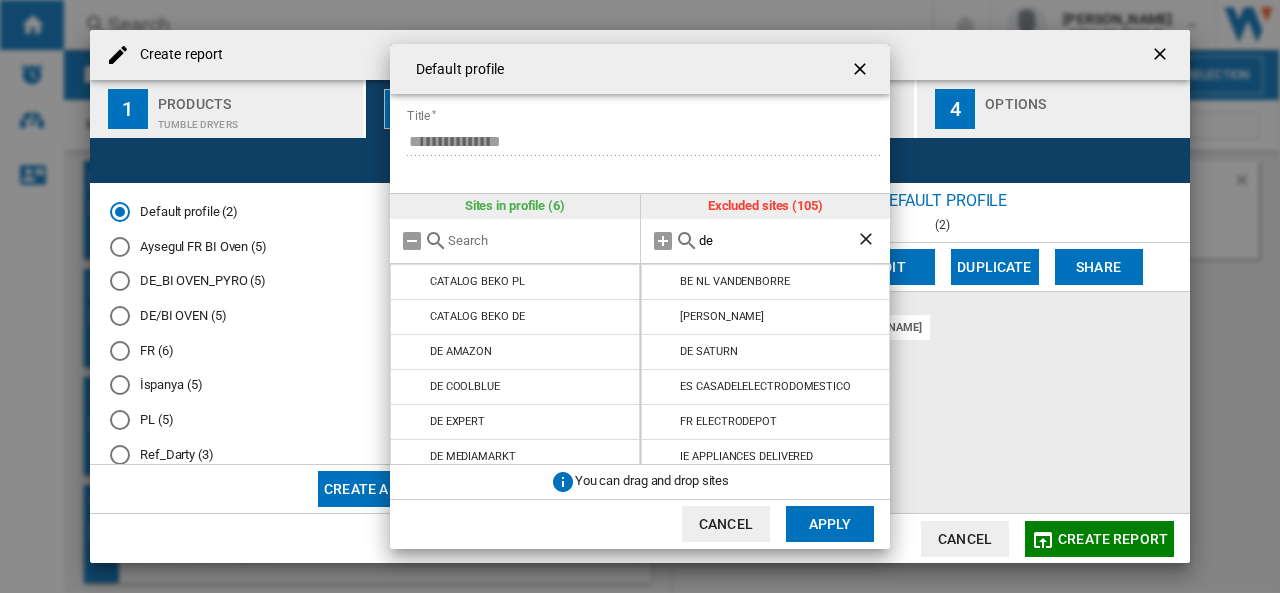 click at bounding box center (664, 317) 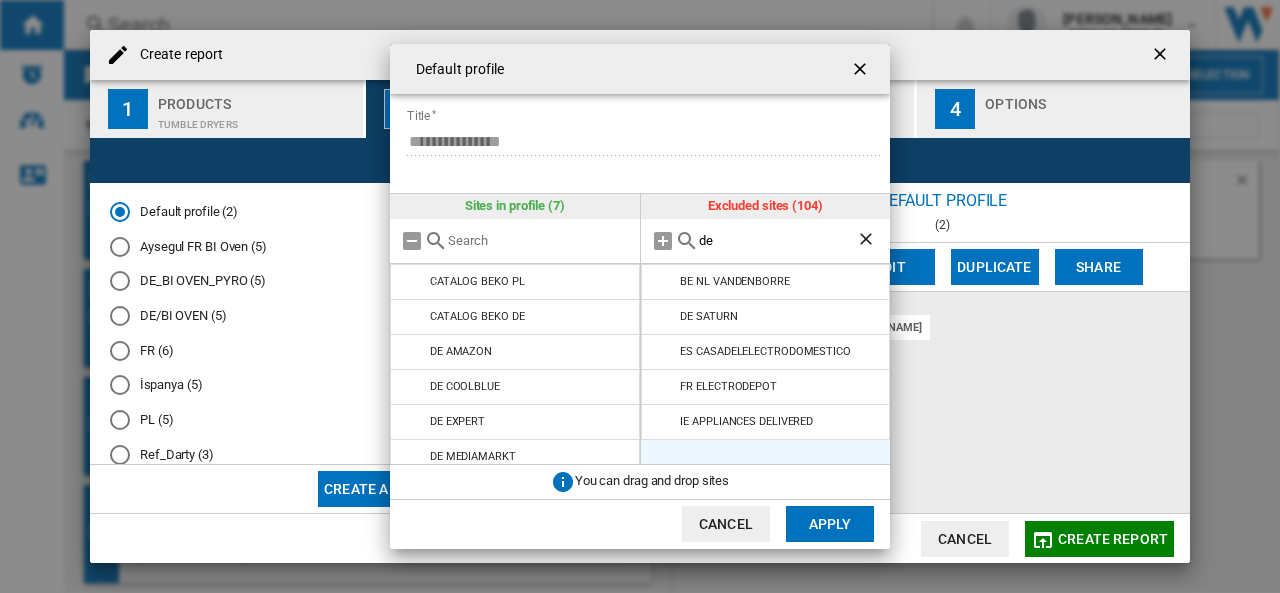 click at bounding box center [664, 317] 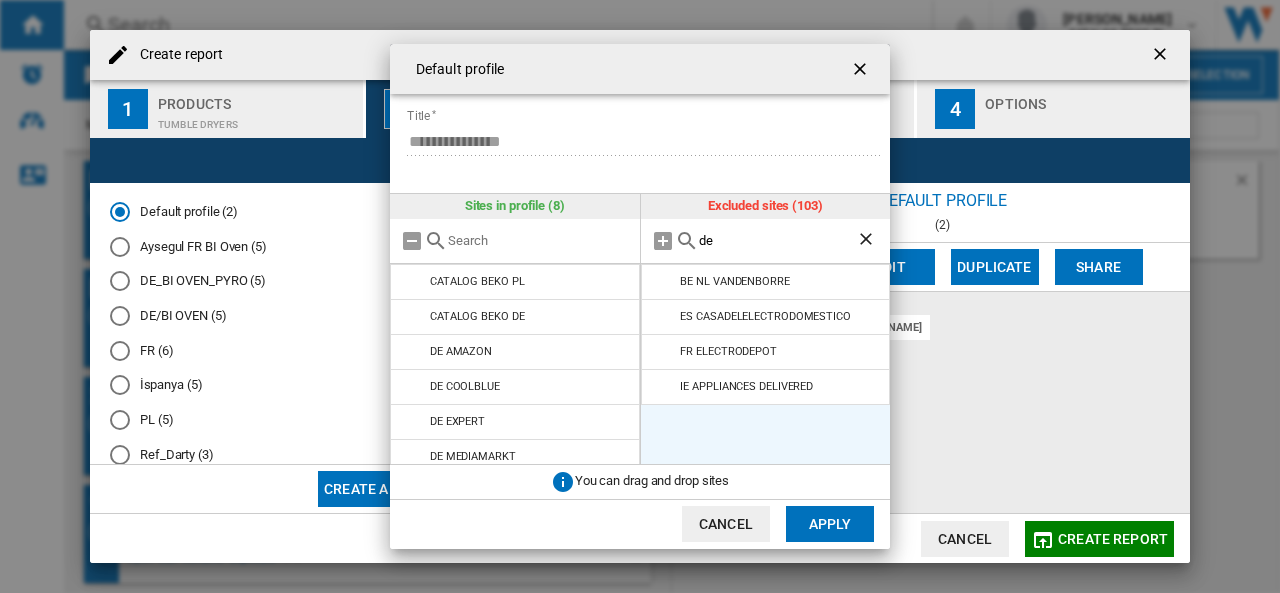 click on "Apply" 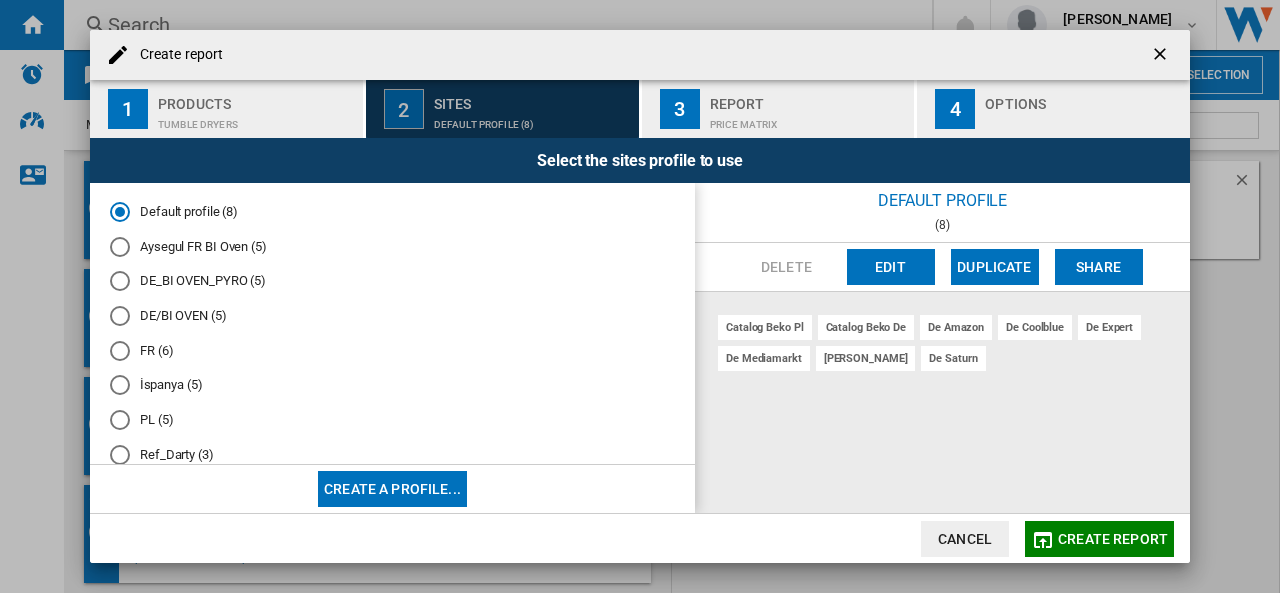 click on "Default profile (8)" at bounding box center (532, 119) 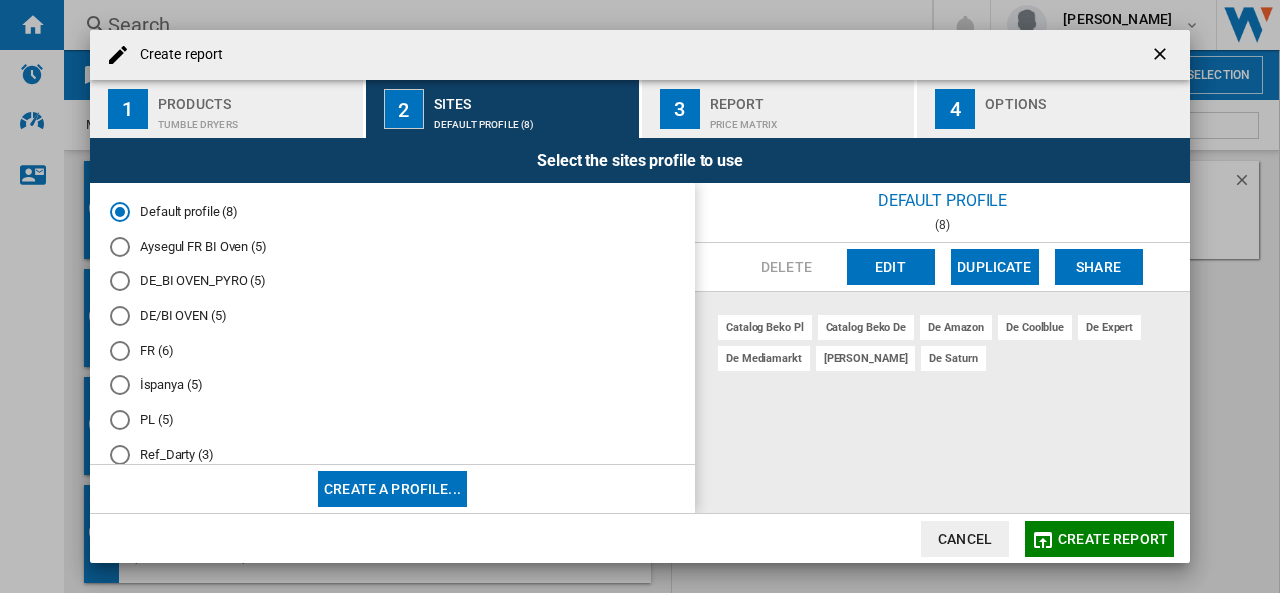 click on "Edit" at bounding box center (891, 267) 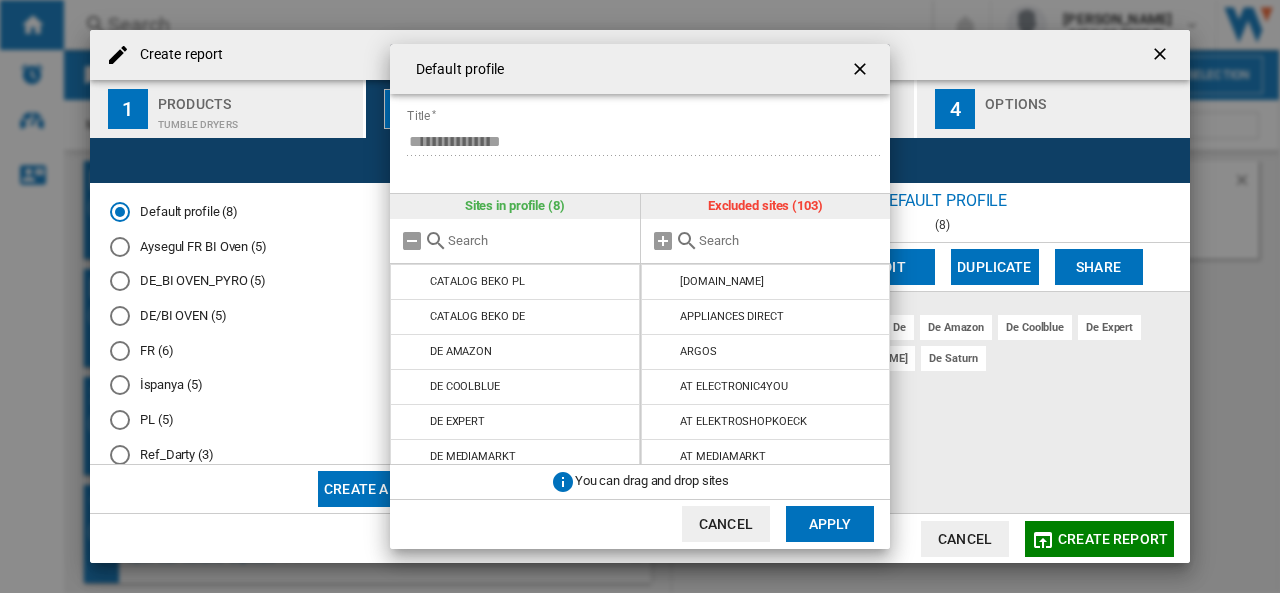 click on "Default profile" at bounding box center [455, 70] 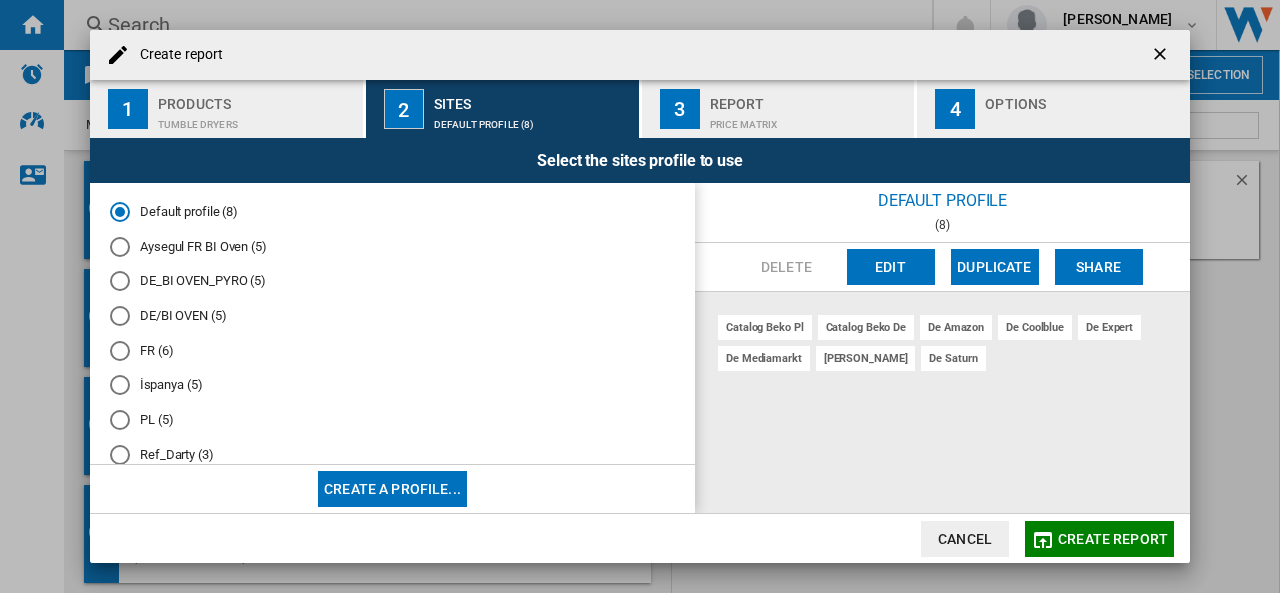 click on "Tumble dryers" at bounding box center (256, 119) 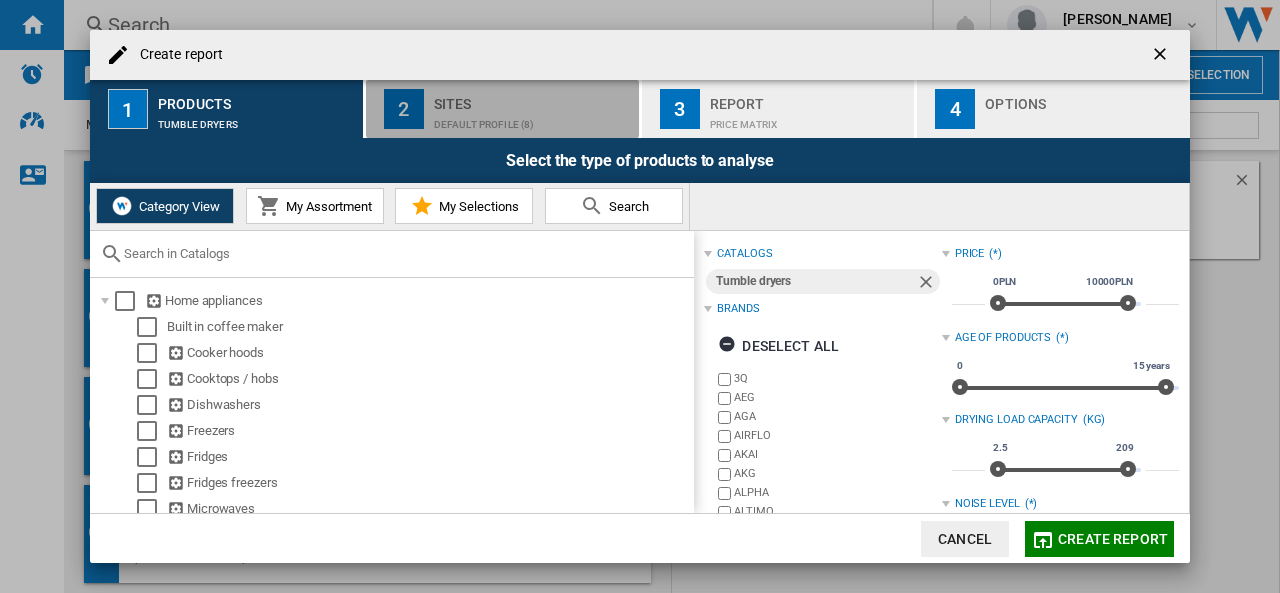 click on "Sites" at bounding box center [532, 98] 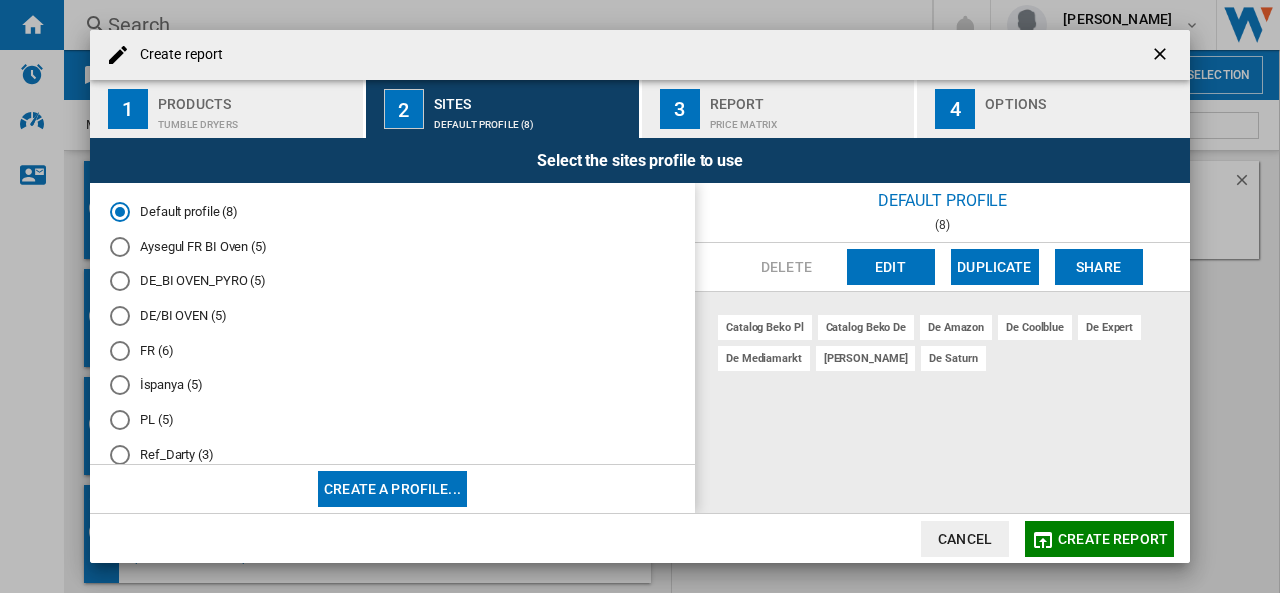 click on "Edit" at bounding box center [891, 267] 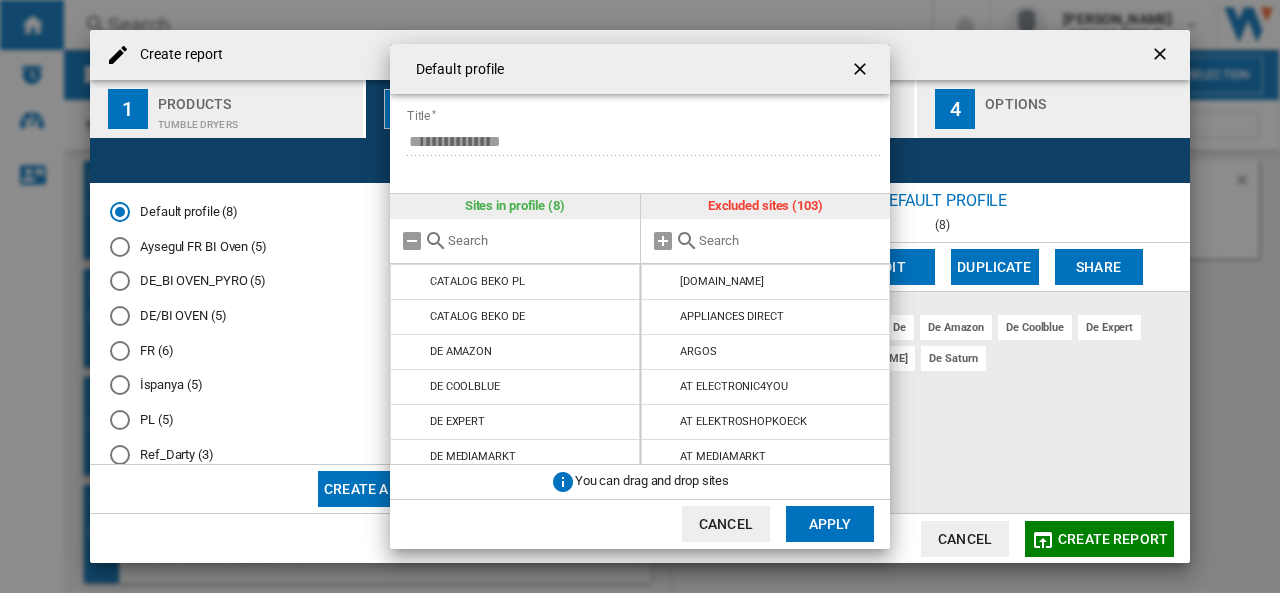 click at bounding box center (862, 69) 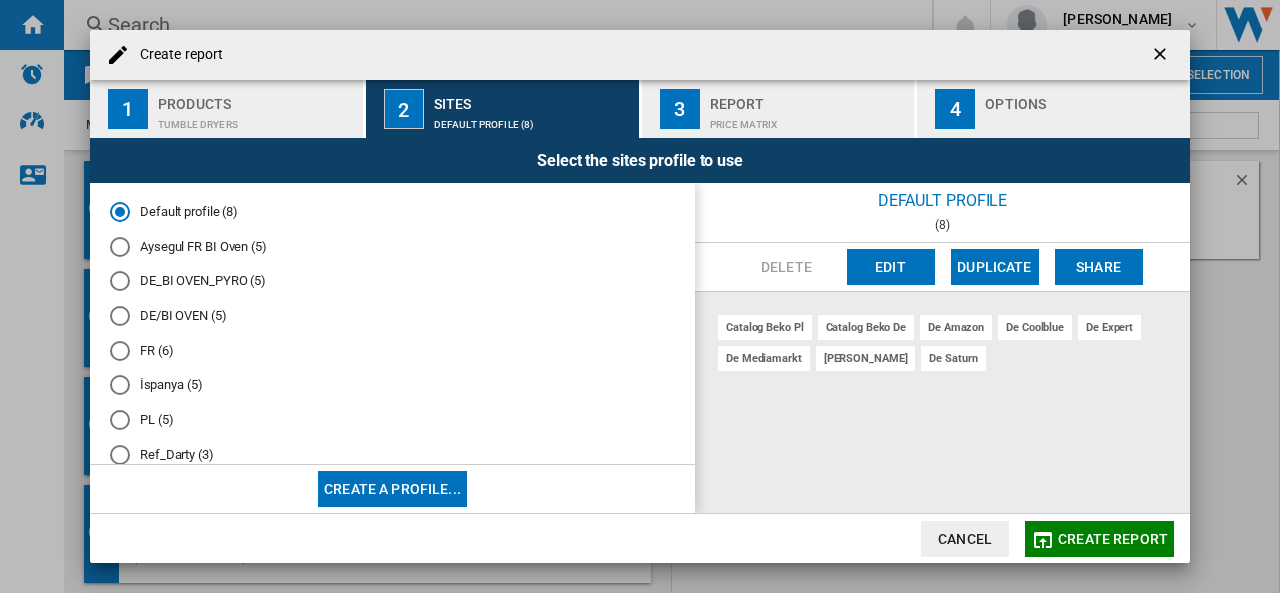 click on "Report" at bounding box center (808, 98) 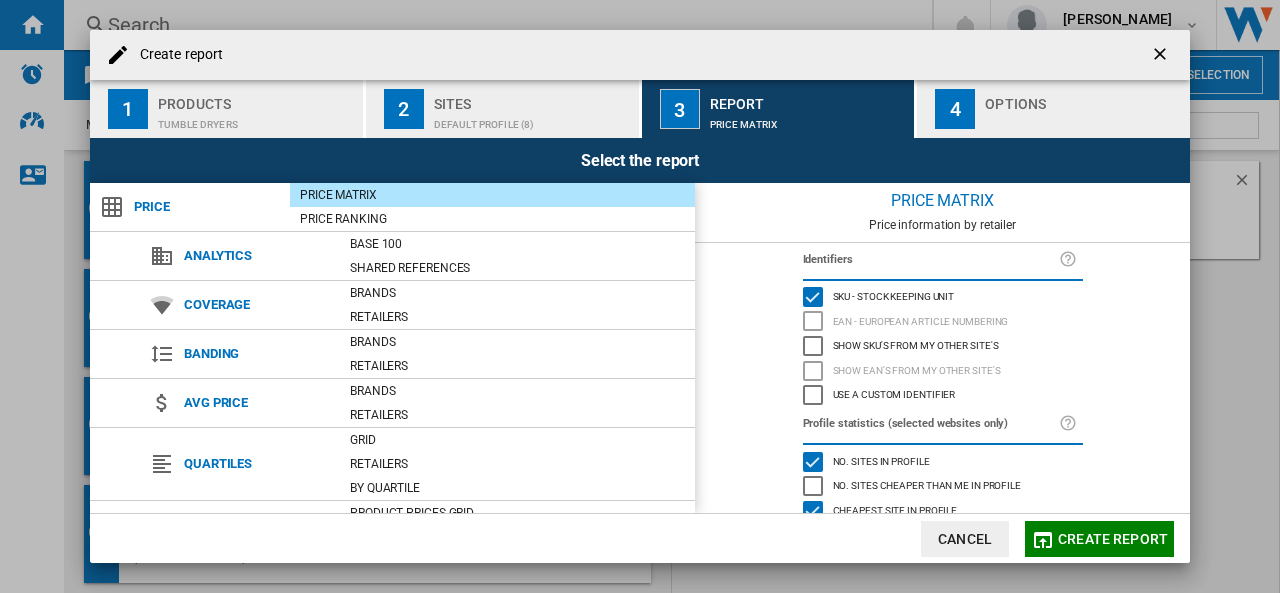 click on "Options" at bounding box center [1083, 98] 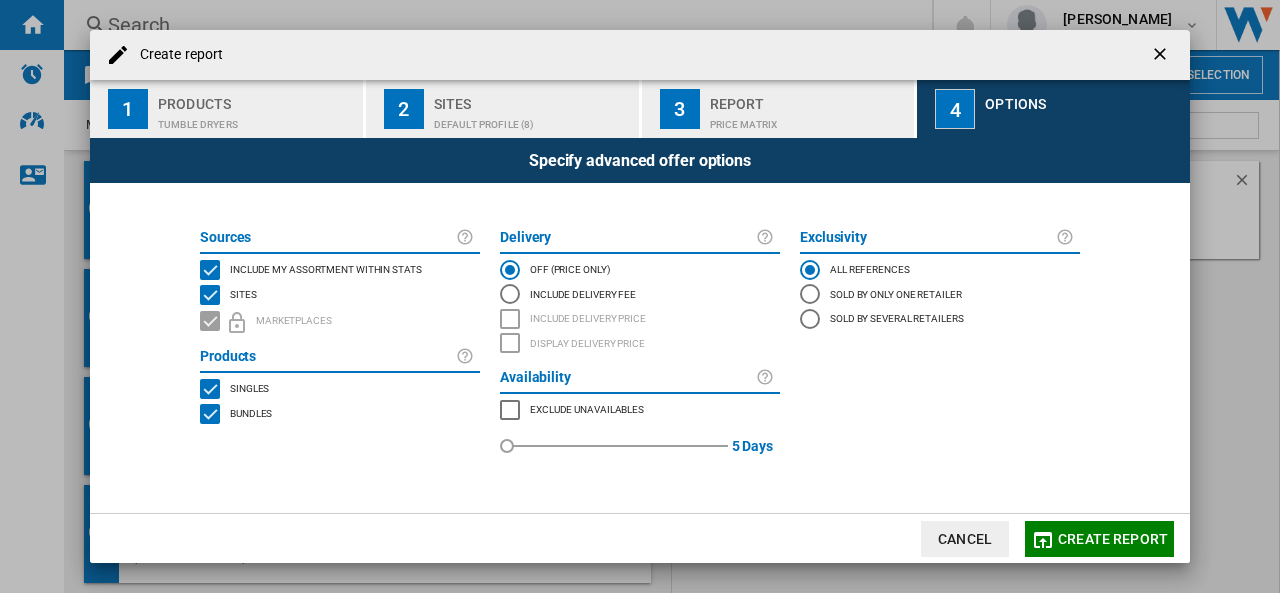 click on "Tumble dryers" at bounding box center (256, 119) 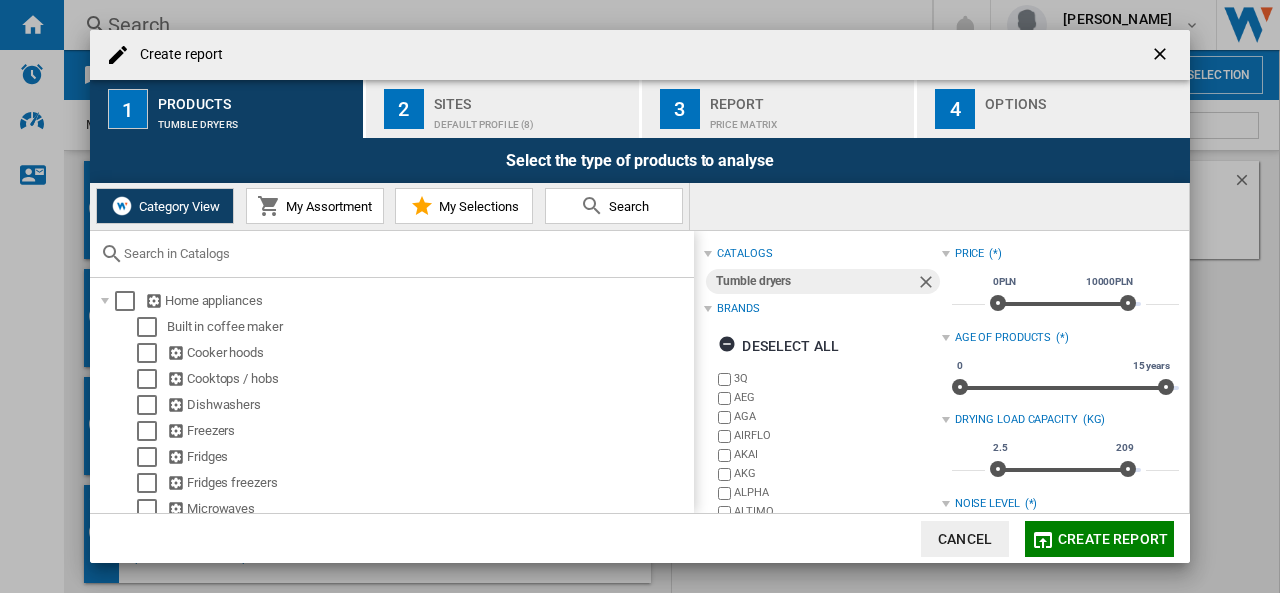 click on "Create report" 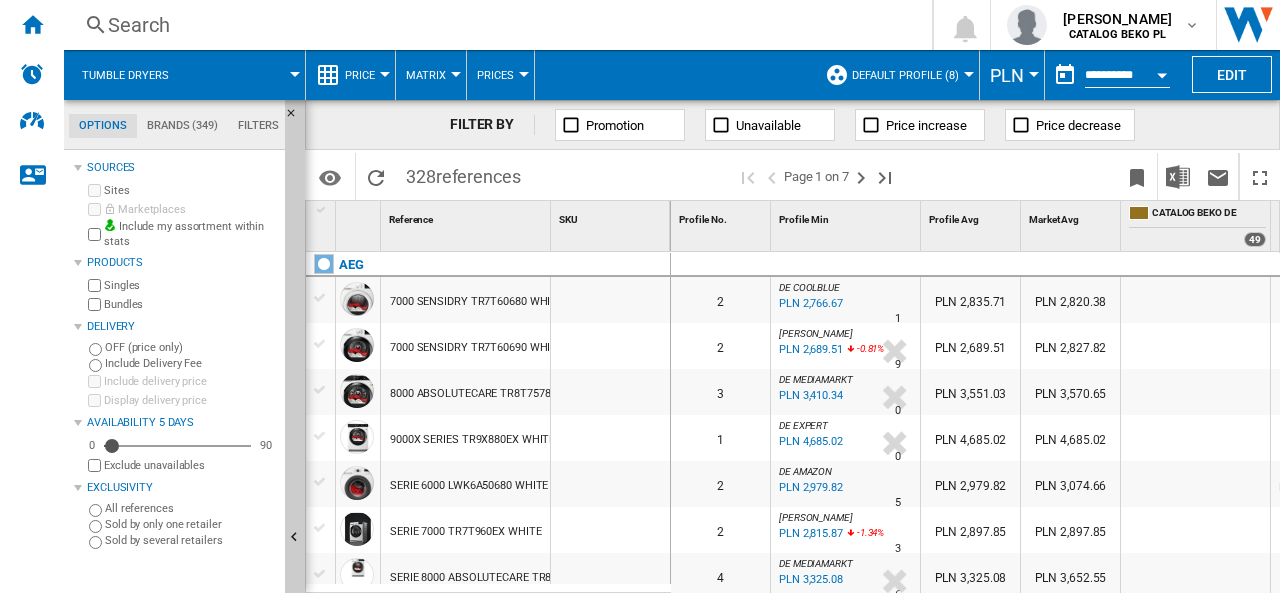 click on "Default profile (8)" at bounding box center (905, 75) 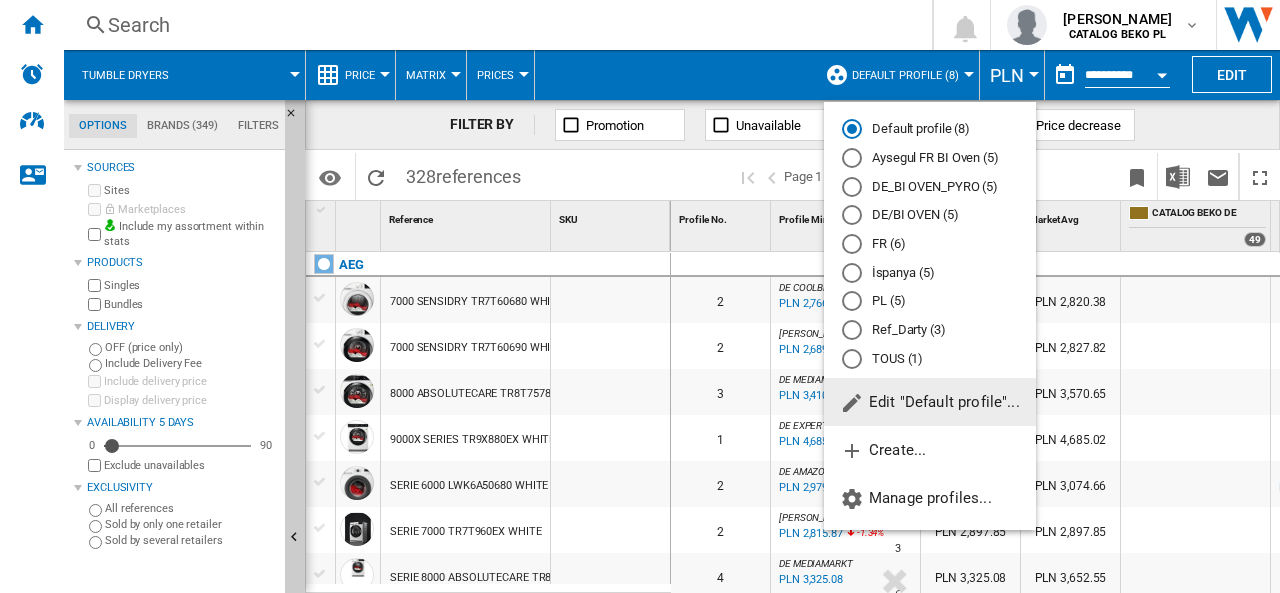 click on "Edit "Default profile"..." 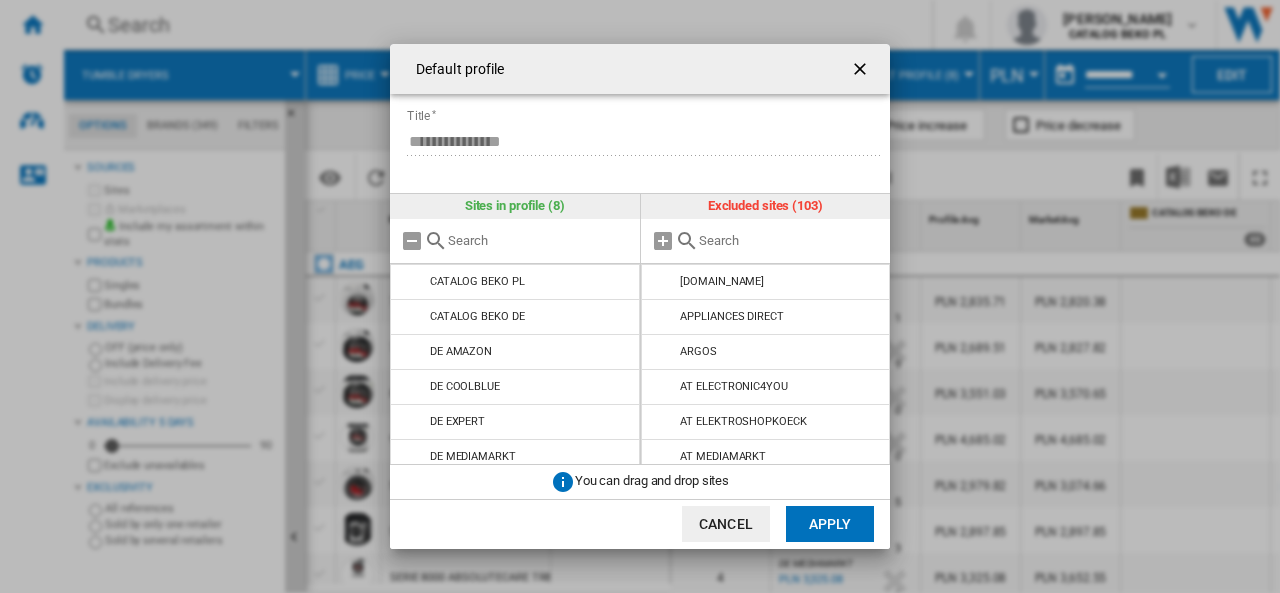 click on "Sites in profile (8)" at bounding box center [515, 206] 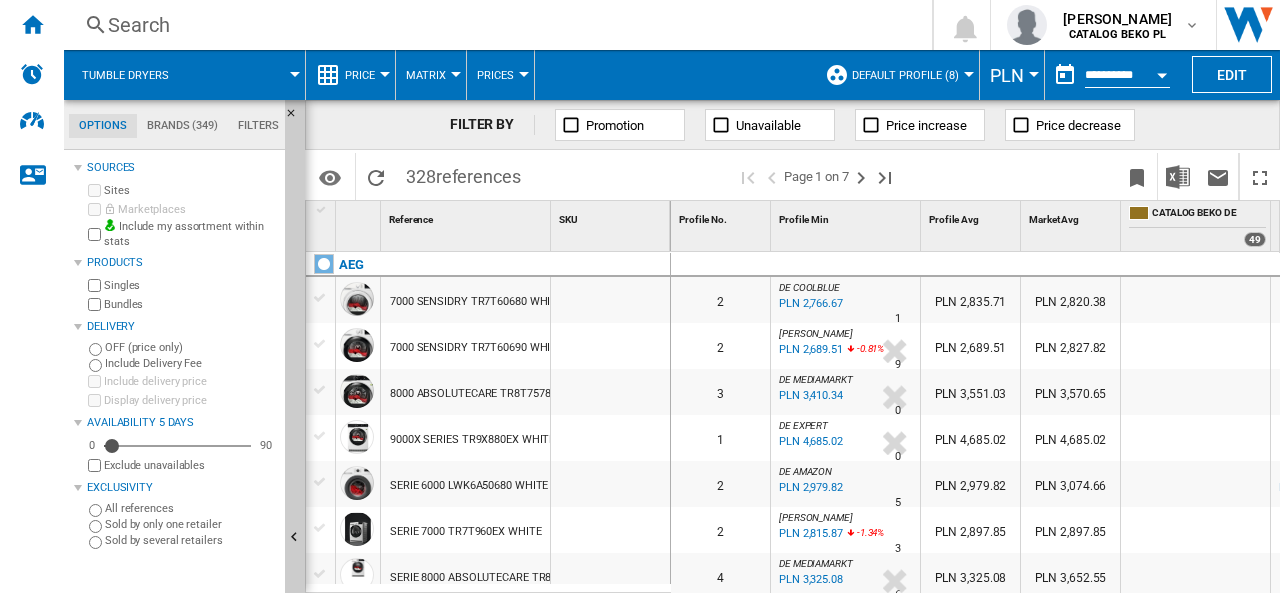 scroll, scrollTop: 400, scrollLeft: 0, axis: vertical 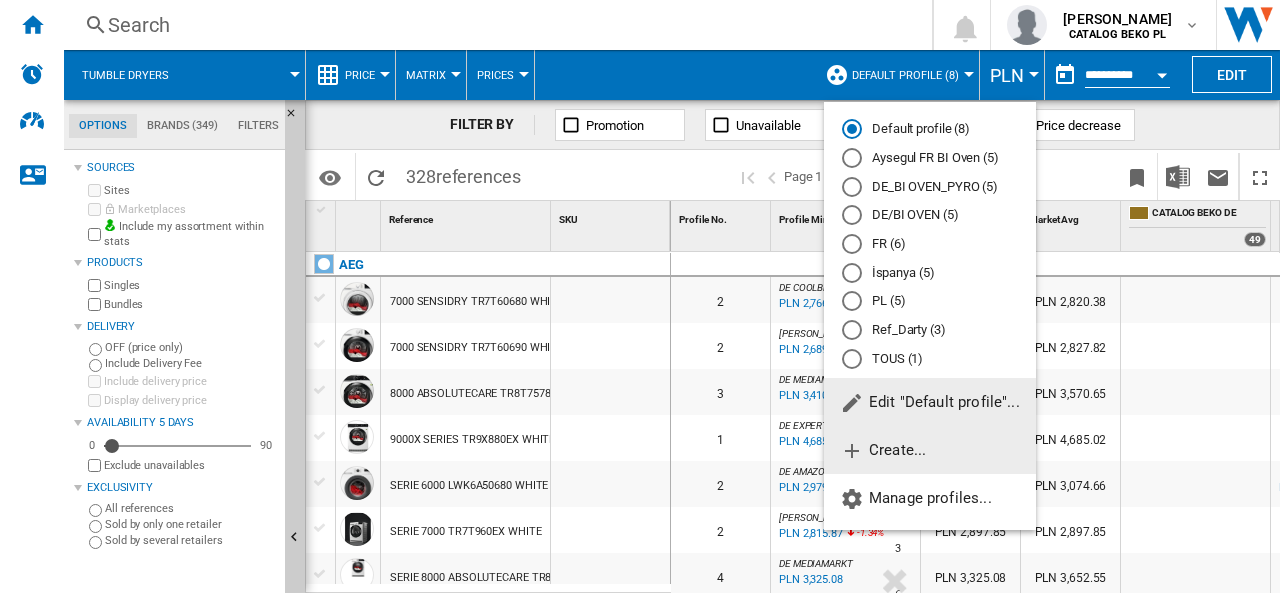 click on "Create..." 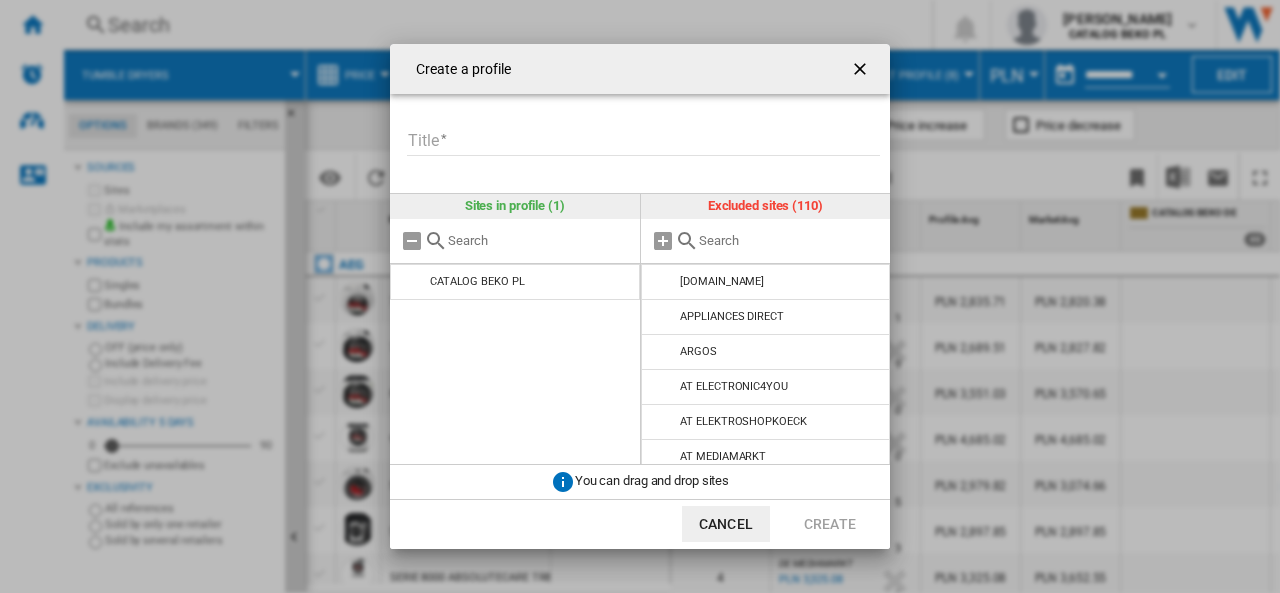 click on "Title" at bounding box center [643, 141] 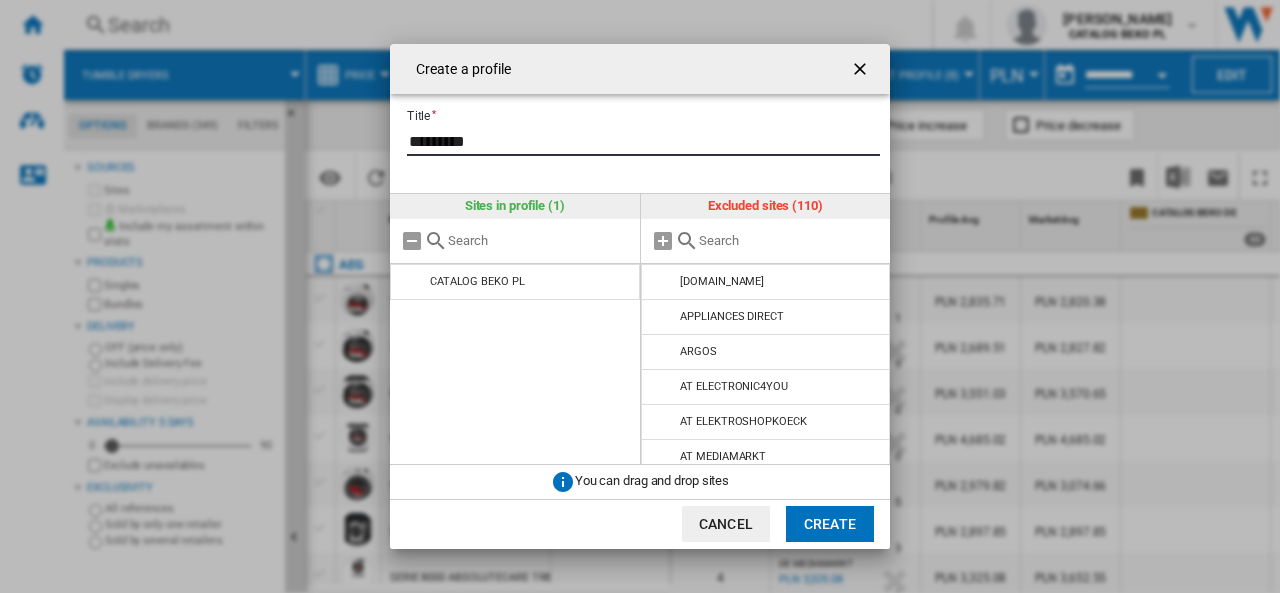 type on "*********" 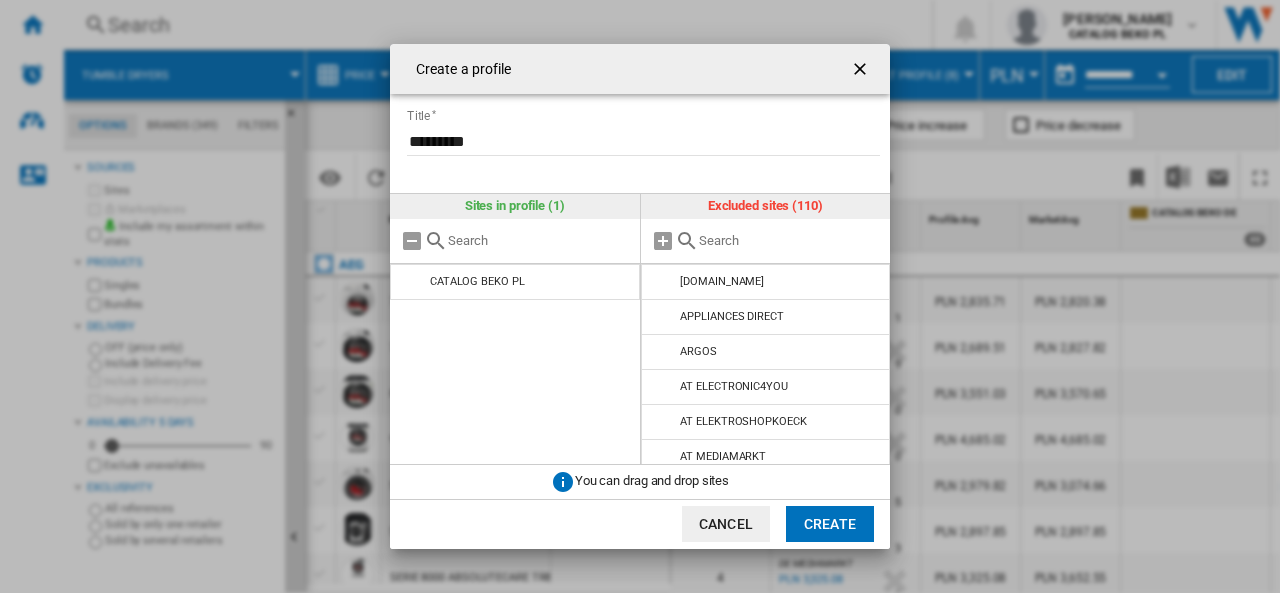 click at bounding box center (790, 240) 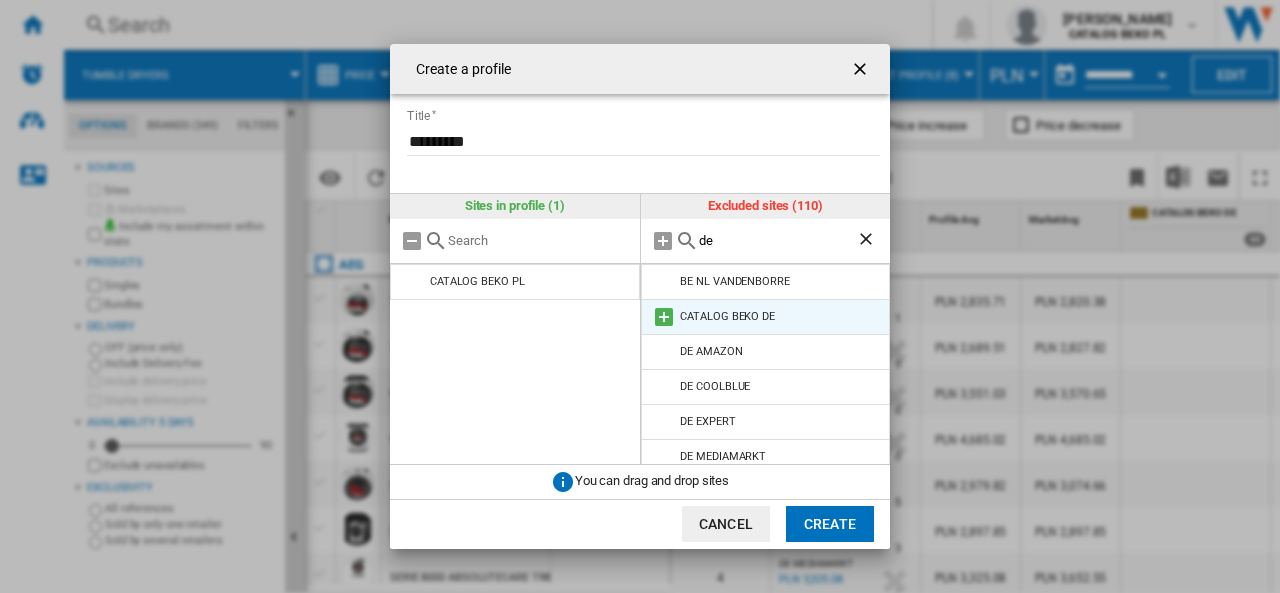 type on "de" 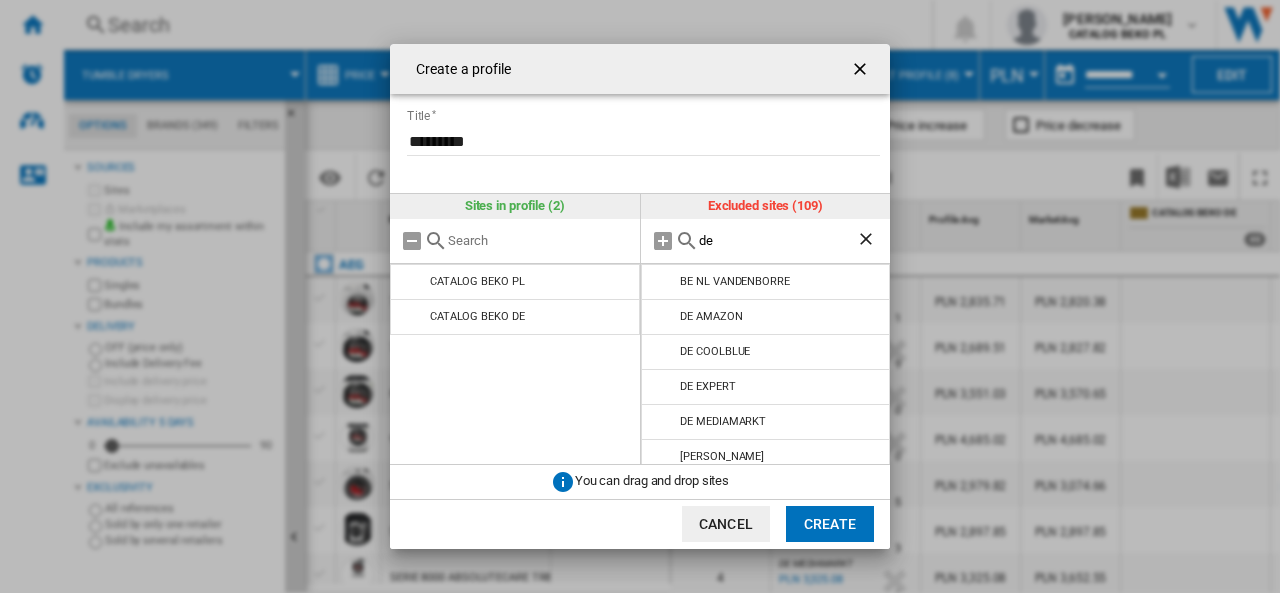 click at bounding box center [664, 352] 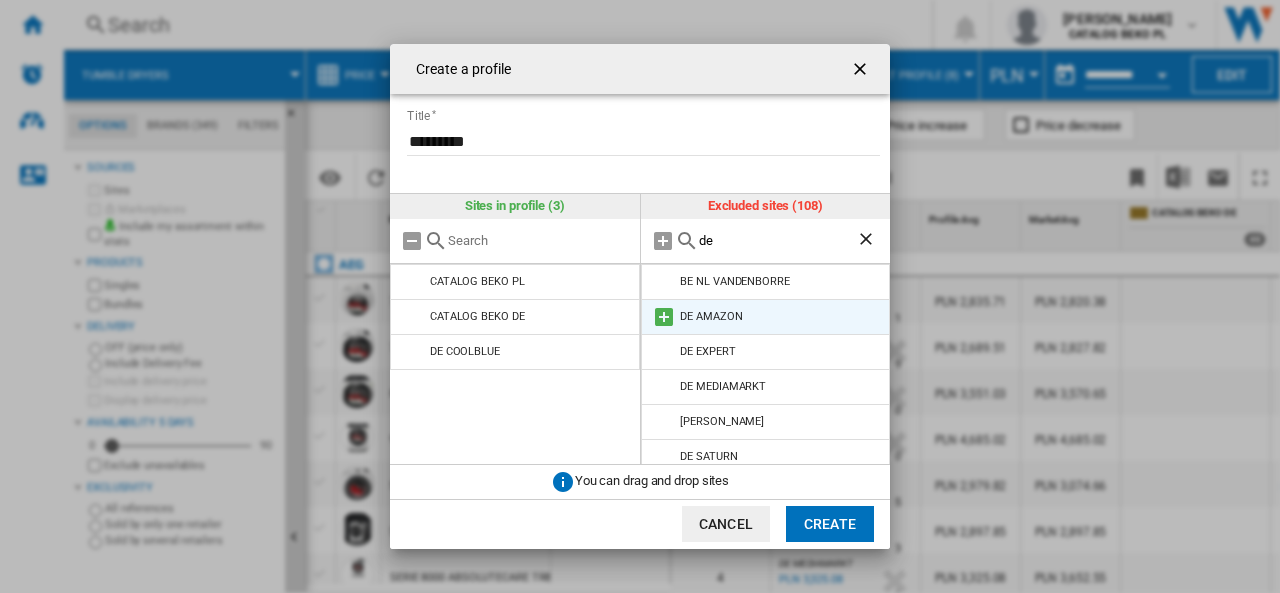 click at bounding box center [664, 317] 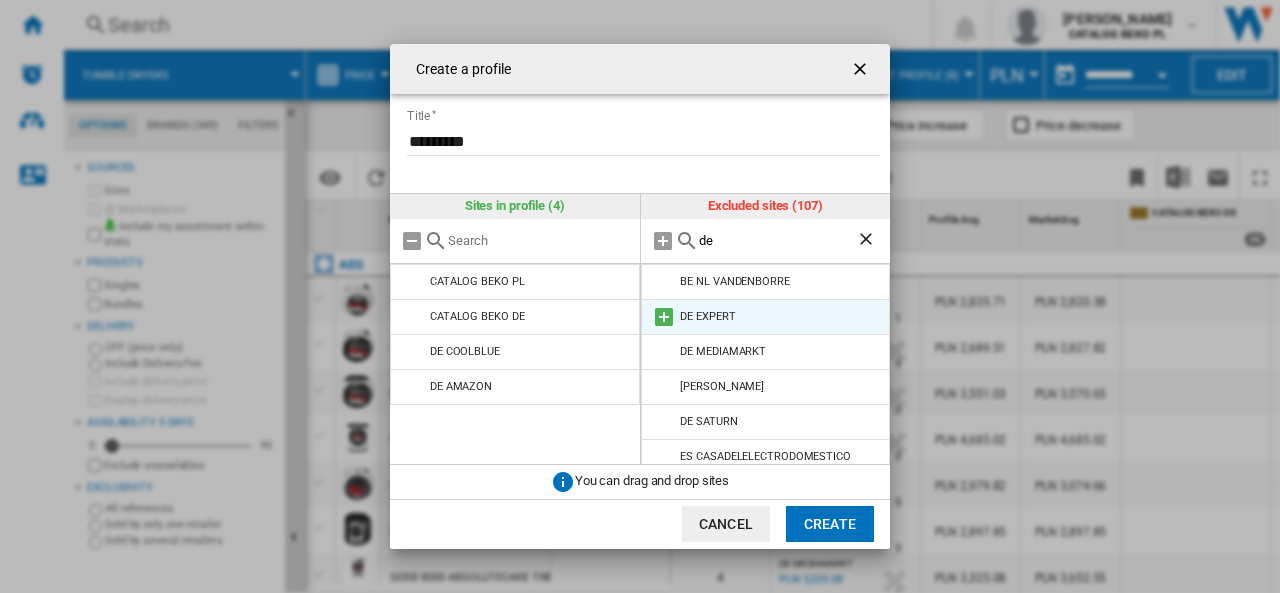 click at bounding box center (664, 317) 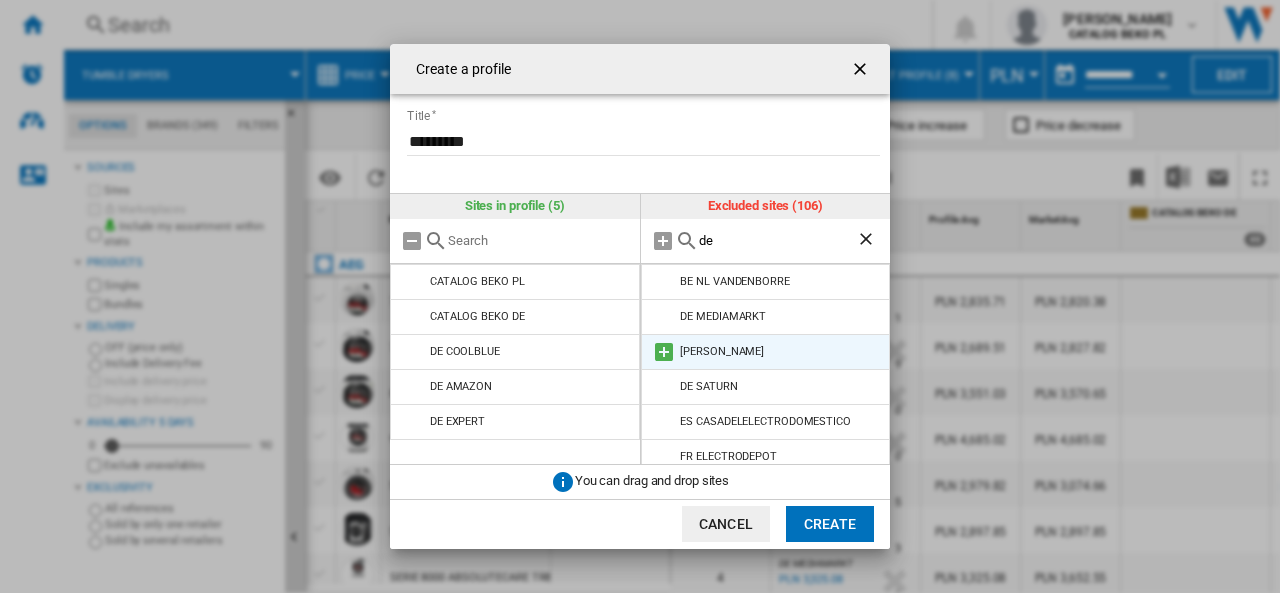 click at bounding box center (664, 352) 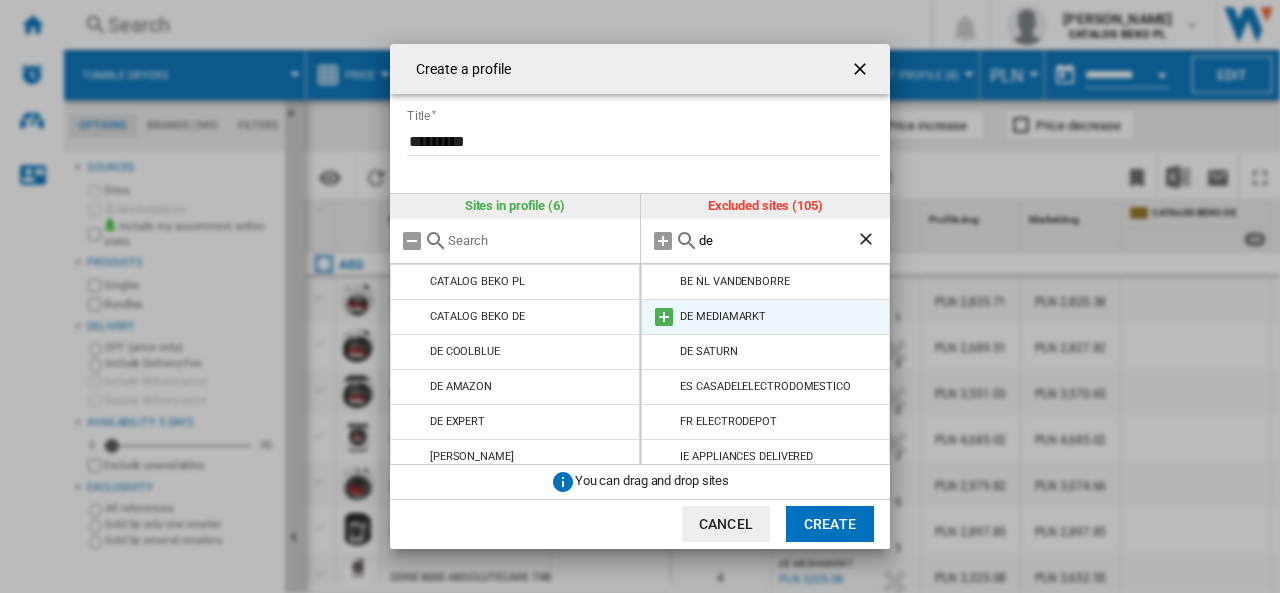 click at bounding box center (664, 317) 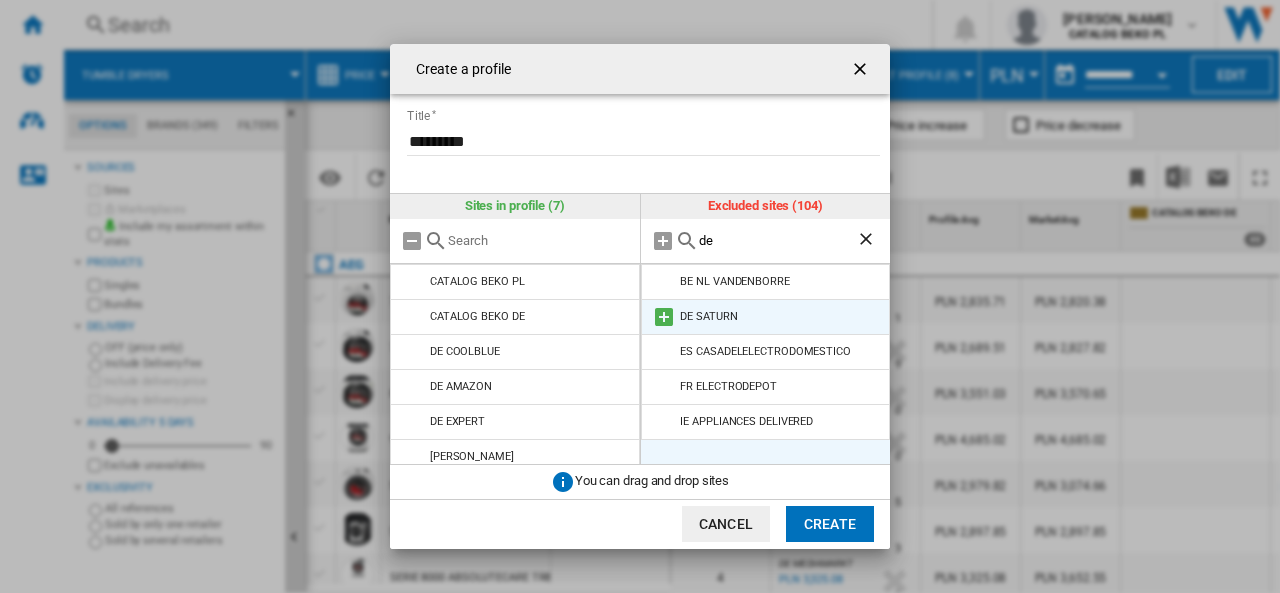 click at bounding box center (664, 317) 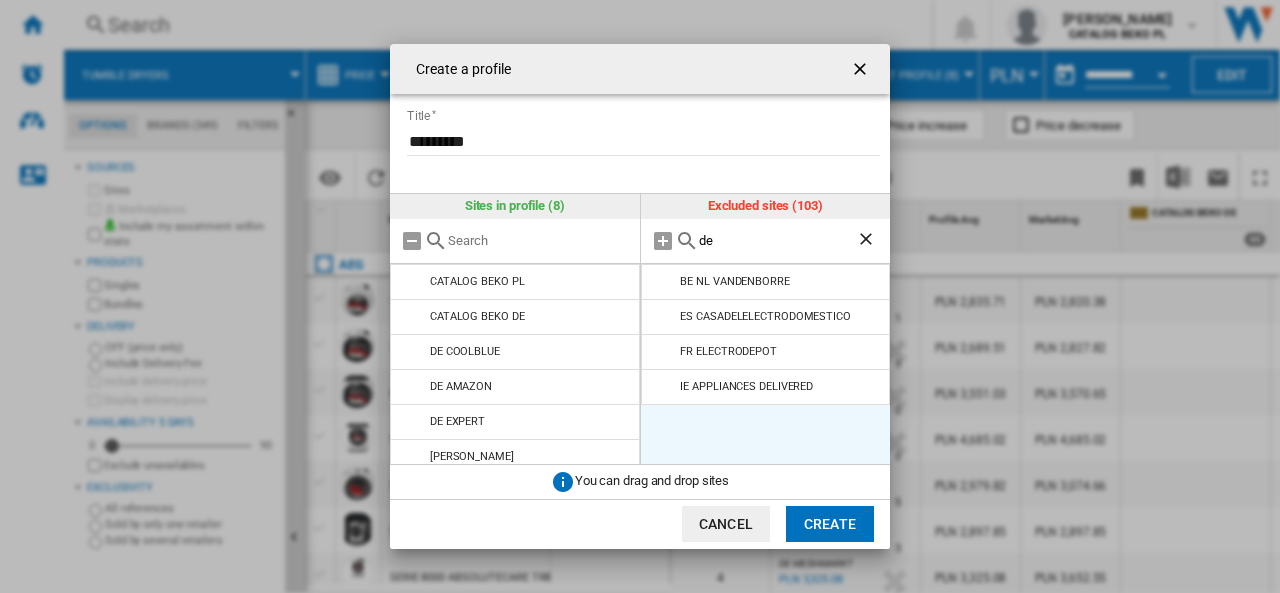 click on "Create" 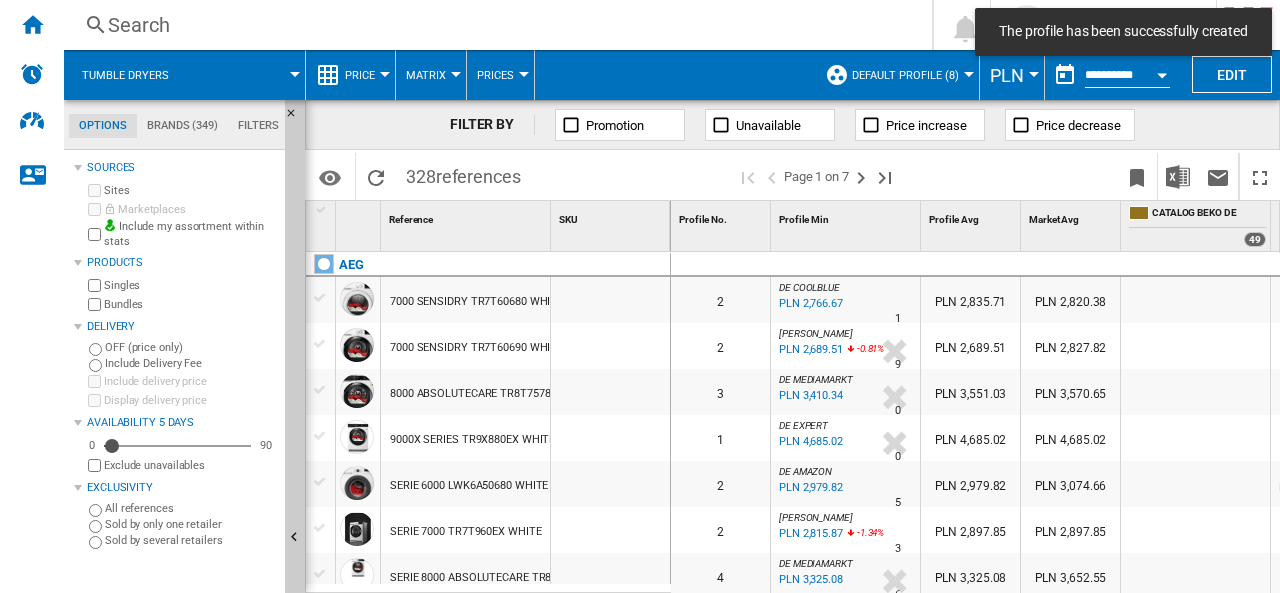 click on "Default profile (8)" at bounding box center (910, 75) 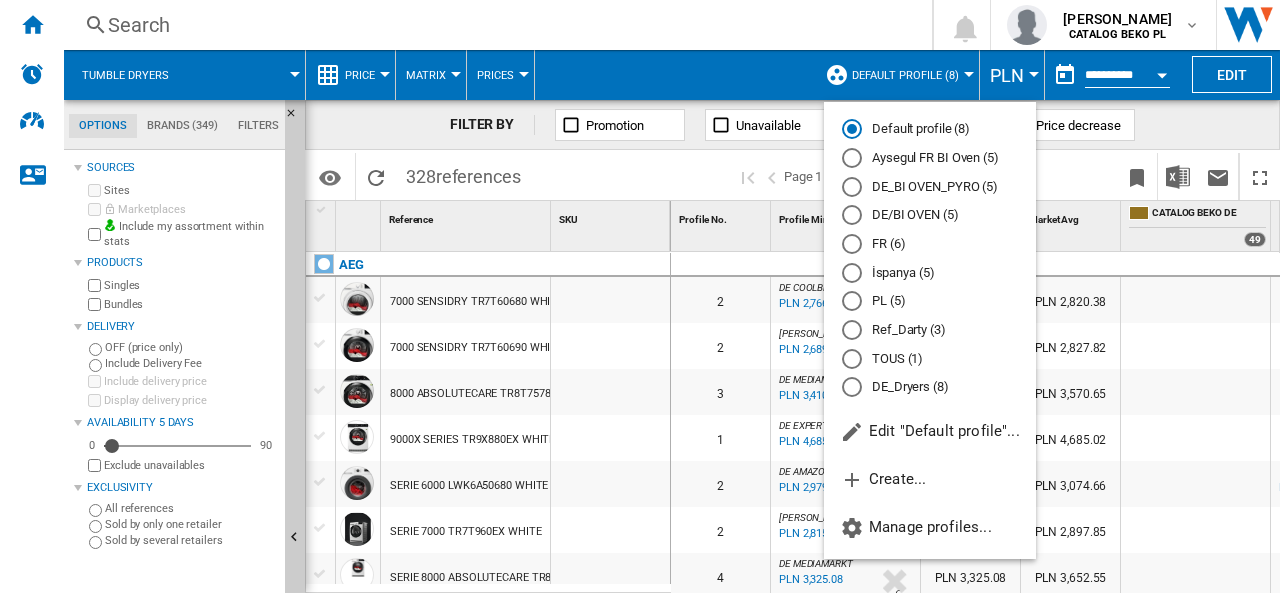 click at bounding box center (852, 387) 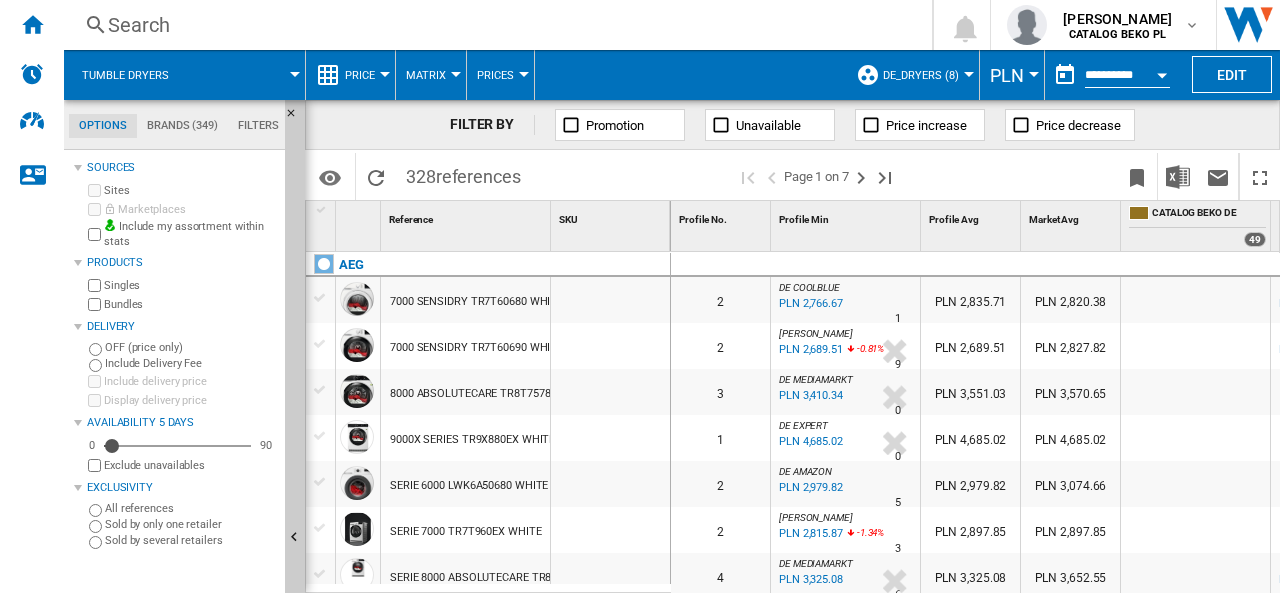scroll, scrollTop: 400, scrollLeft: 0, axis: vertical 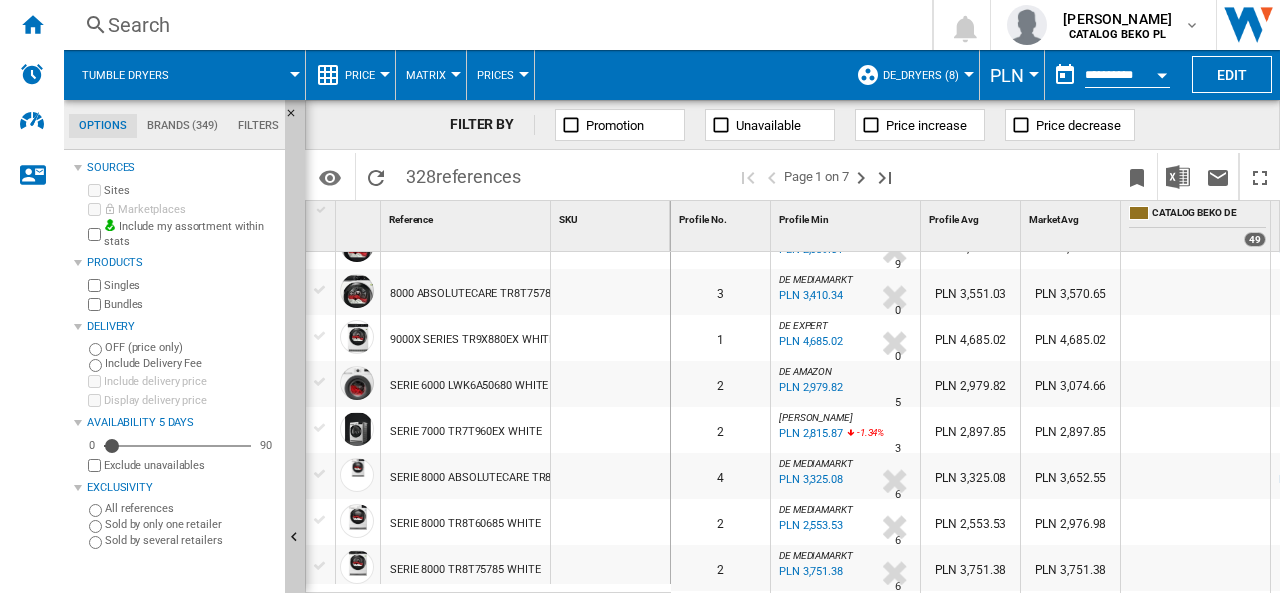 click at bounding box center [969, 74] 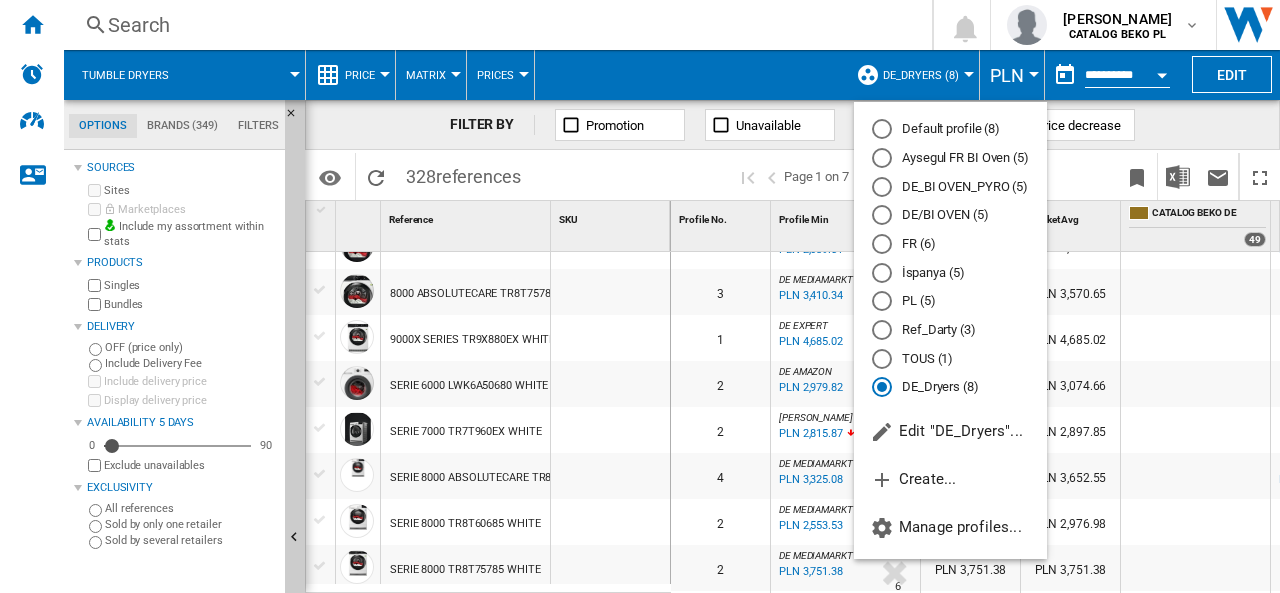 click at bounding box center [640, 296] 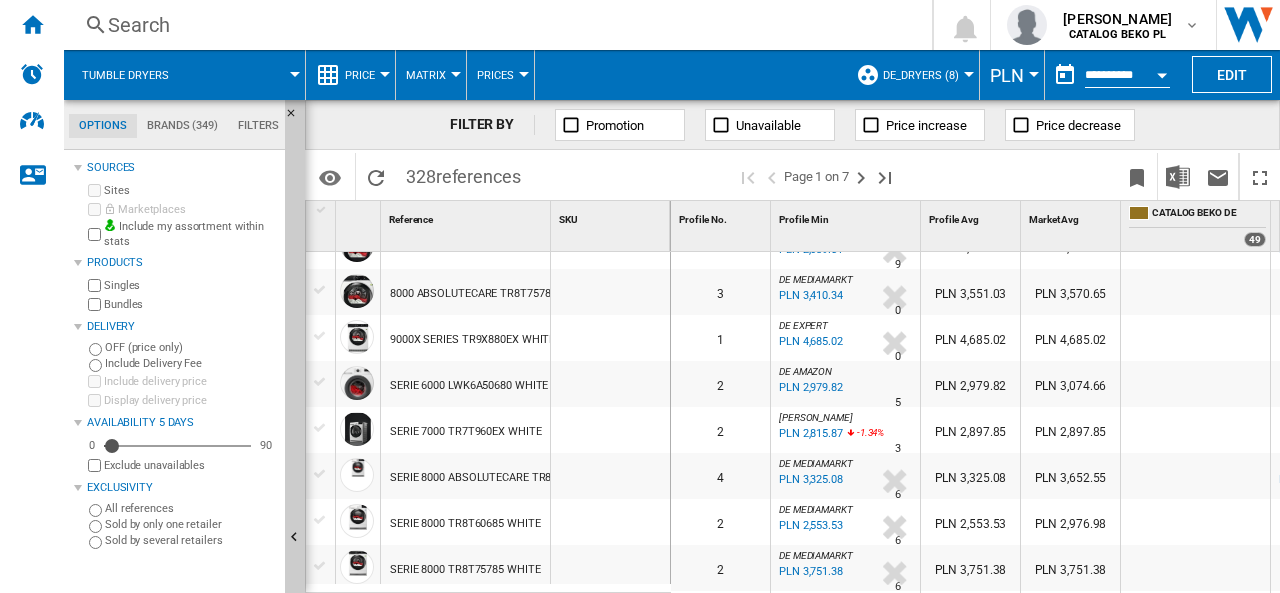 click on "Edit" at bounding box center (1232, 74) 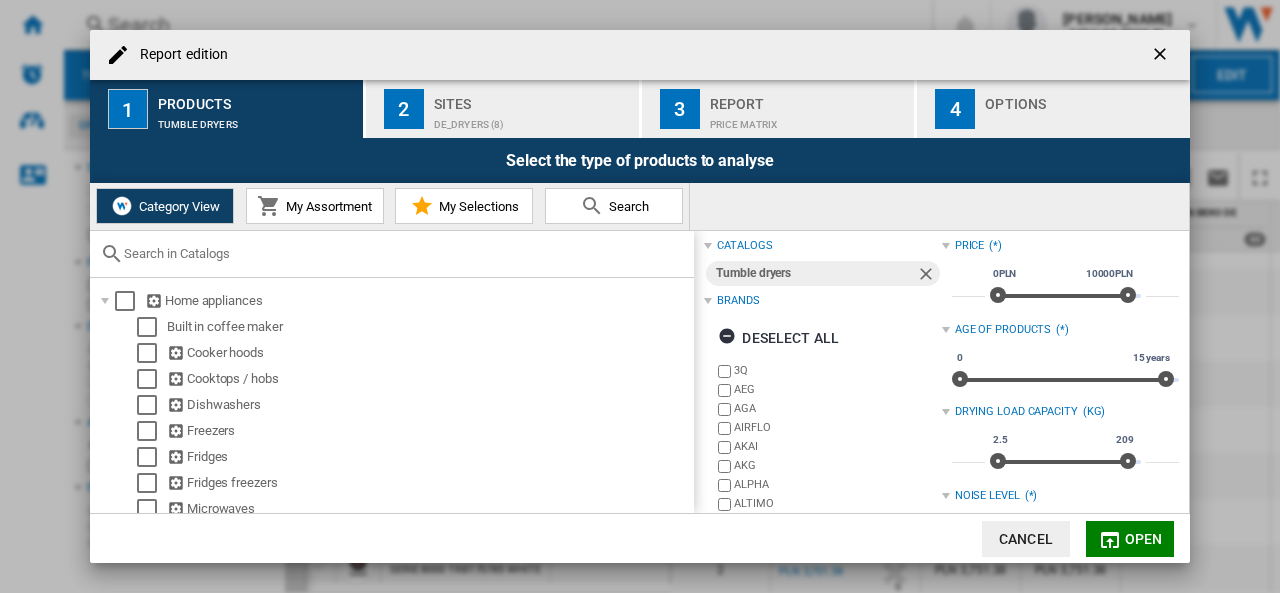 scroll, scrollTop: 0, scrollLeft: 0, axis: both 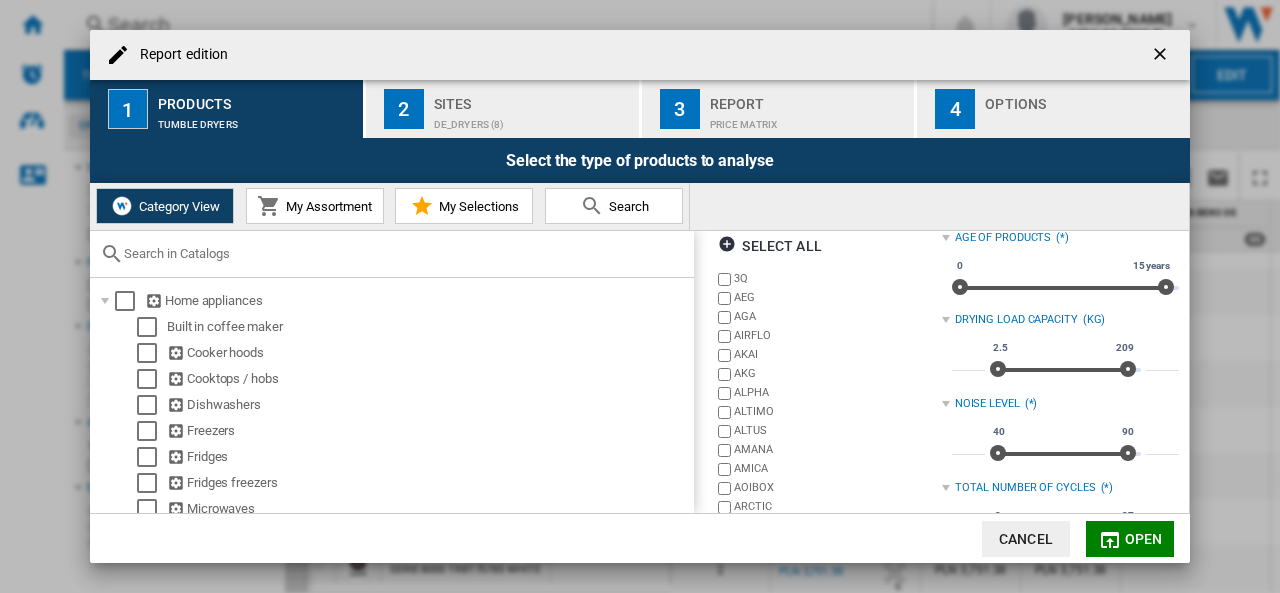click on "AMANA" at bounding box center [827, 450] 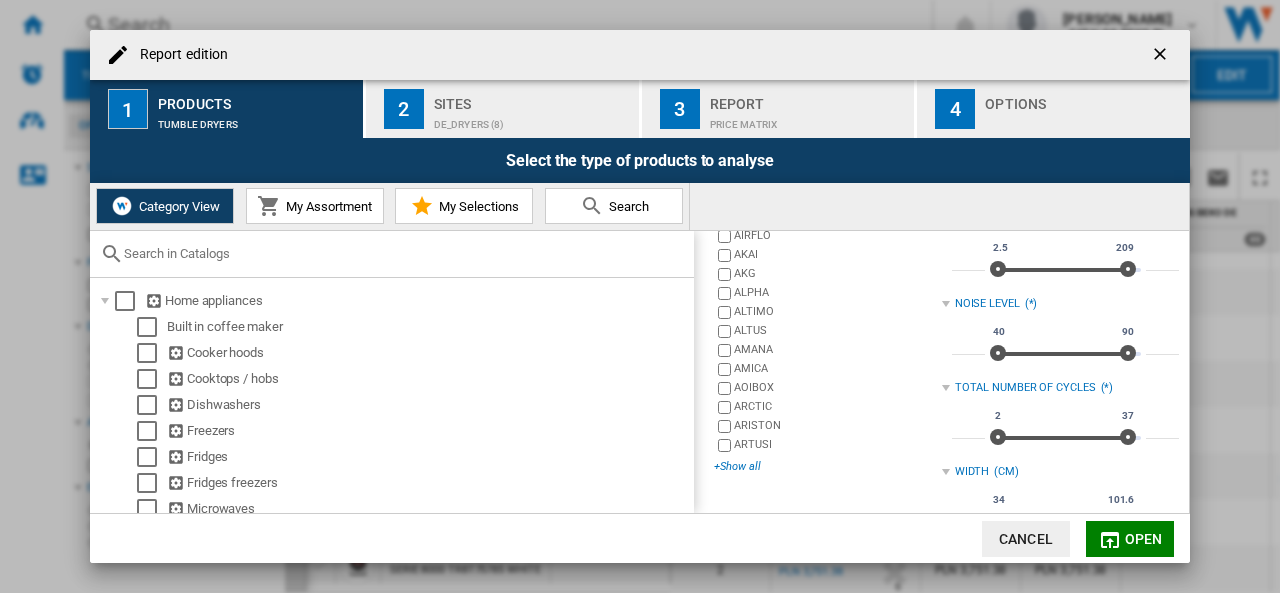 click on "+Show all" at bounding box center (827, 466) 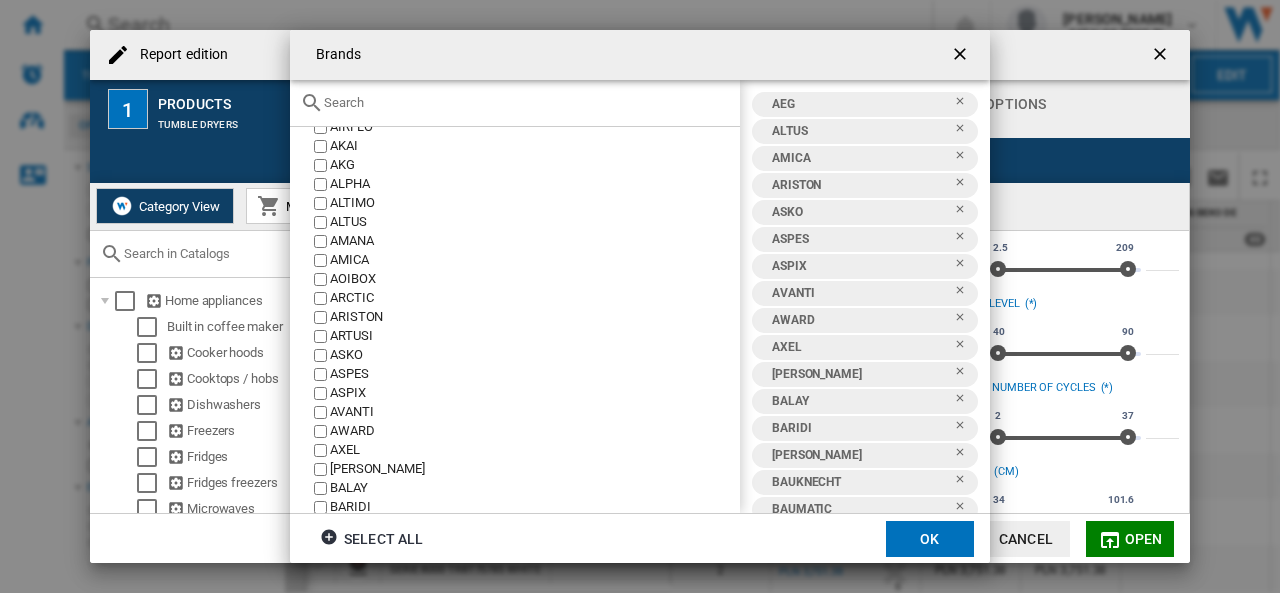 scroll, scrollTop: 100, scrollLeft: 0, axis: vertical 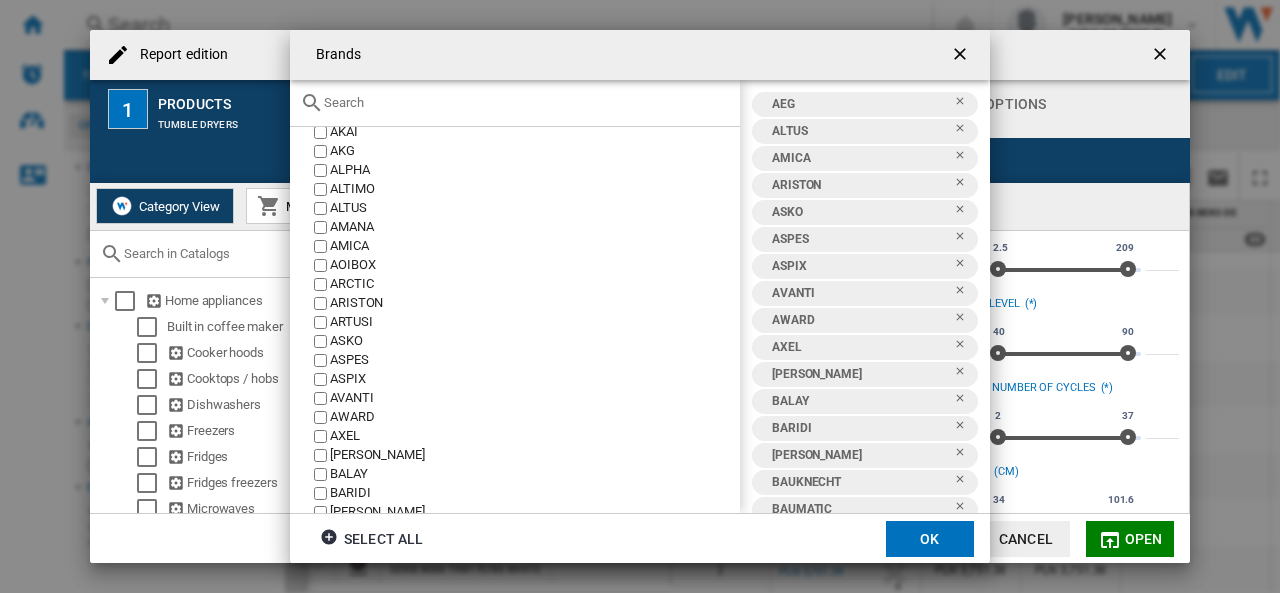 click on "ASKO" 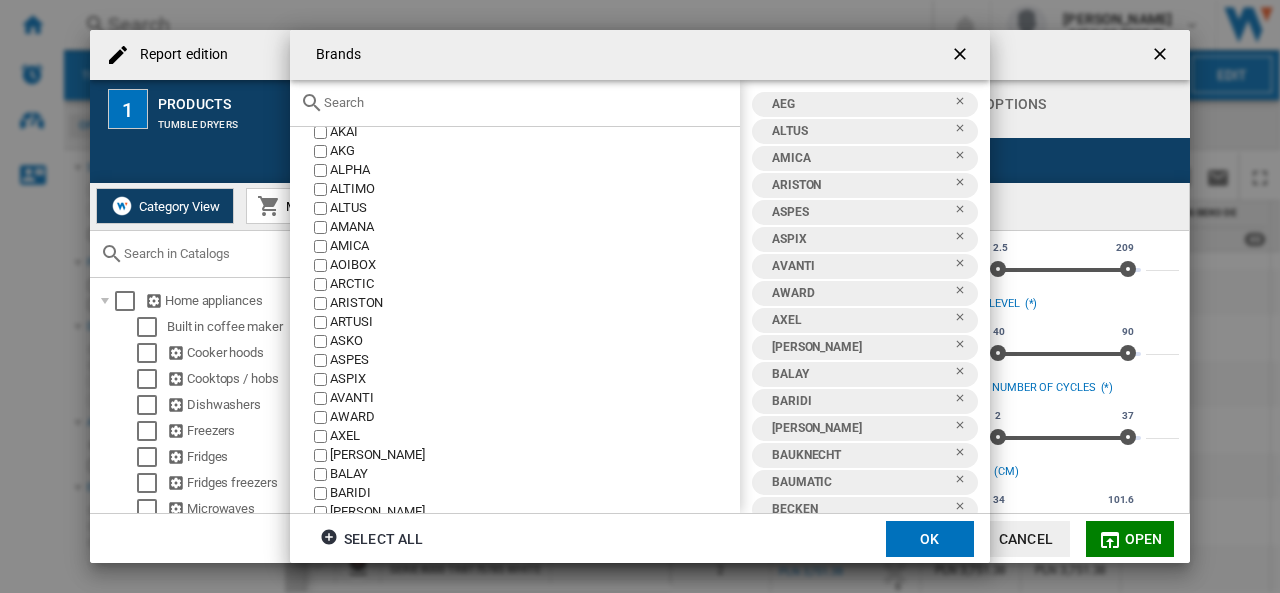 click on "ASPES" 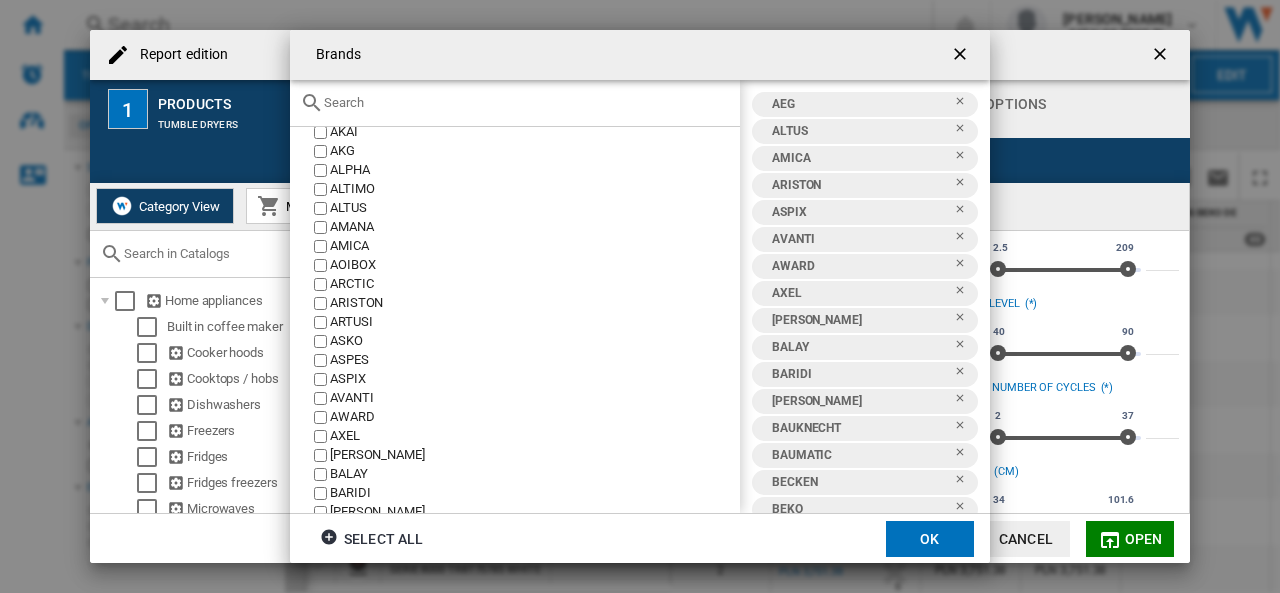 click on "ASPIX" 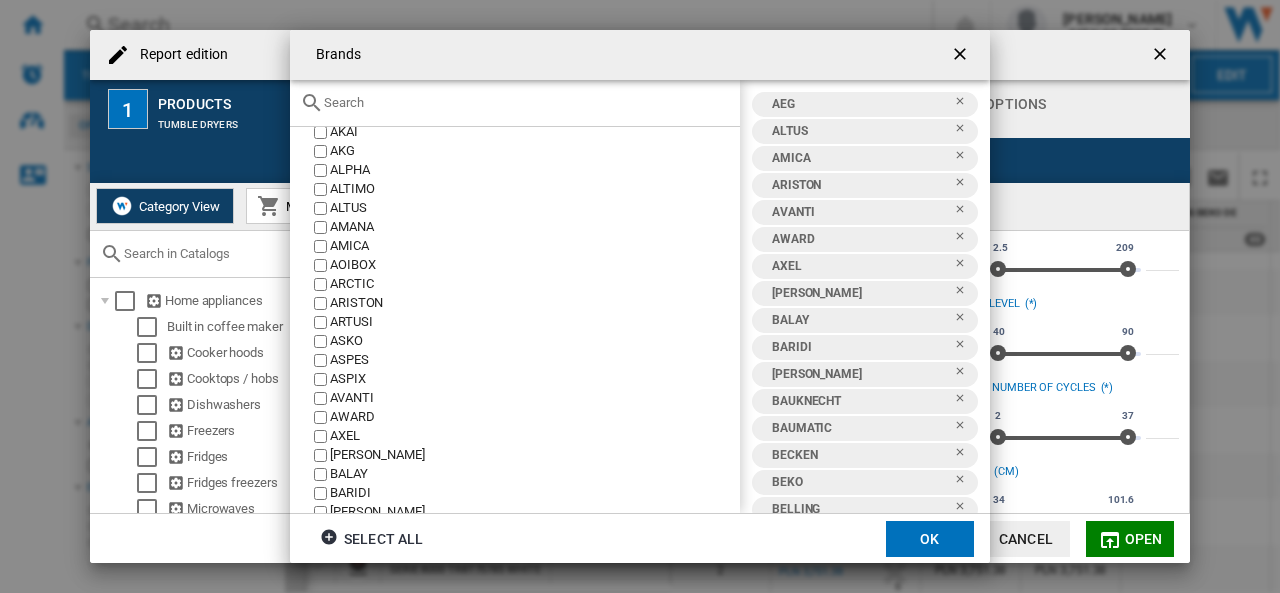click on "AVANTI" 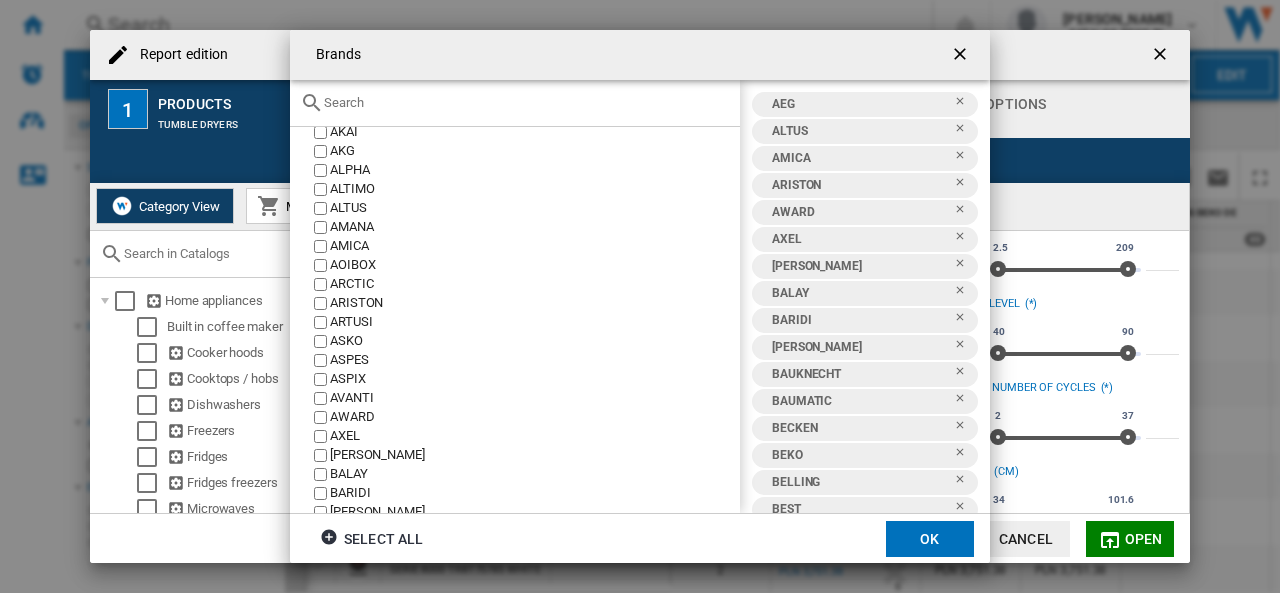 click on "AWARD" 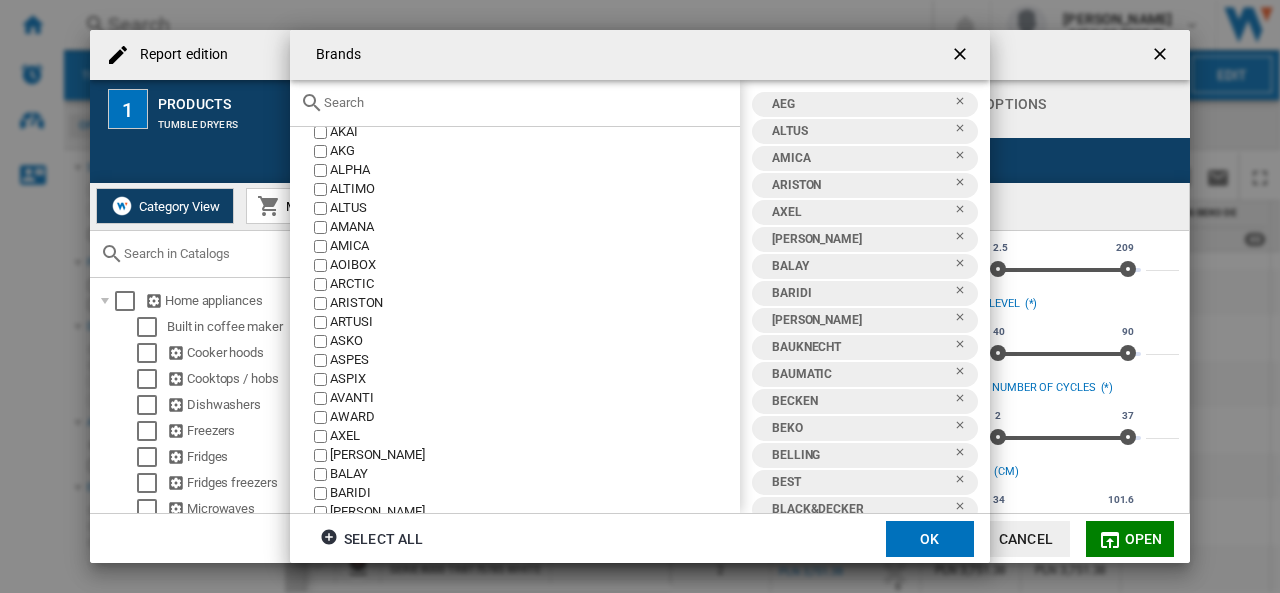 click on "AXEL" 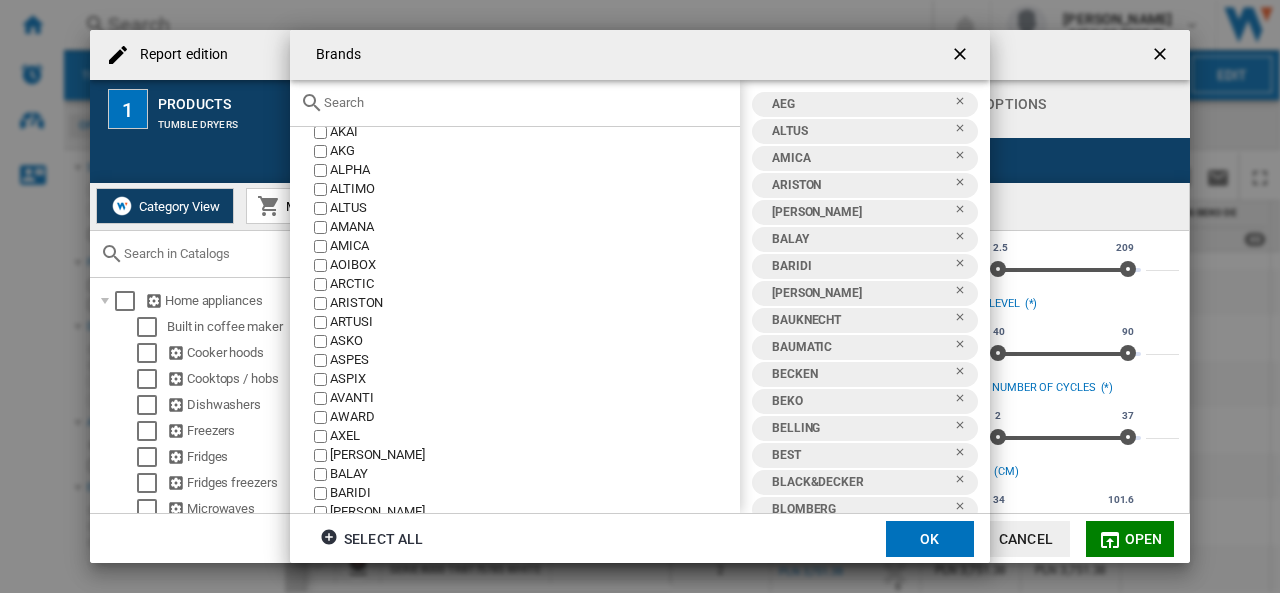 click on "[PERSON_NAME]" 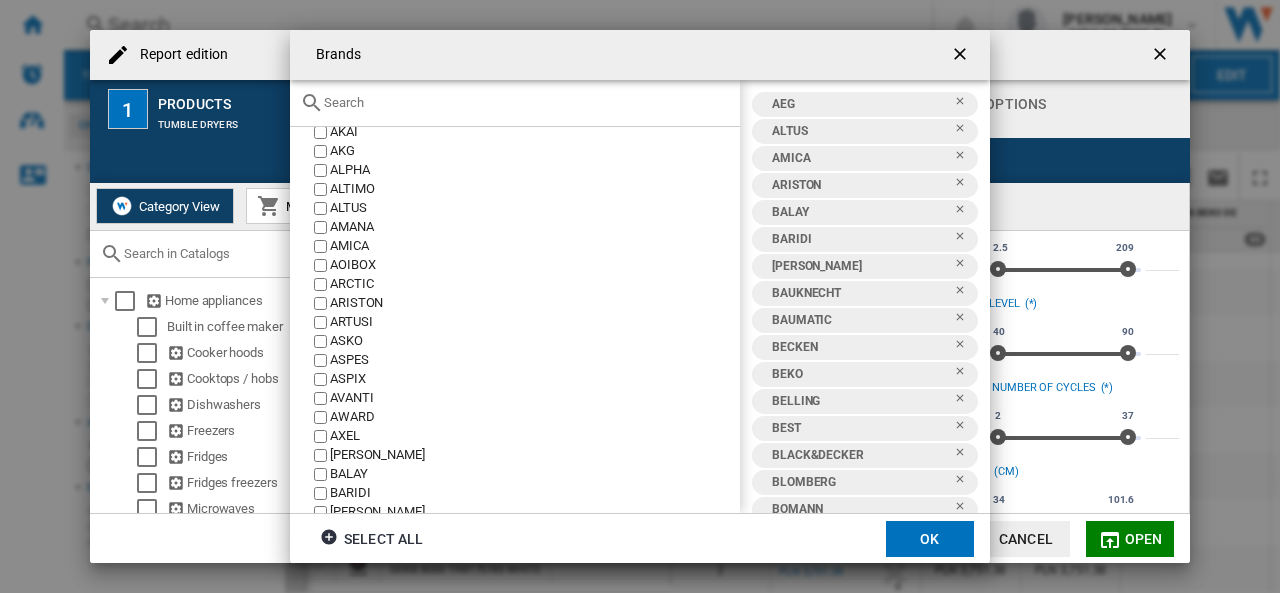 click on "BALAY" 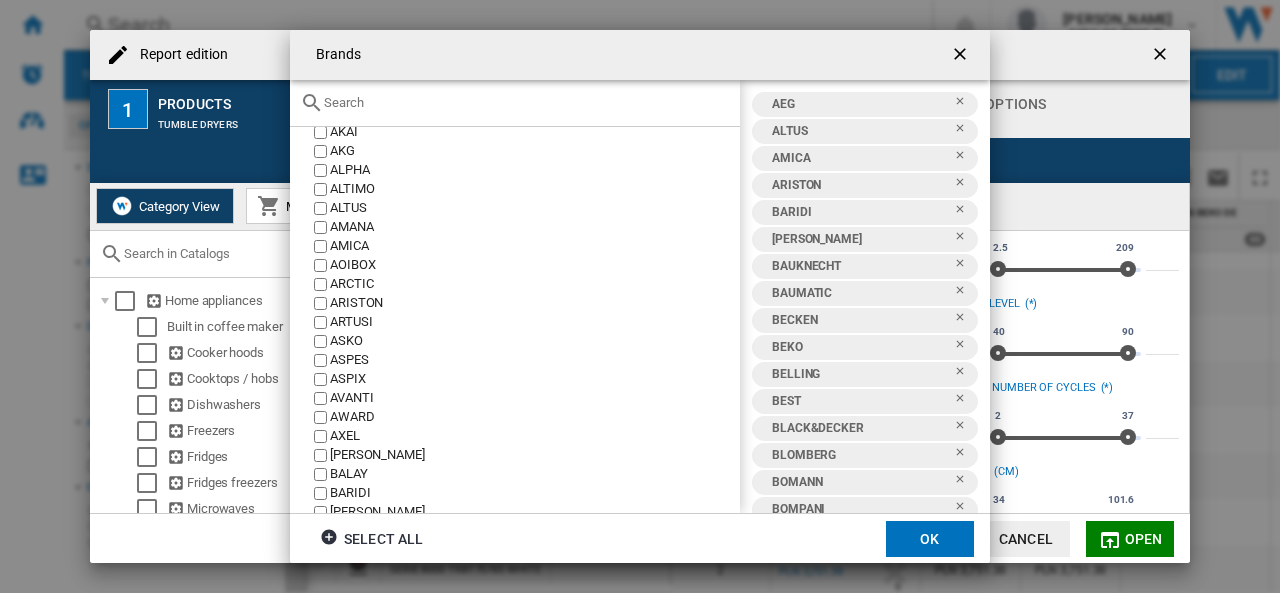 click on "BALAY" 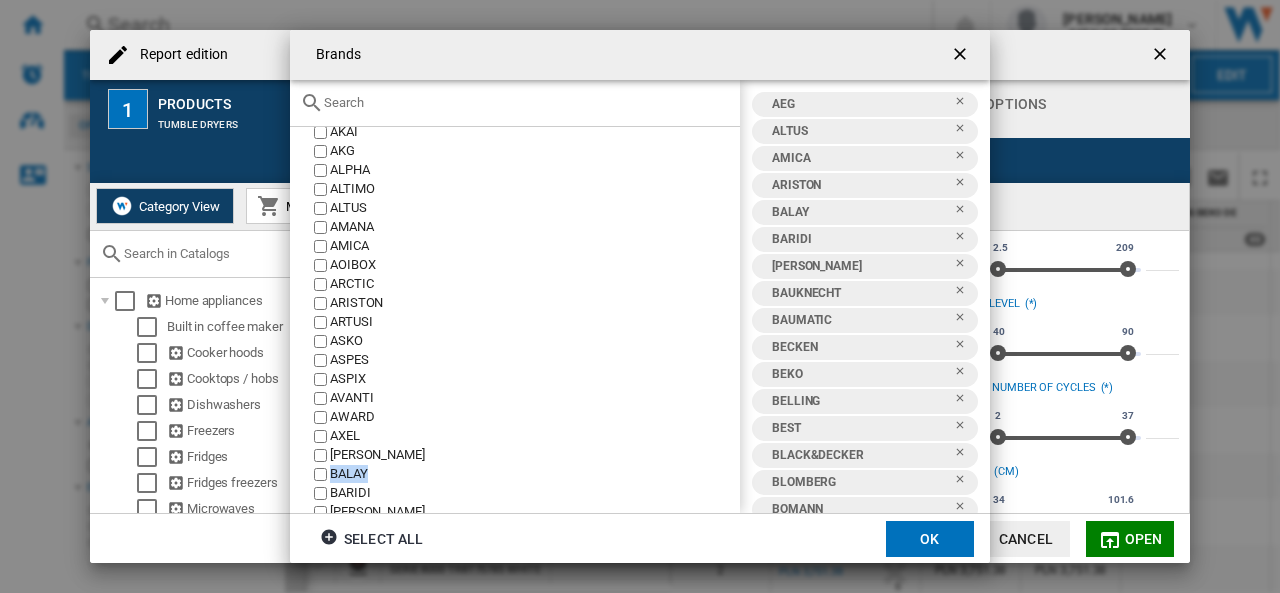 click on "BALAY" 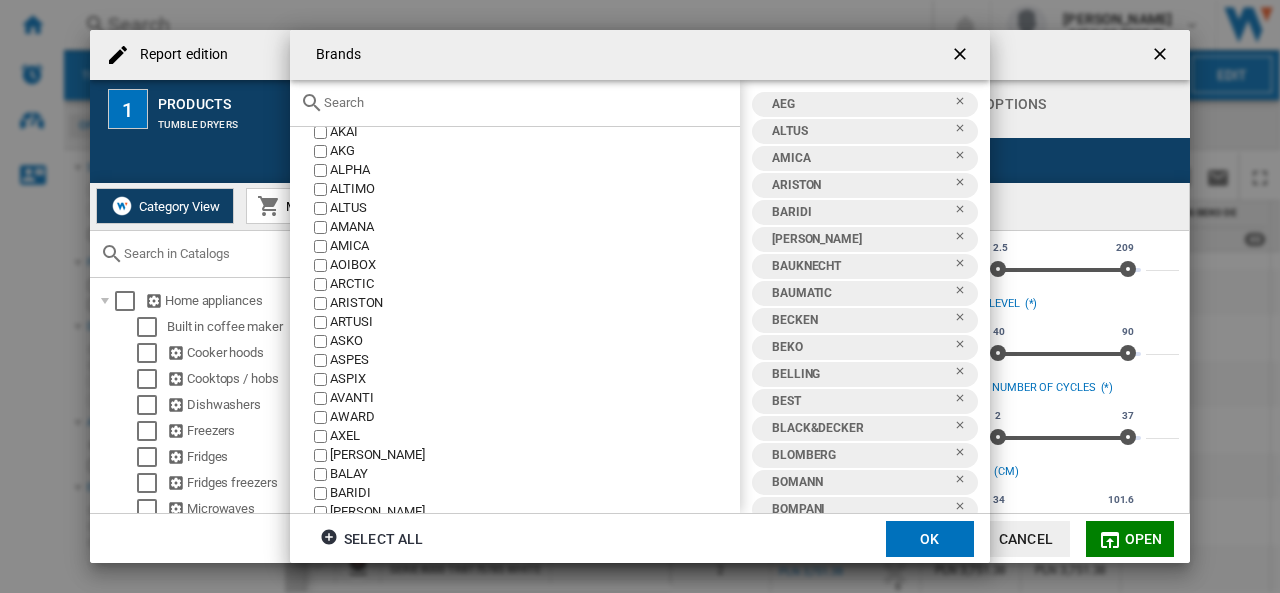 click on "BARIDI" 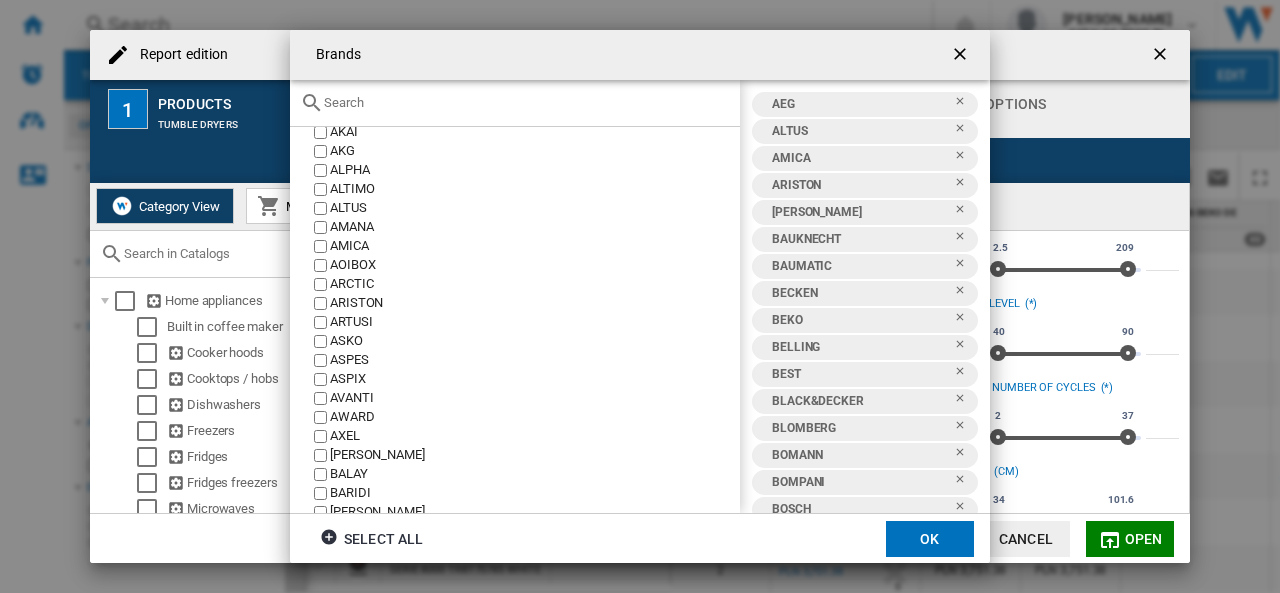 scroll, scrollTop: 300, scrollLeft: 0, axis: vertical 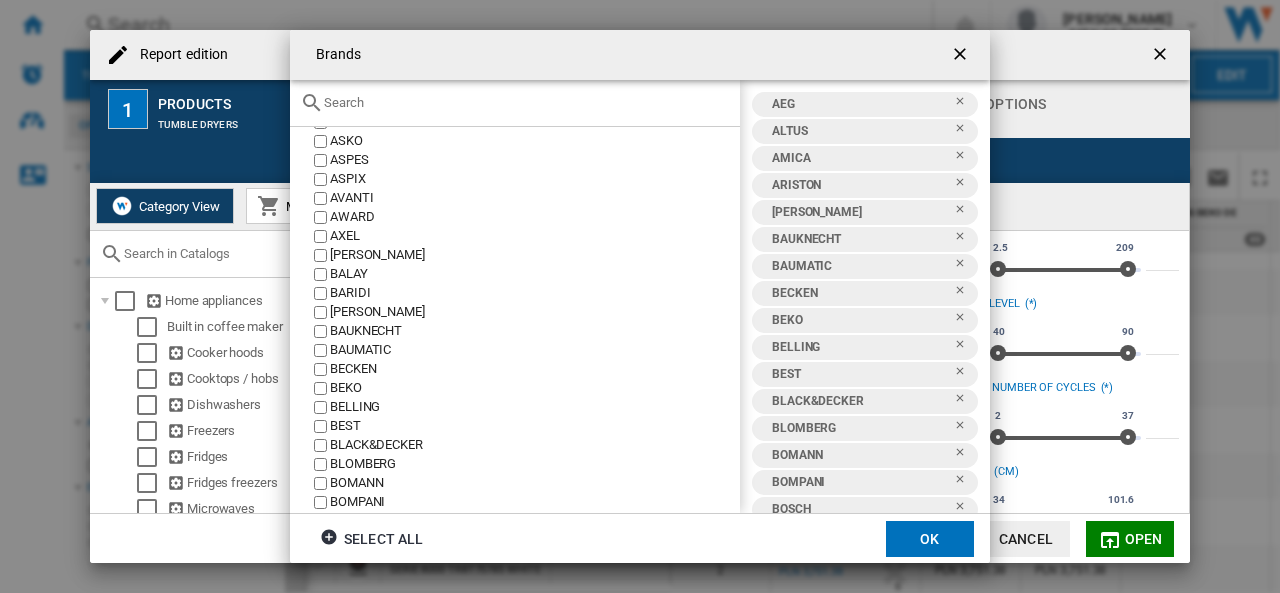 click on "[PERSON_NAME]" 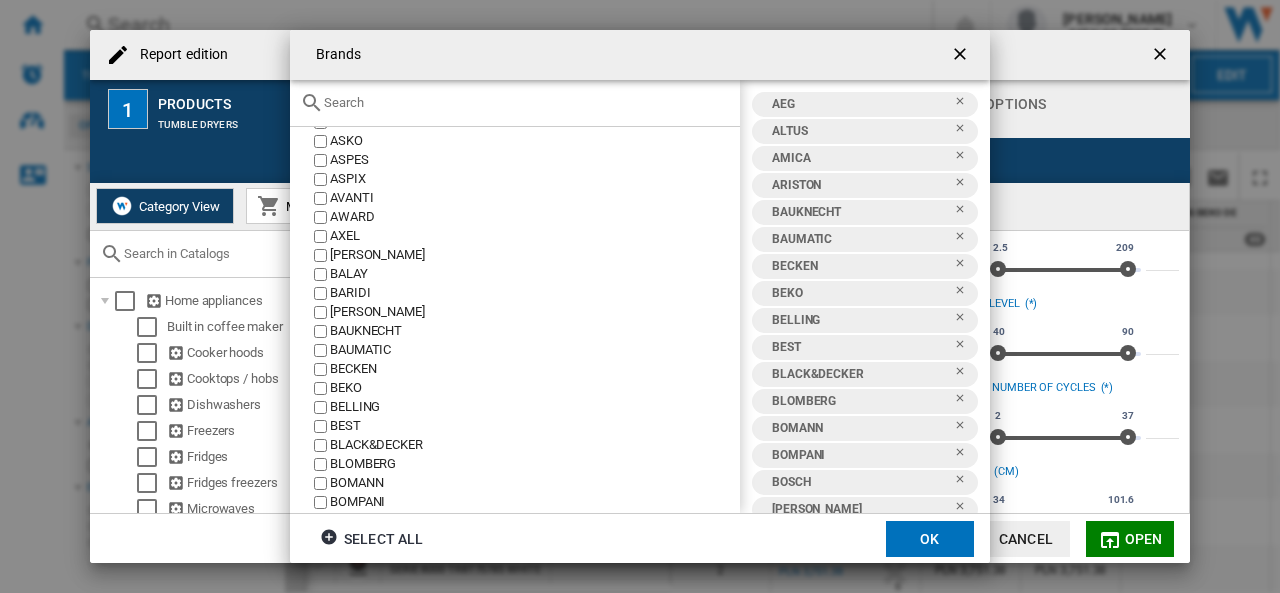 click on "BECKEN" 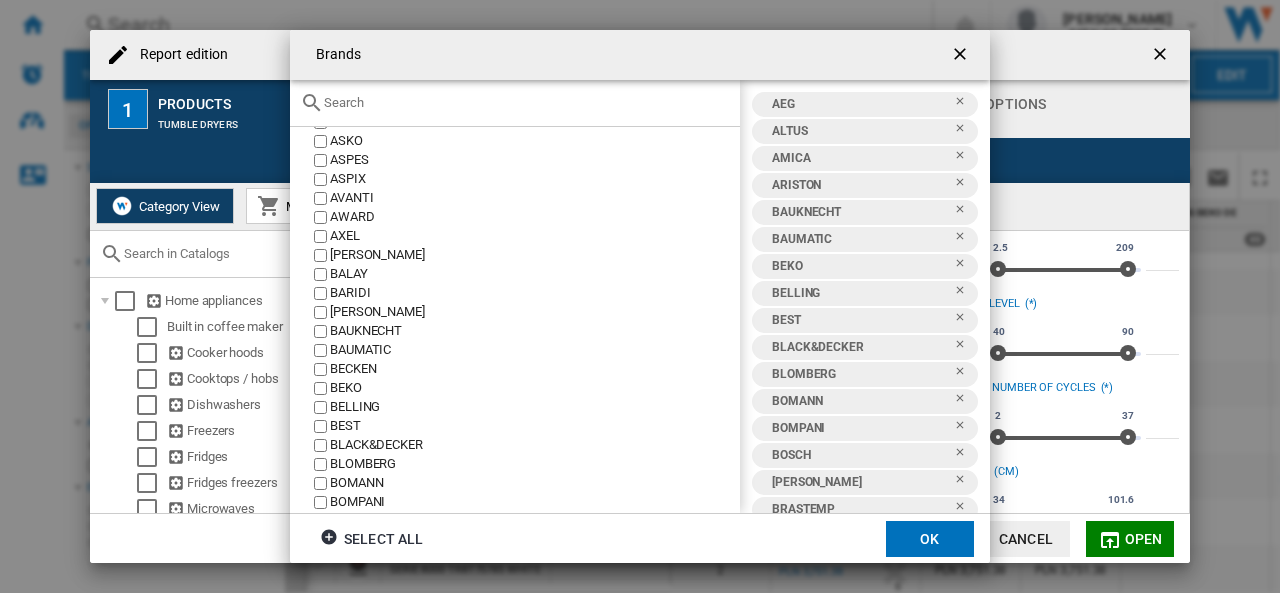 click on "BELLING" 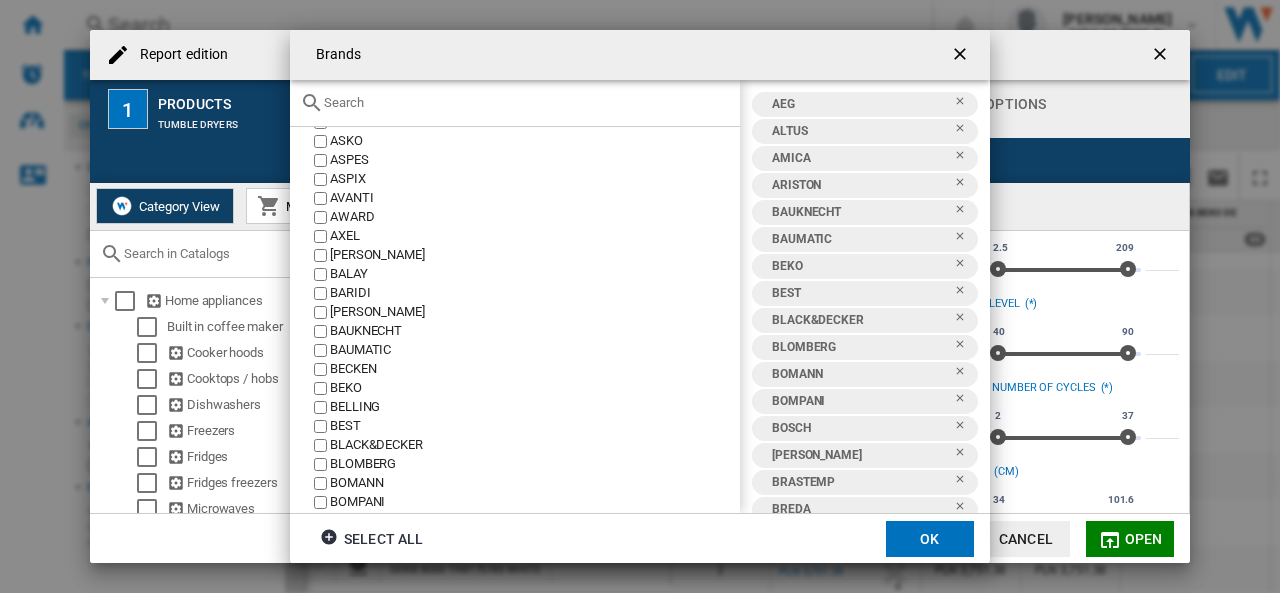 click on "BEST" 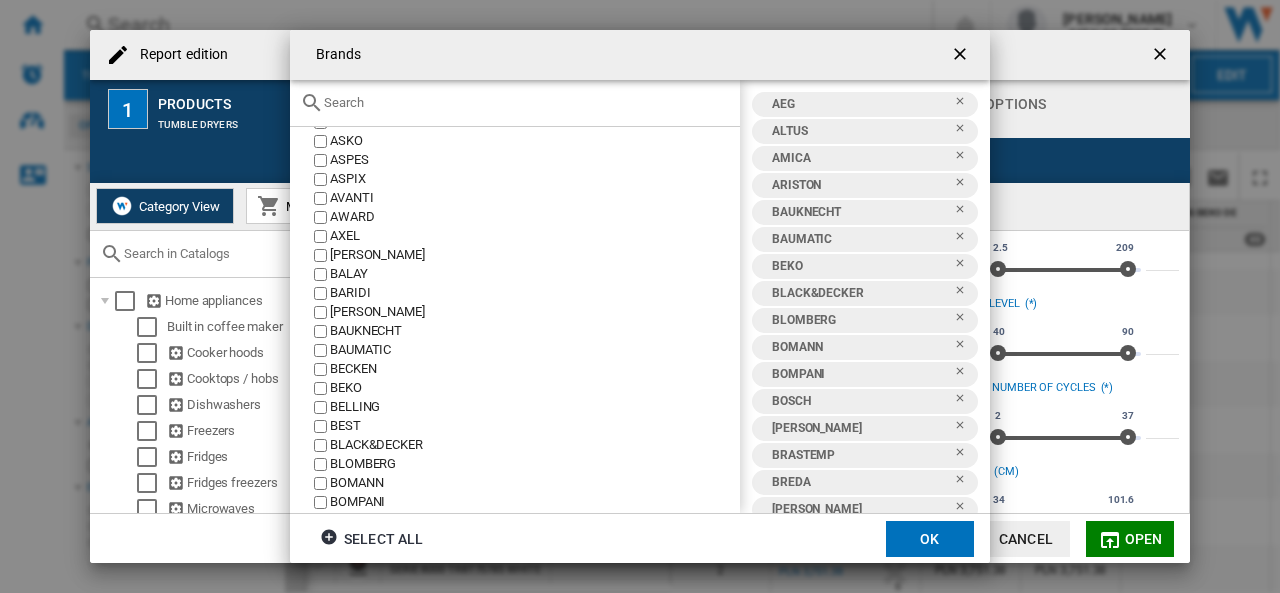 click on "BLACK&DECKER" 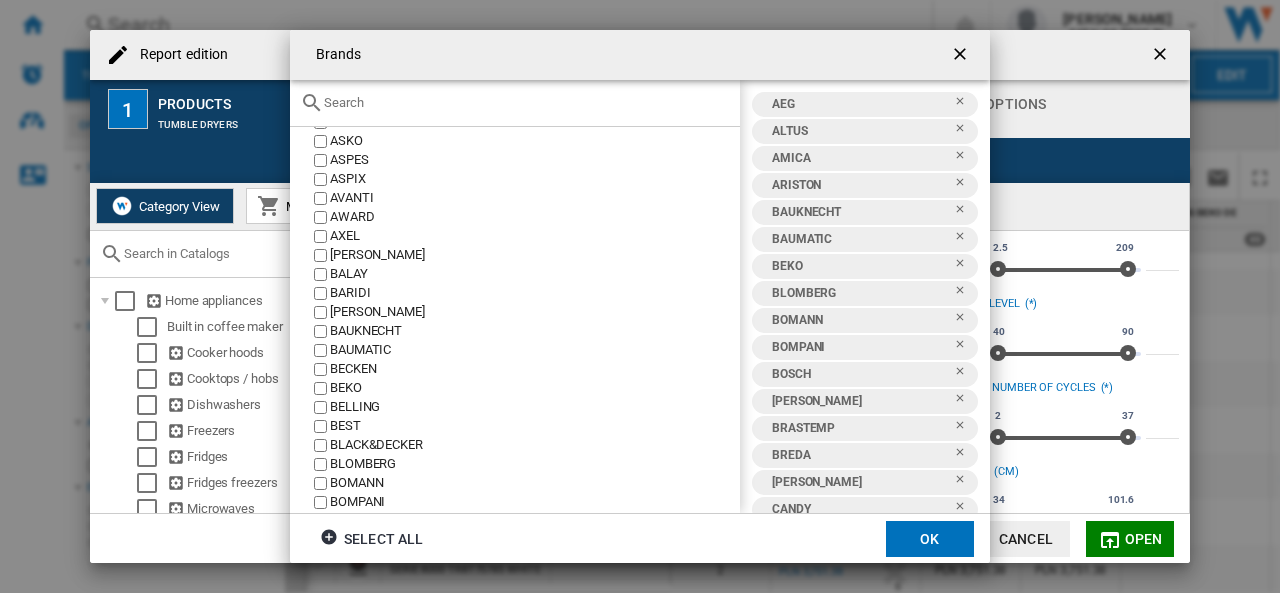 click on "BLOMBERG" 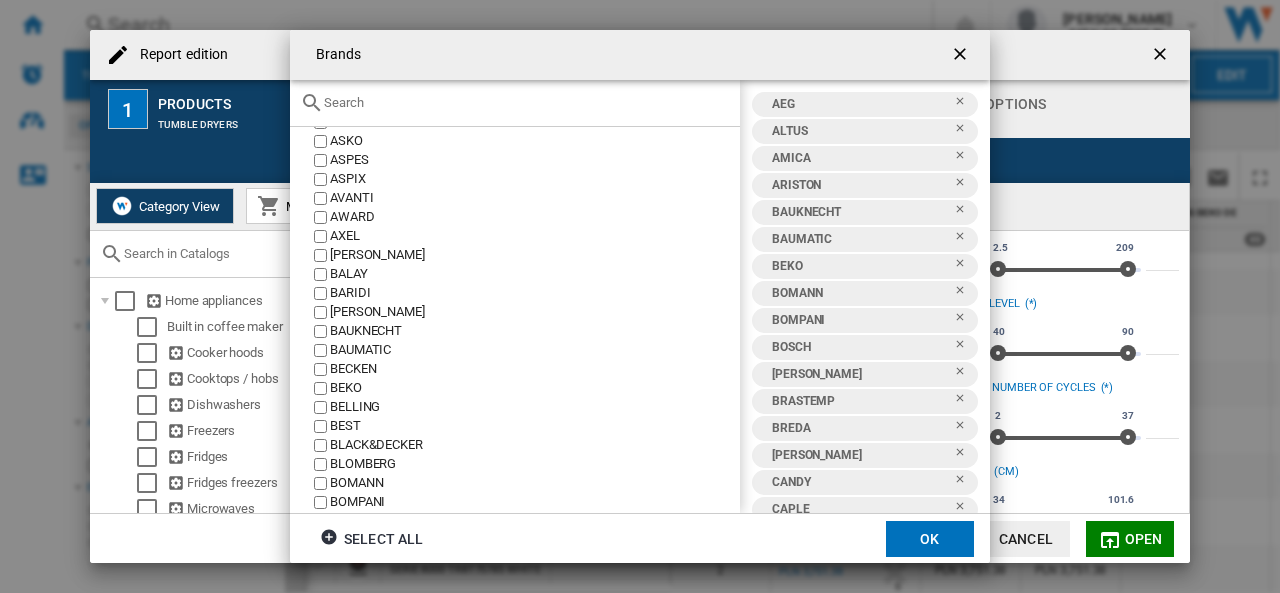 click on "BOMANN" 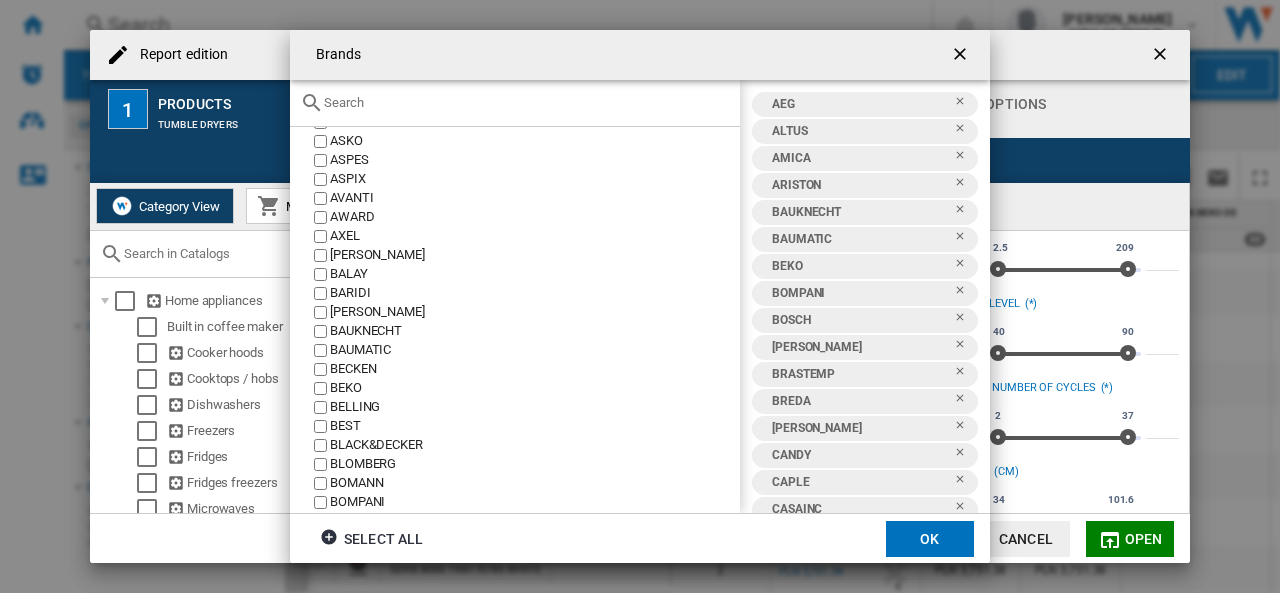 click on "BOMPANI" 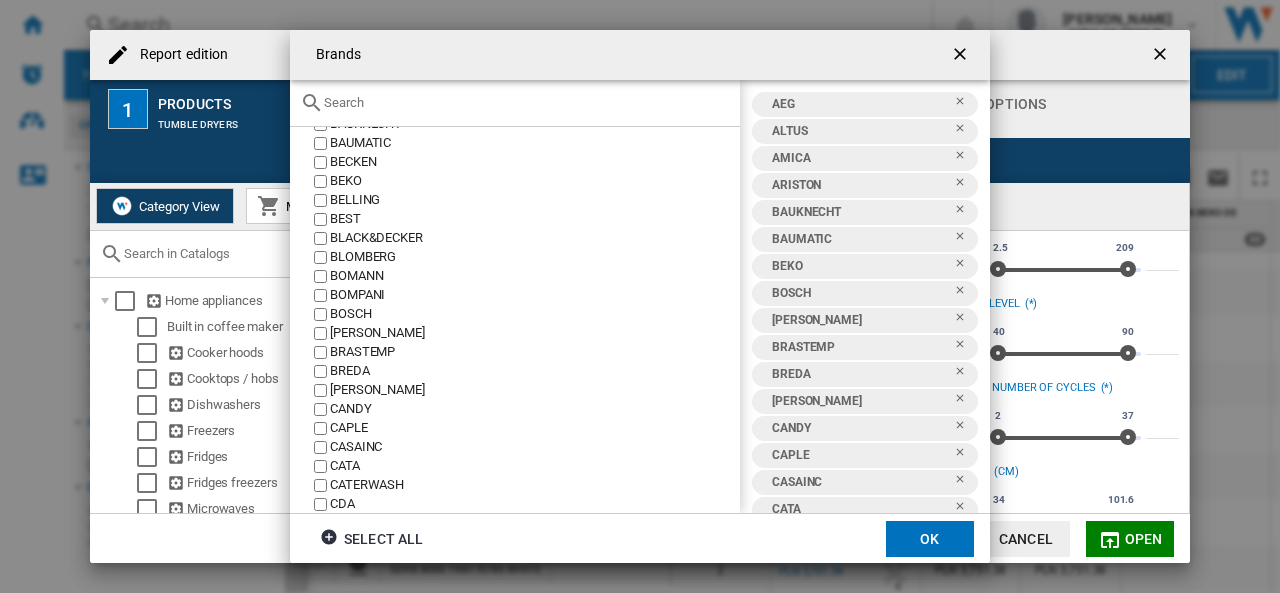 scroll, scrollTop: 600, scrollLeft: 0, axis: vertical 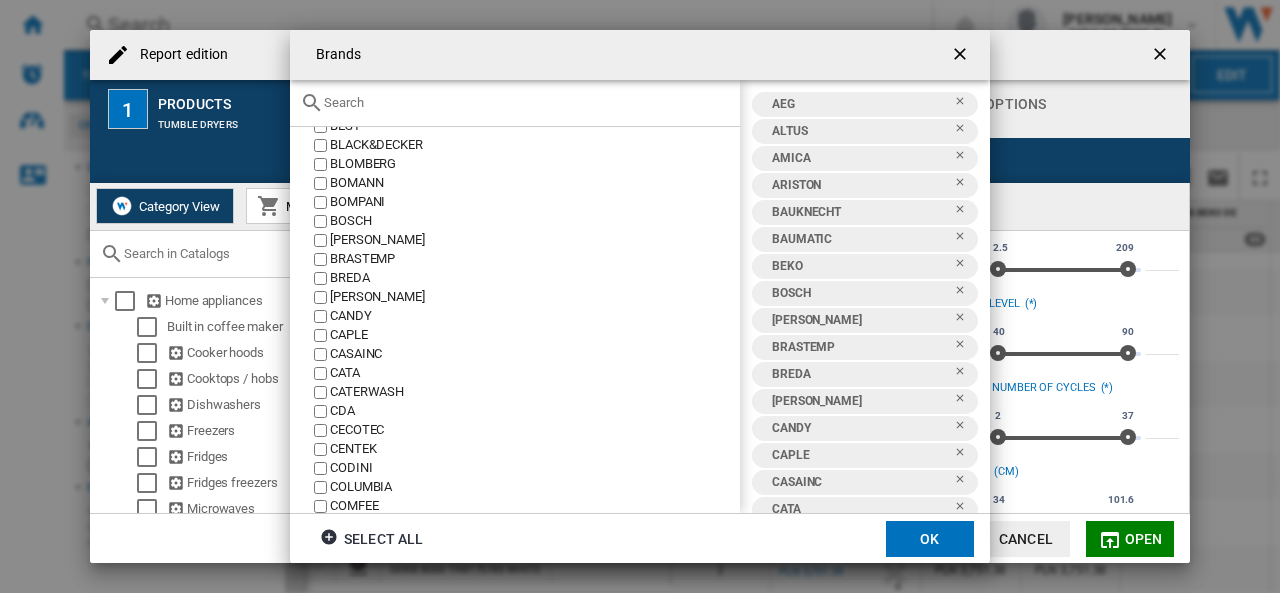 click on "BRASTEMP" 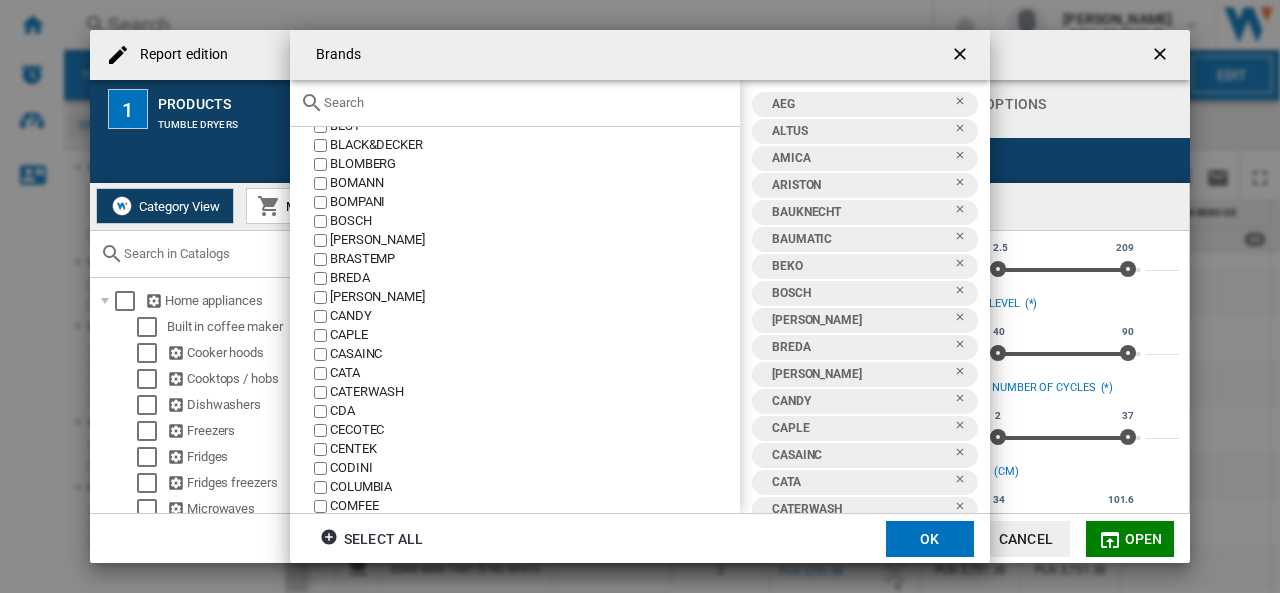 click on "BREDA" 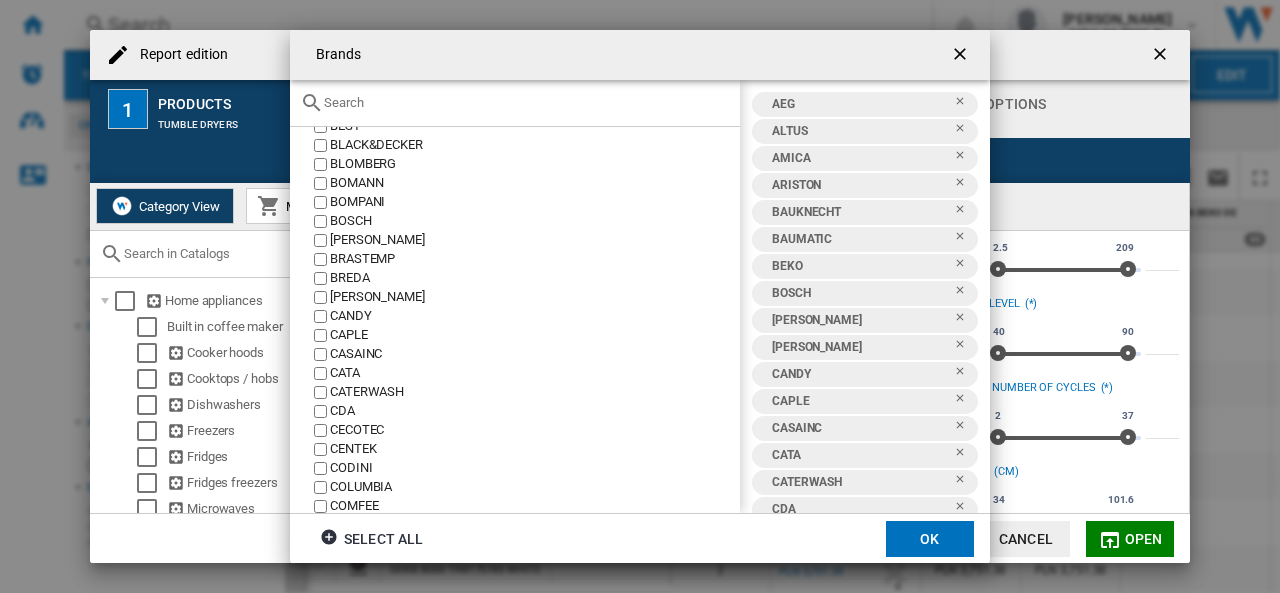 click on "[PERSON_NAME]" 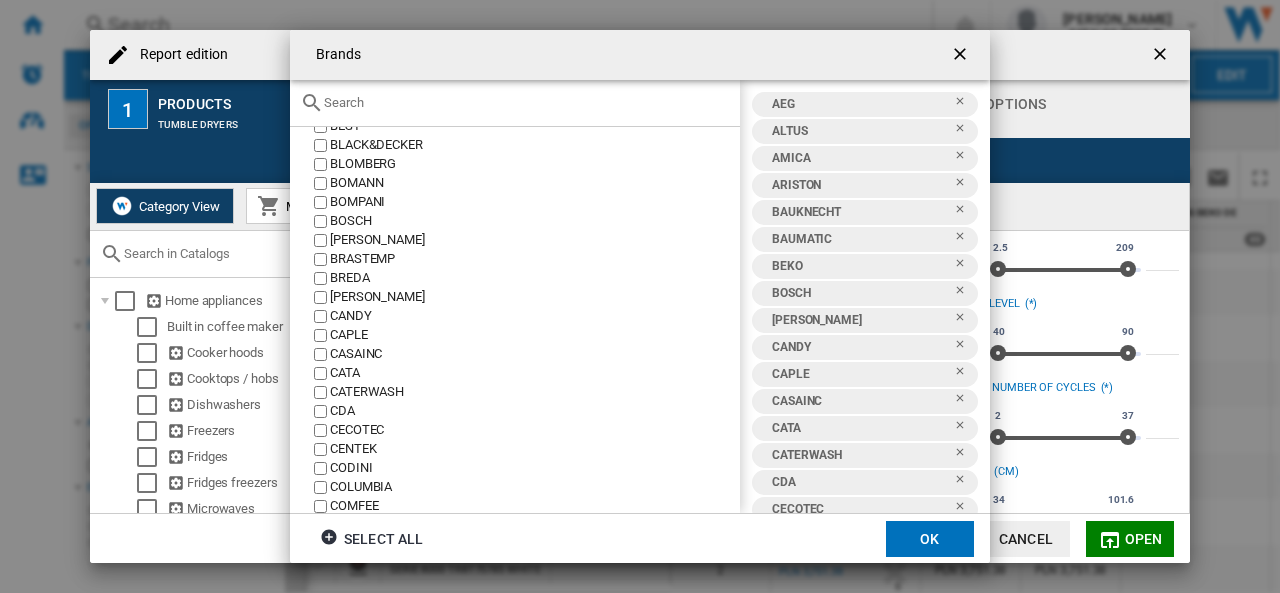 click on "CAPLE" 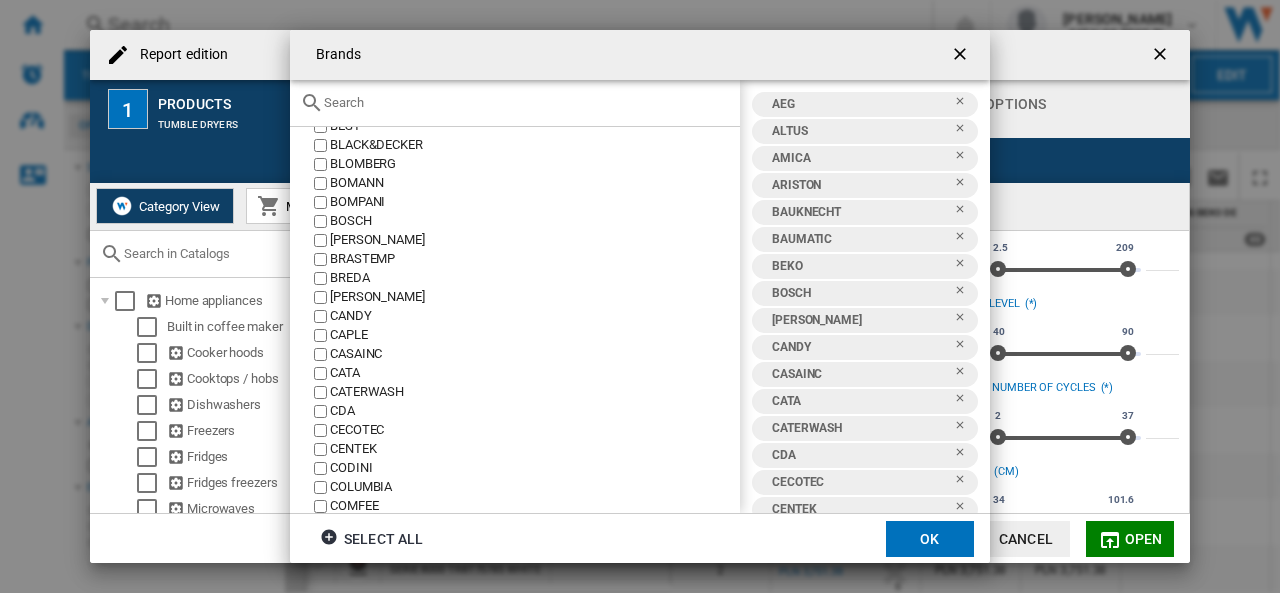 click on "CASAINC" 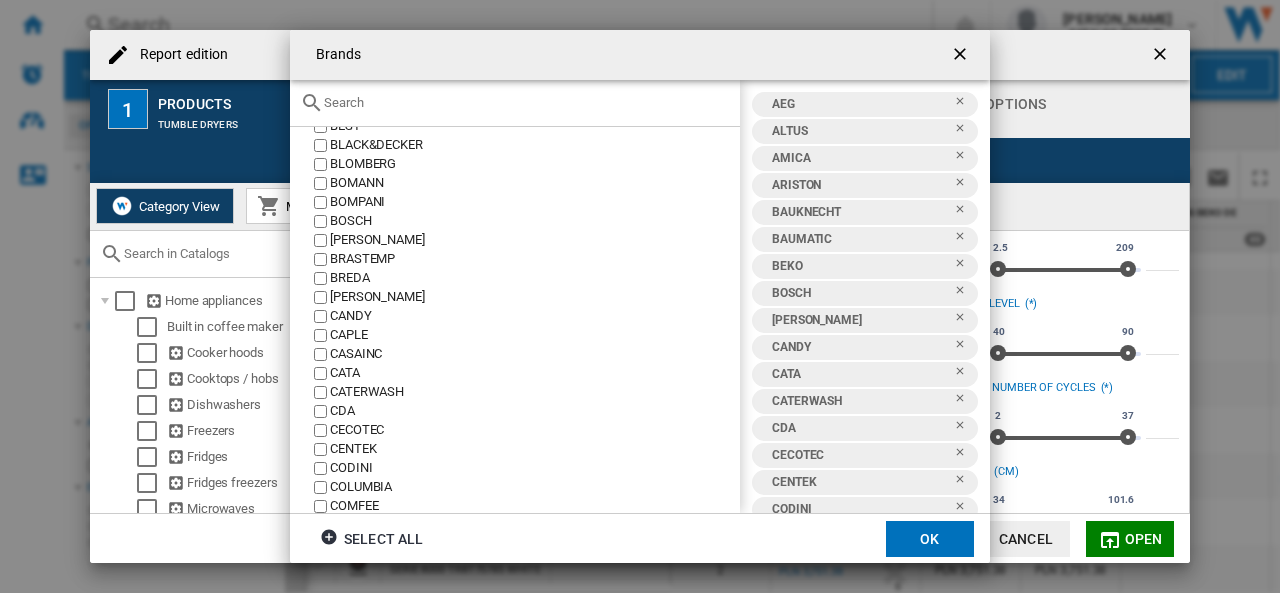 click on "CATA" 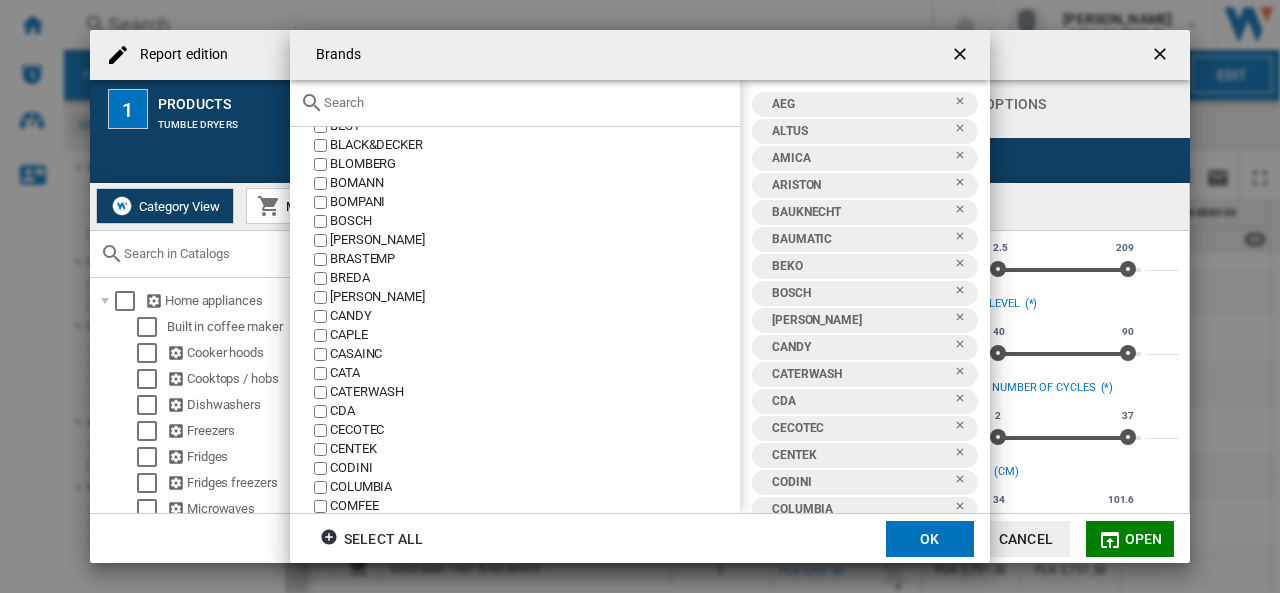 drag, startPoint x: 354, startPoint y: 383, endPoint x: 352, endPoint y: 394, distance: 11.18034 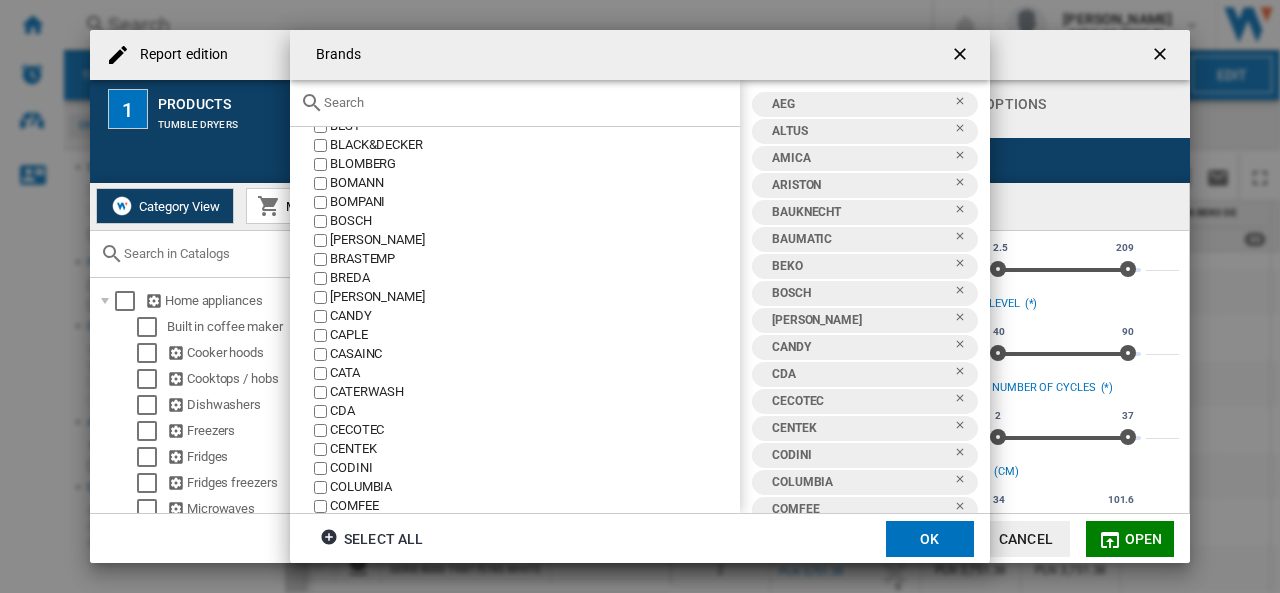 click on "CDA" 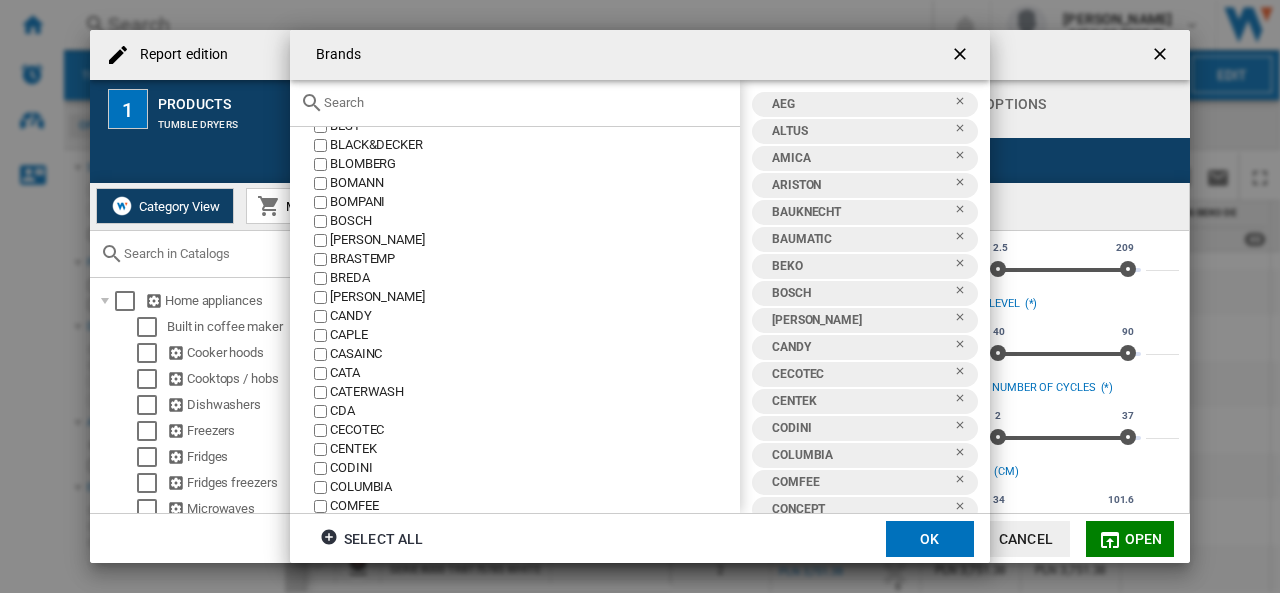 click on "CECOTEC" 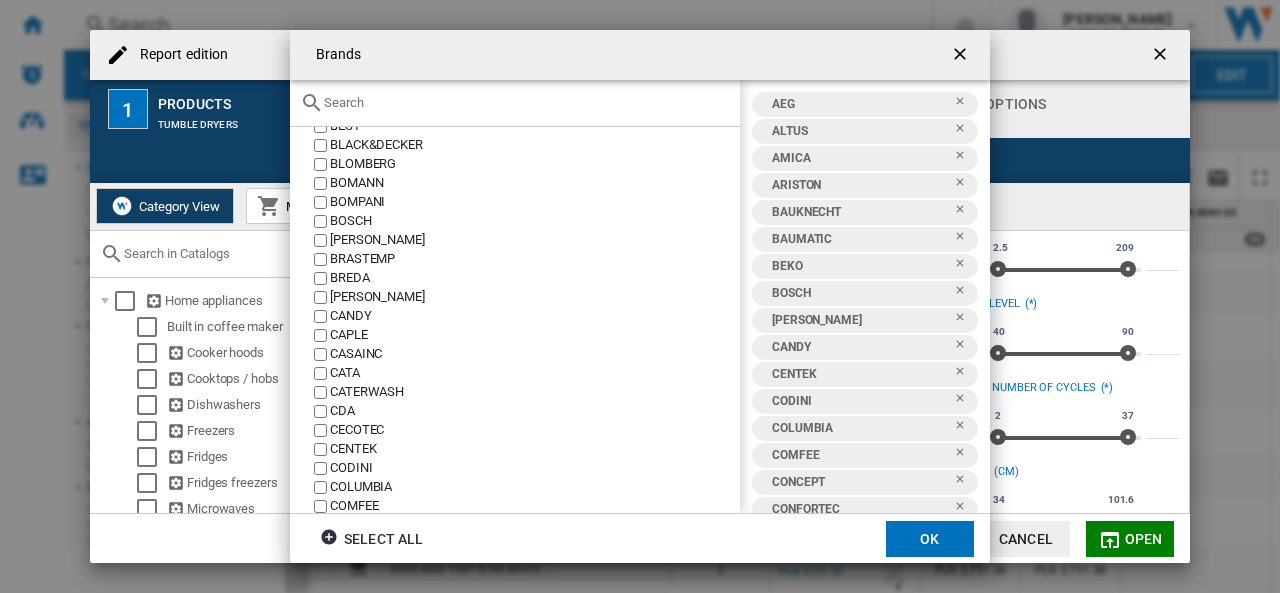 click on "CENTEK" 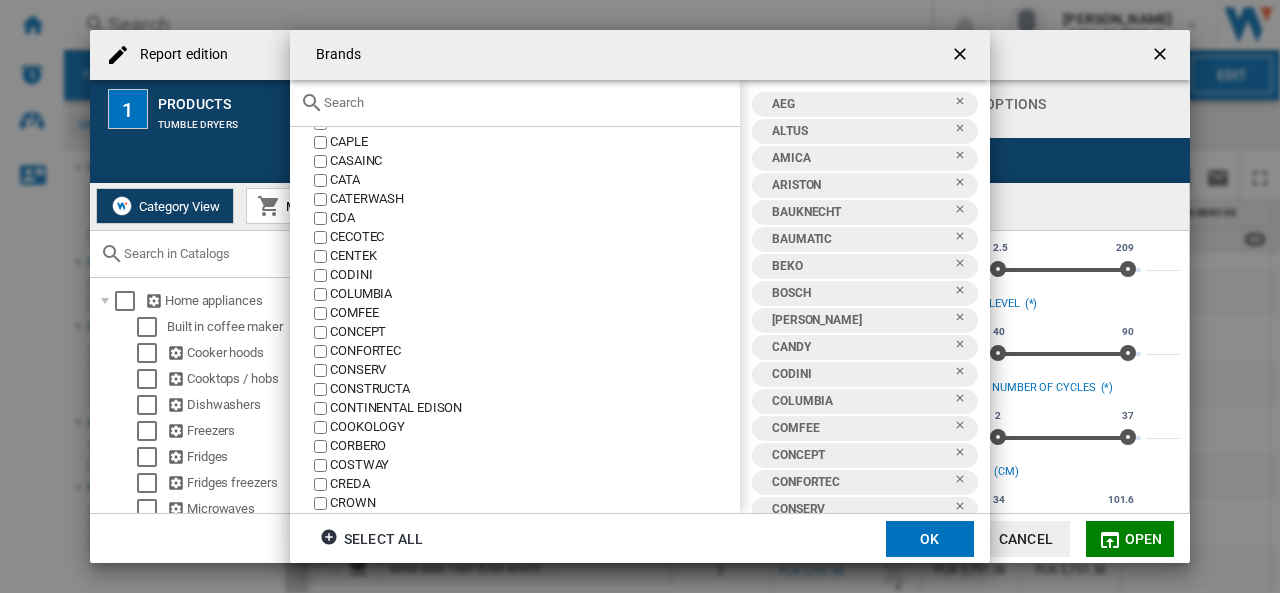 scroll, scrollTop: 800, scrollLeft: 0, axis: vertical 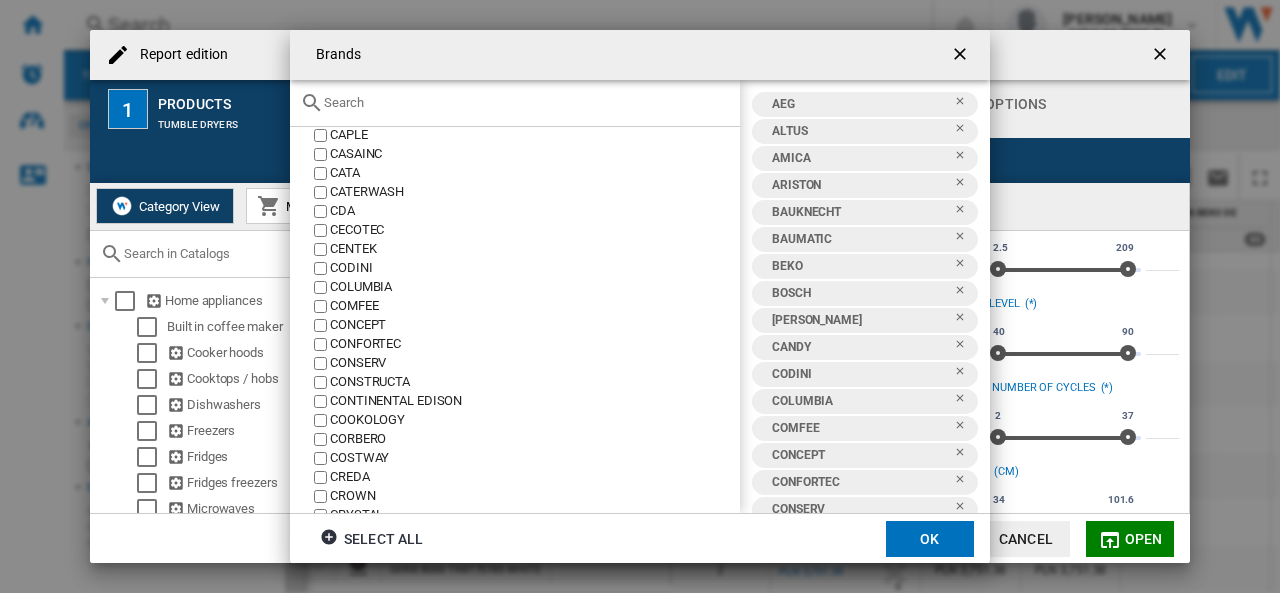 click on "CODINI" 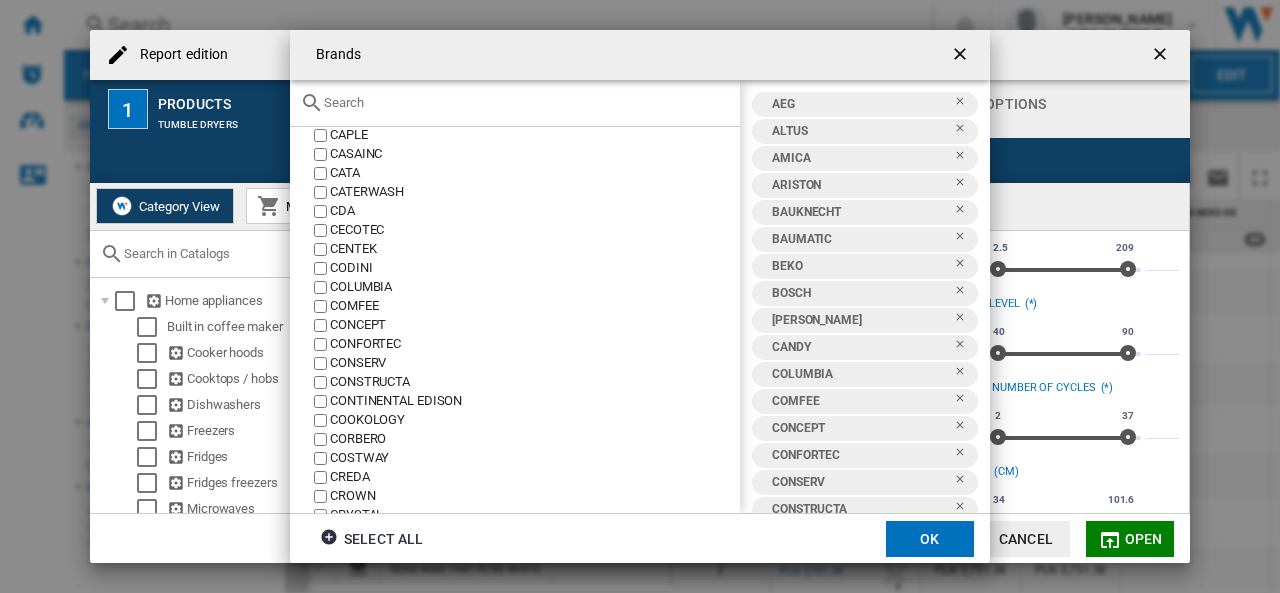 click on "COLUMBIA" 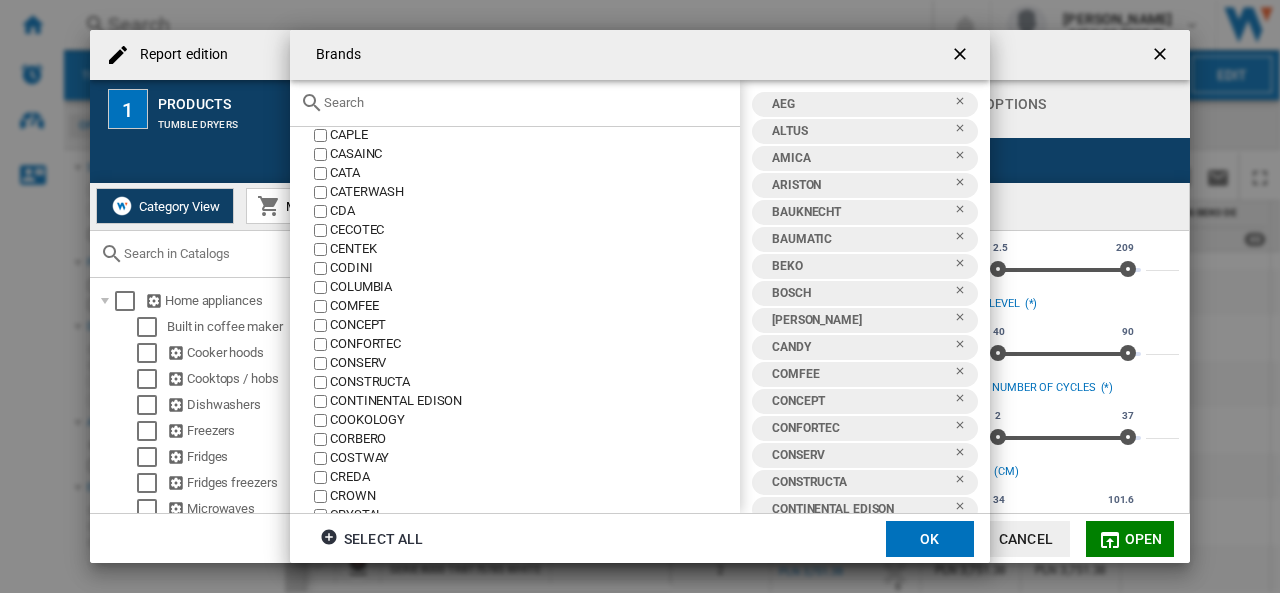 click on "COMFEE" 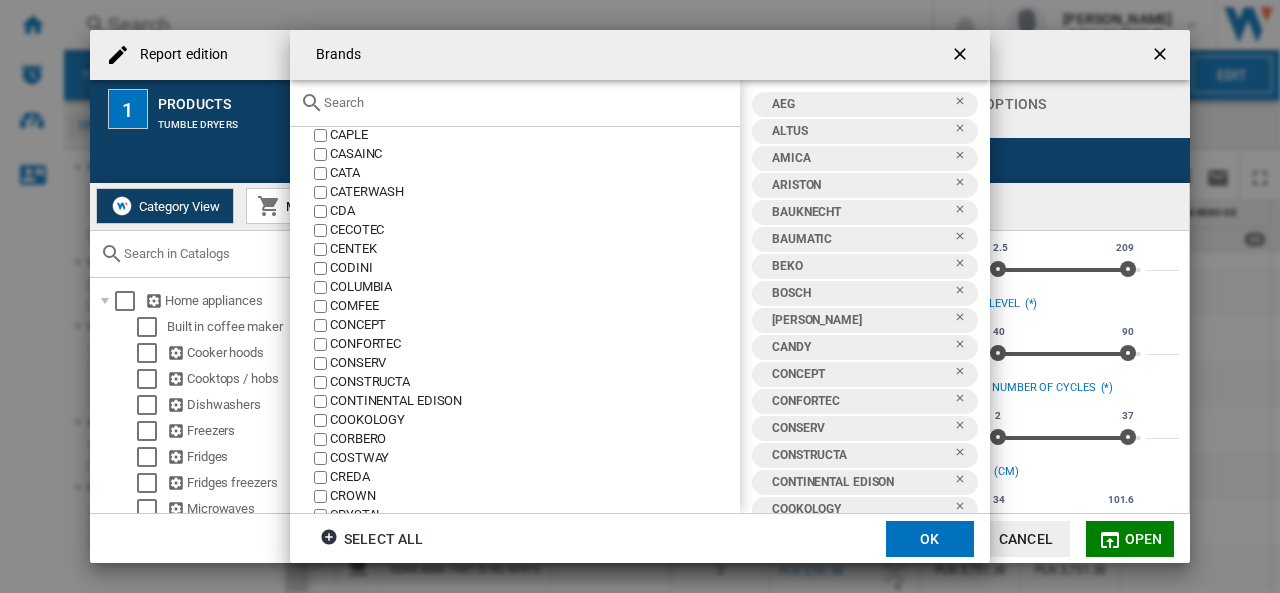 drag, startPoint x: 357, startPoint y: 321, endPoint x: 357, endPoint y: 336, distance: 15 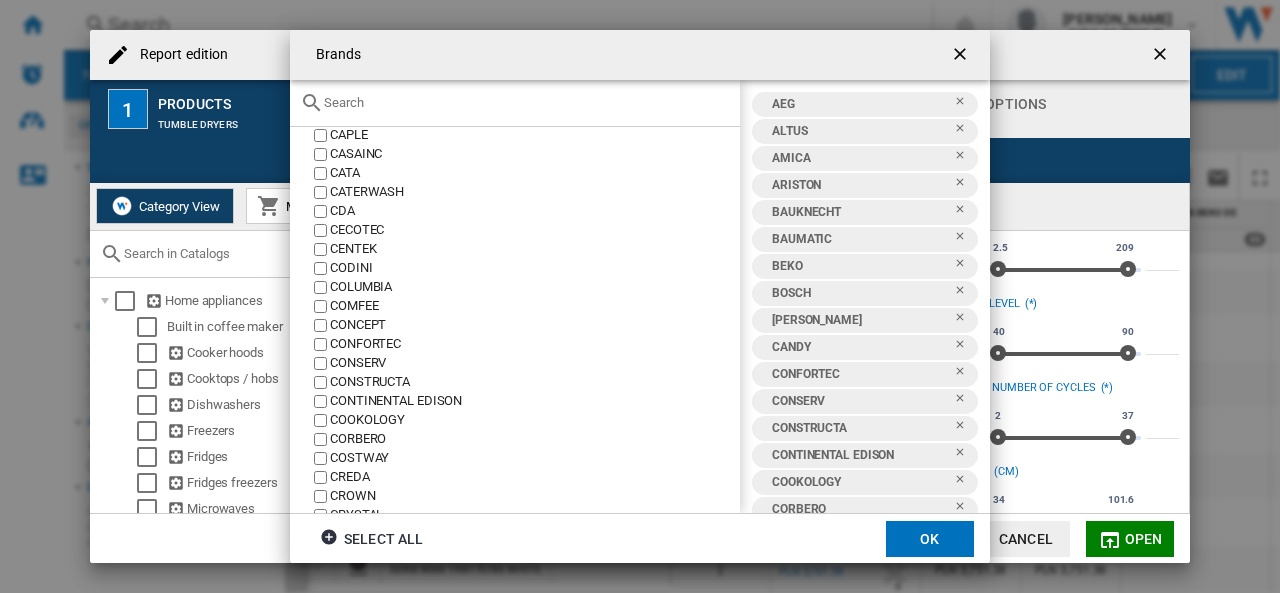 click on "CONFORTEC" 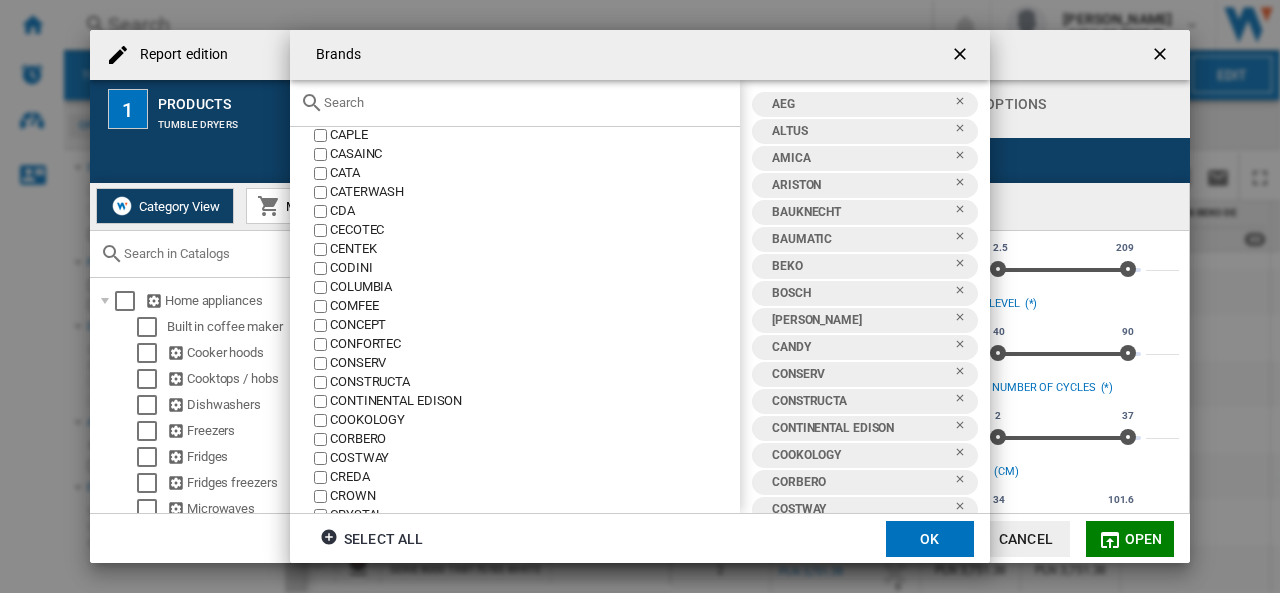 click on "CONSERV" 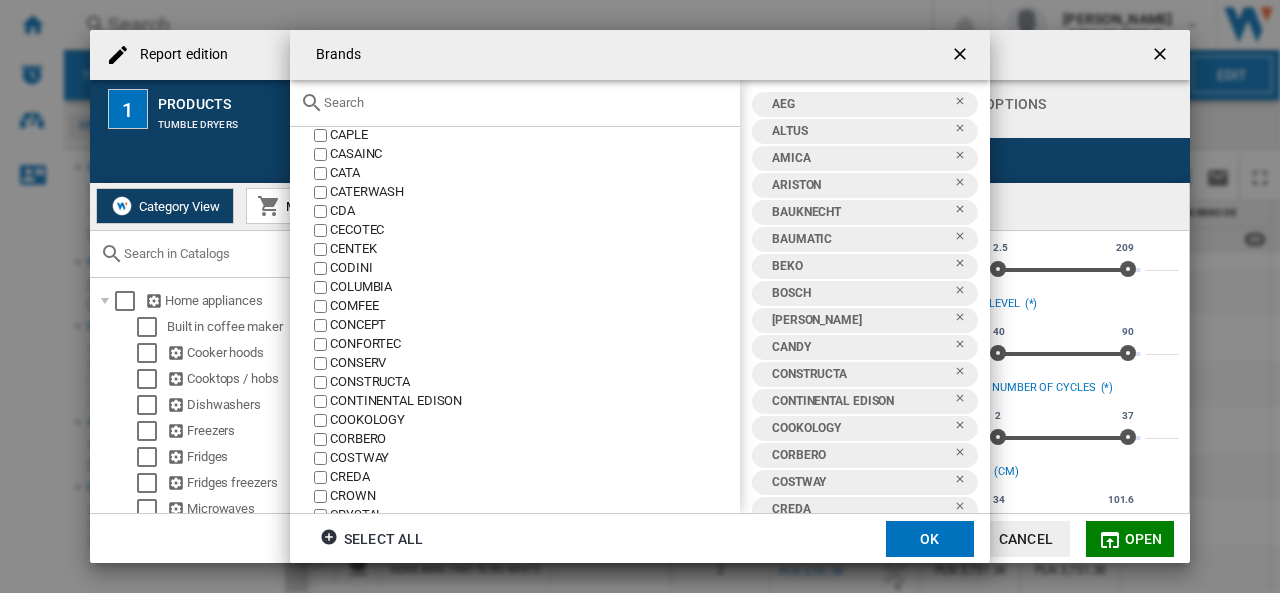 click on "CONSTRUCTA" 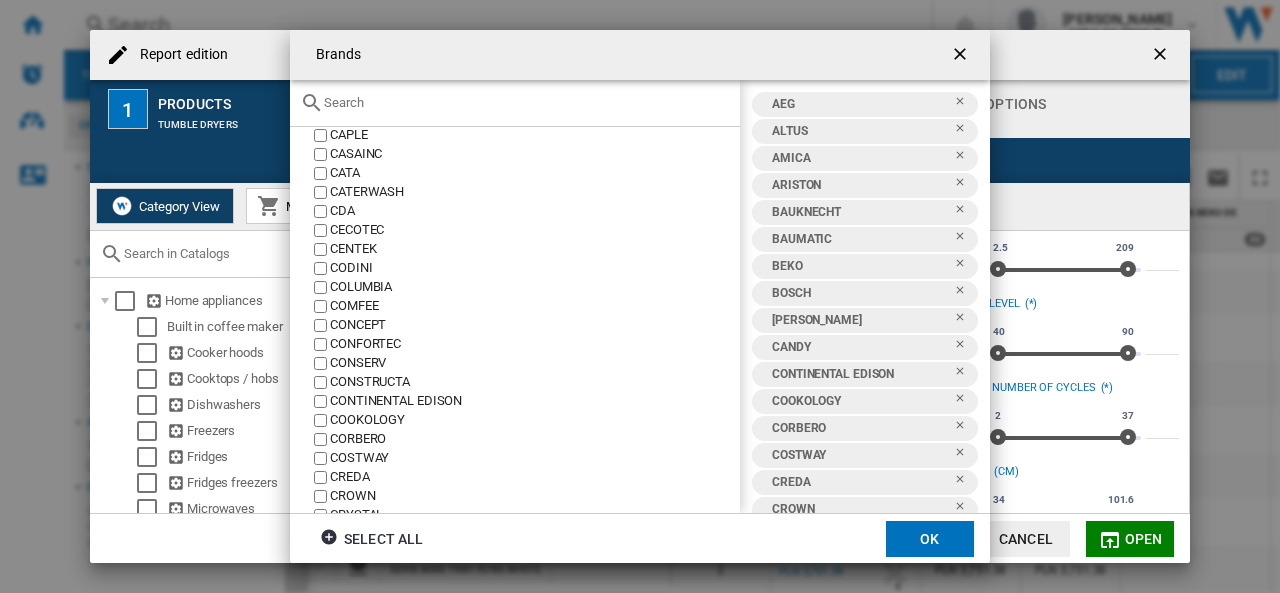 click on "CONTINENTAL EDISON" 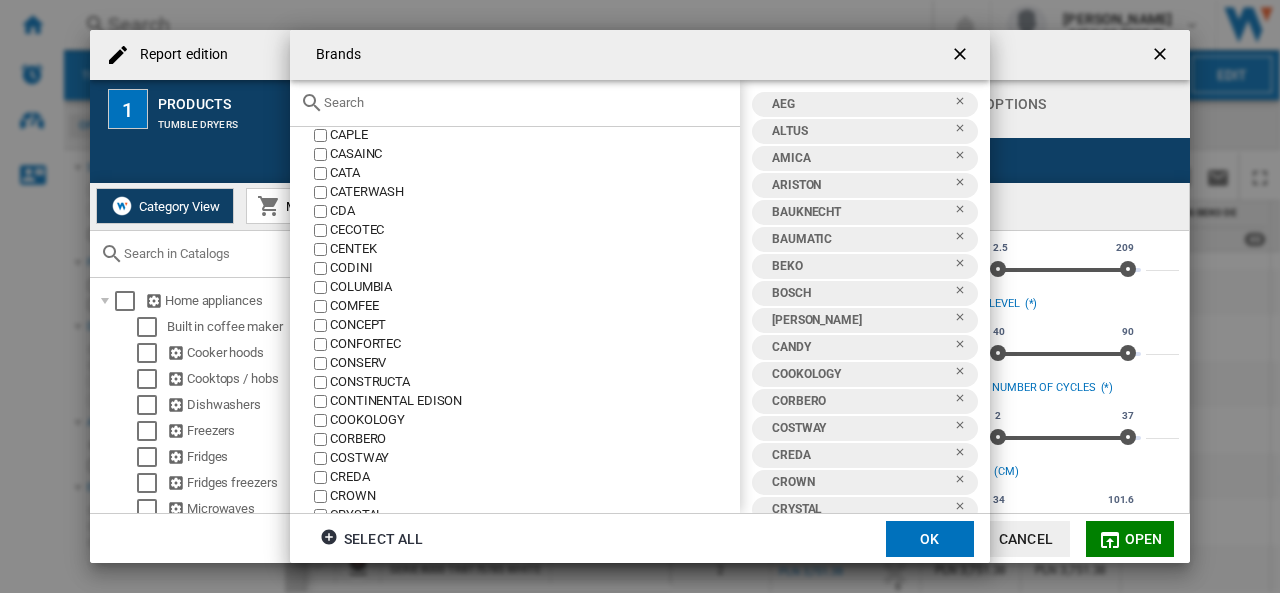 click on "COOKOLOGY" 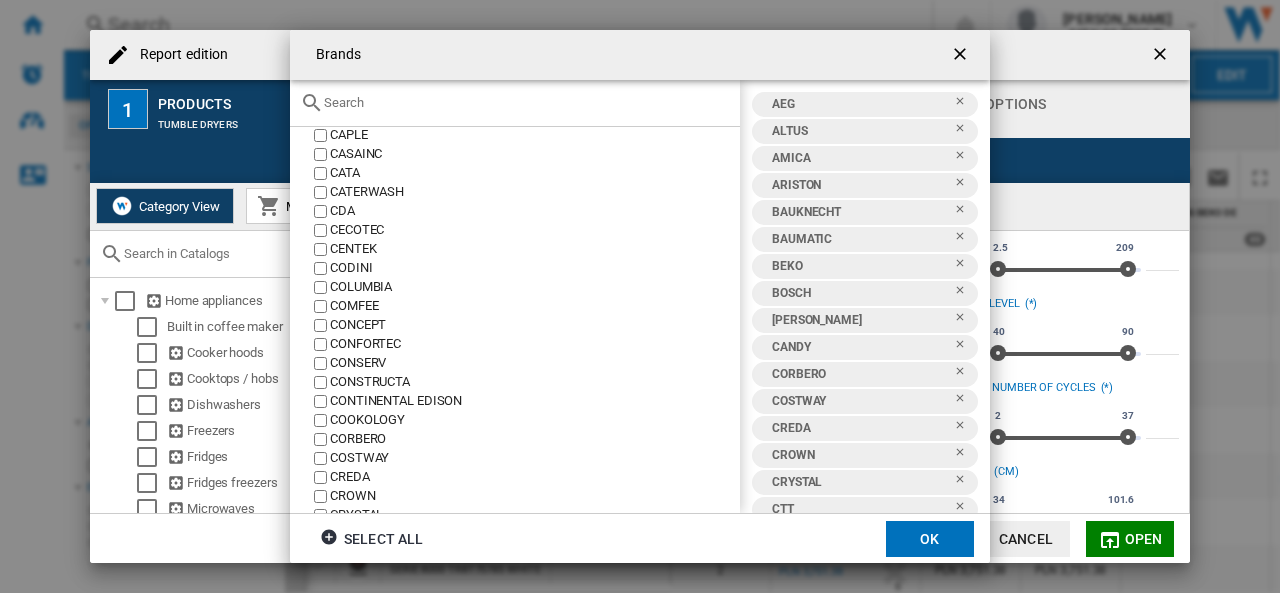 click on "CORBERO" 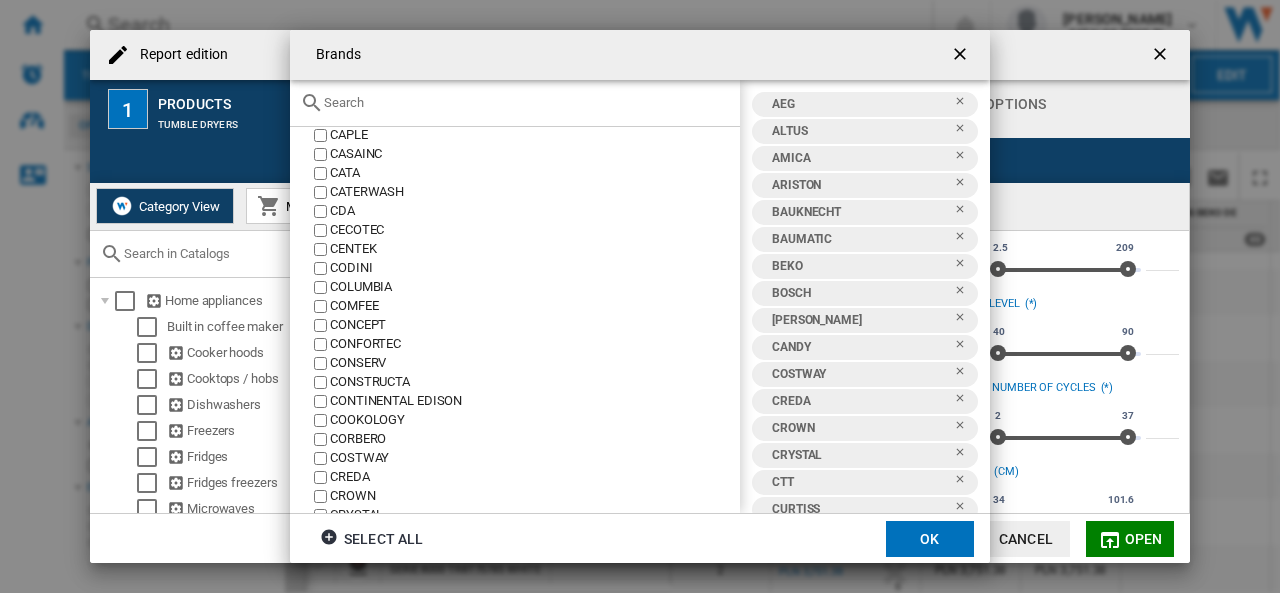click on "COSTWAY" 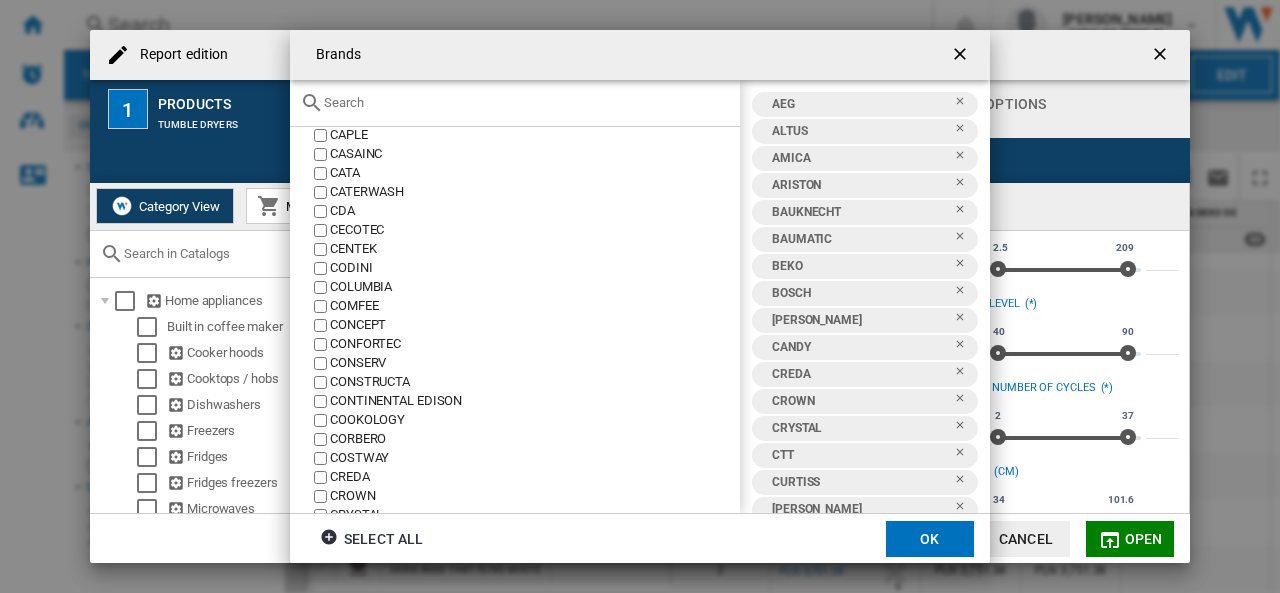 click on "CREDA" 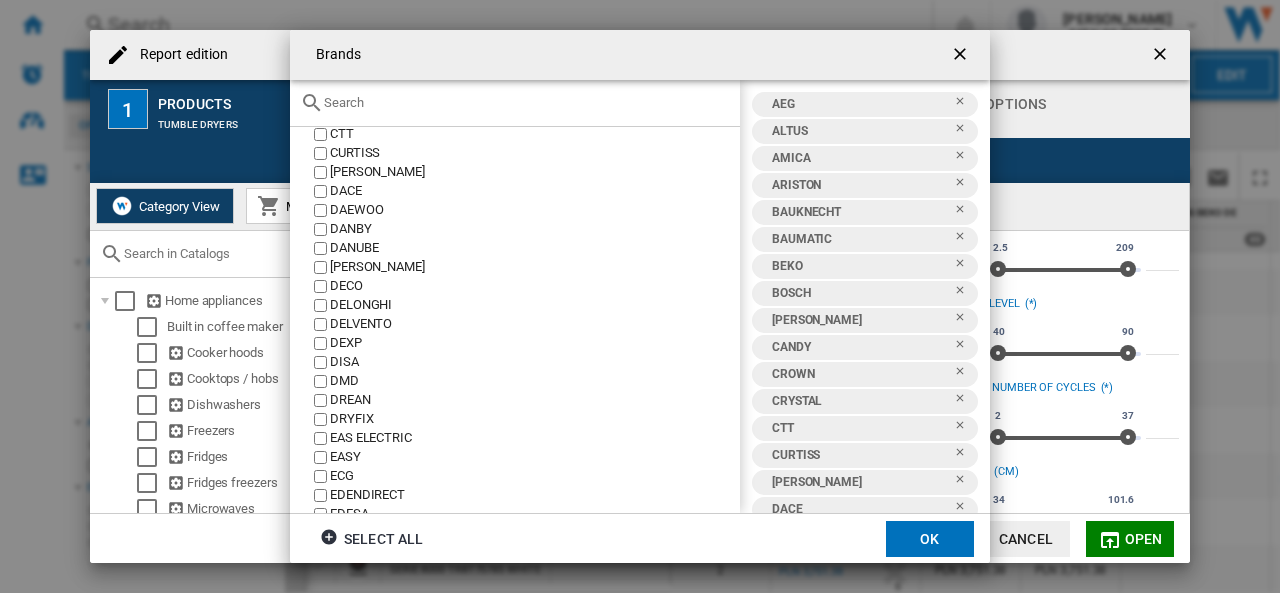 scroll, scrollTop: 1000, scrollLeft: 0, axis: vertical 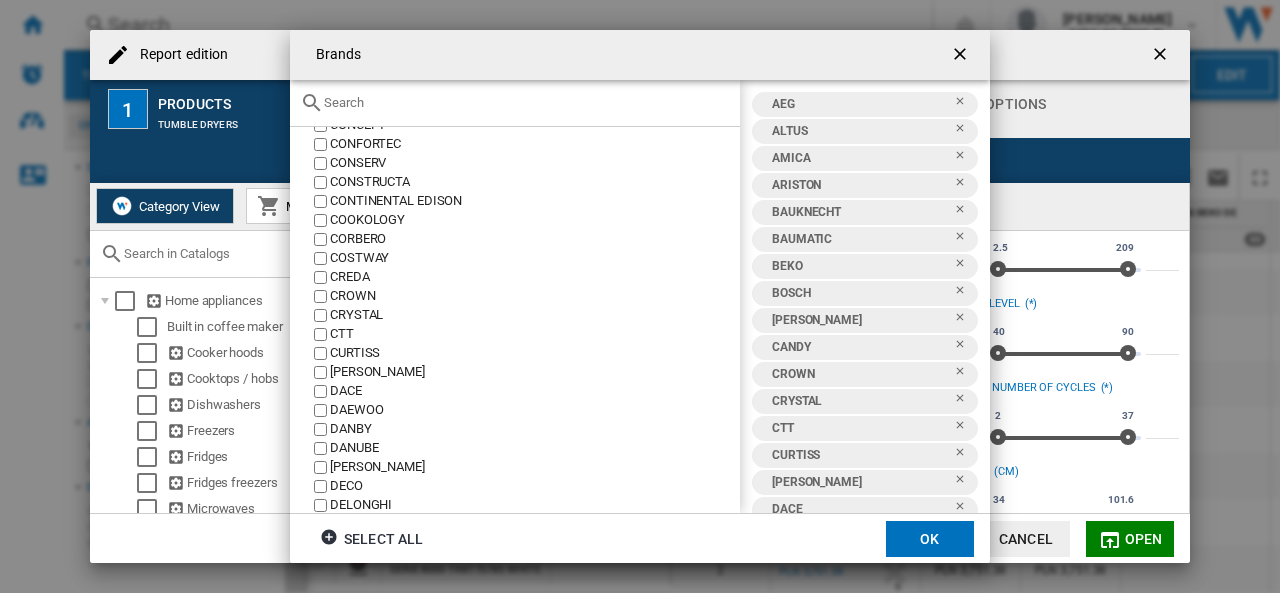 click on "CROWN" 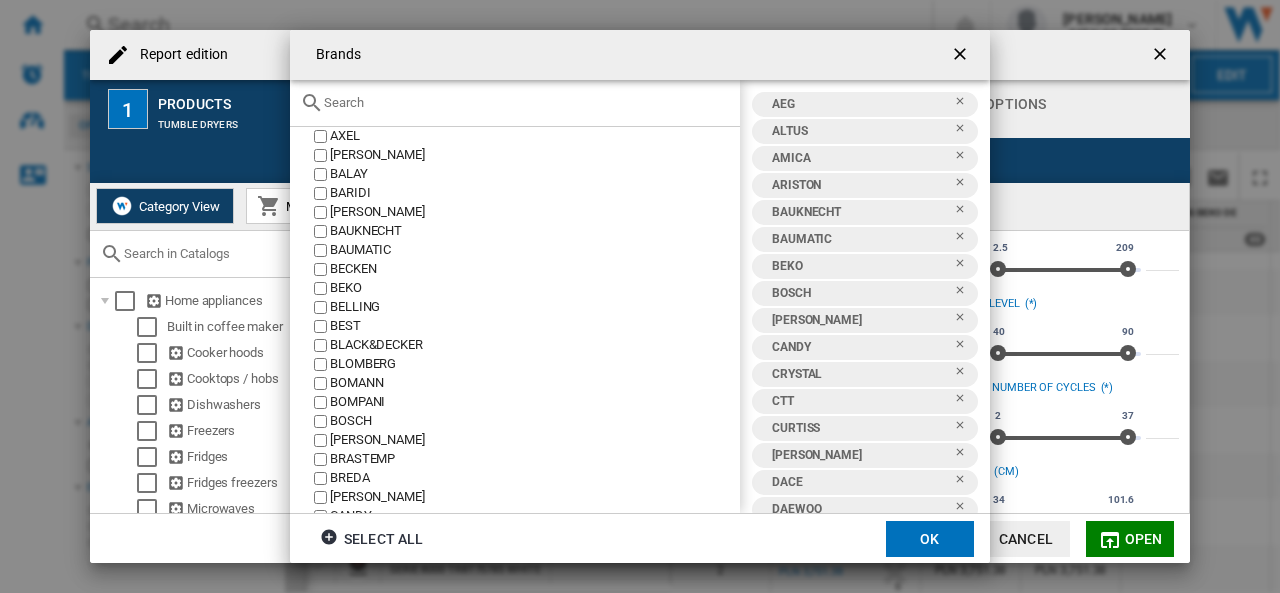 scroll, scrollTop: 0, scrollLeft: 0, axis: both 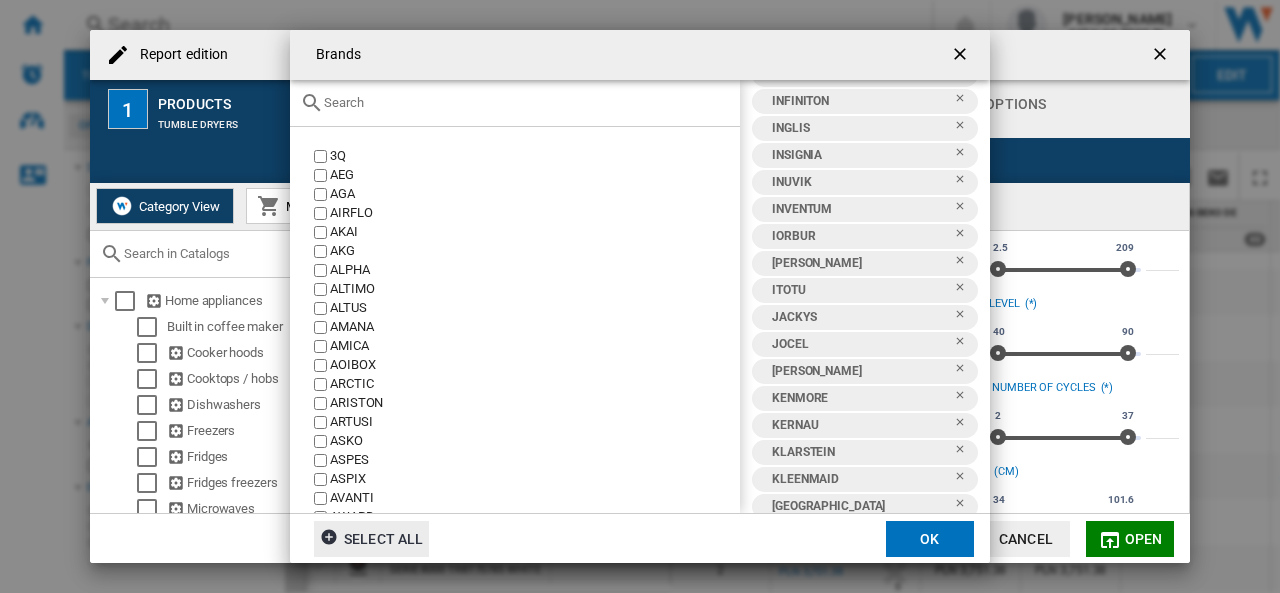 click 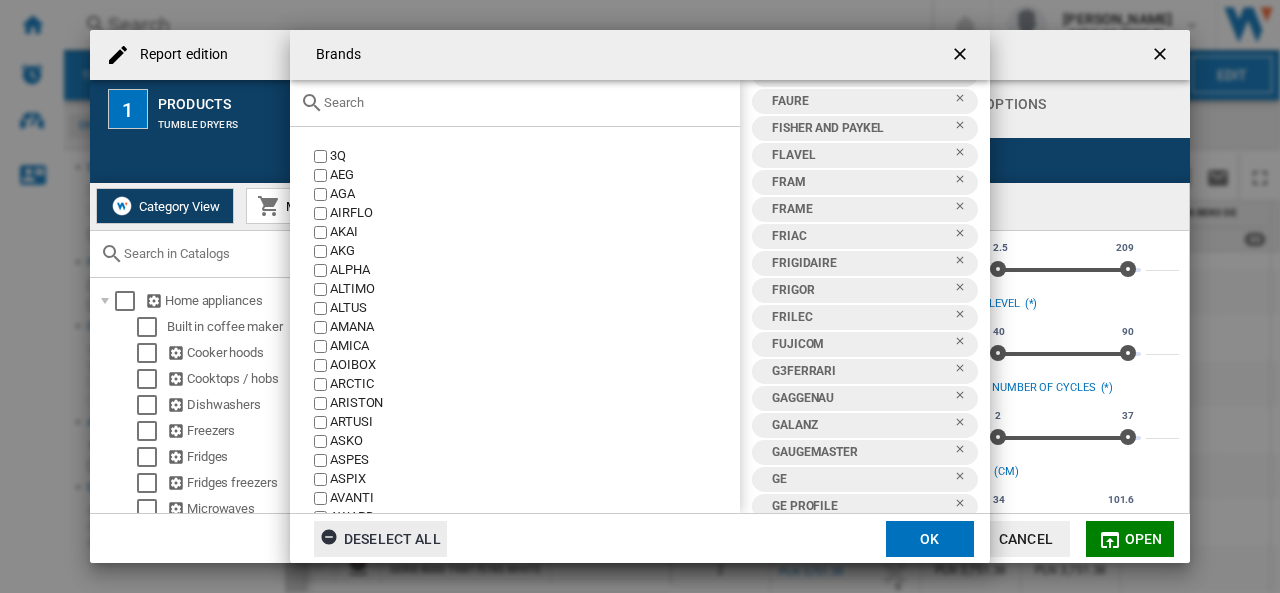 scroll, scrollTop: 4377, scrollLeft: 0, axis: vertical 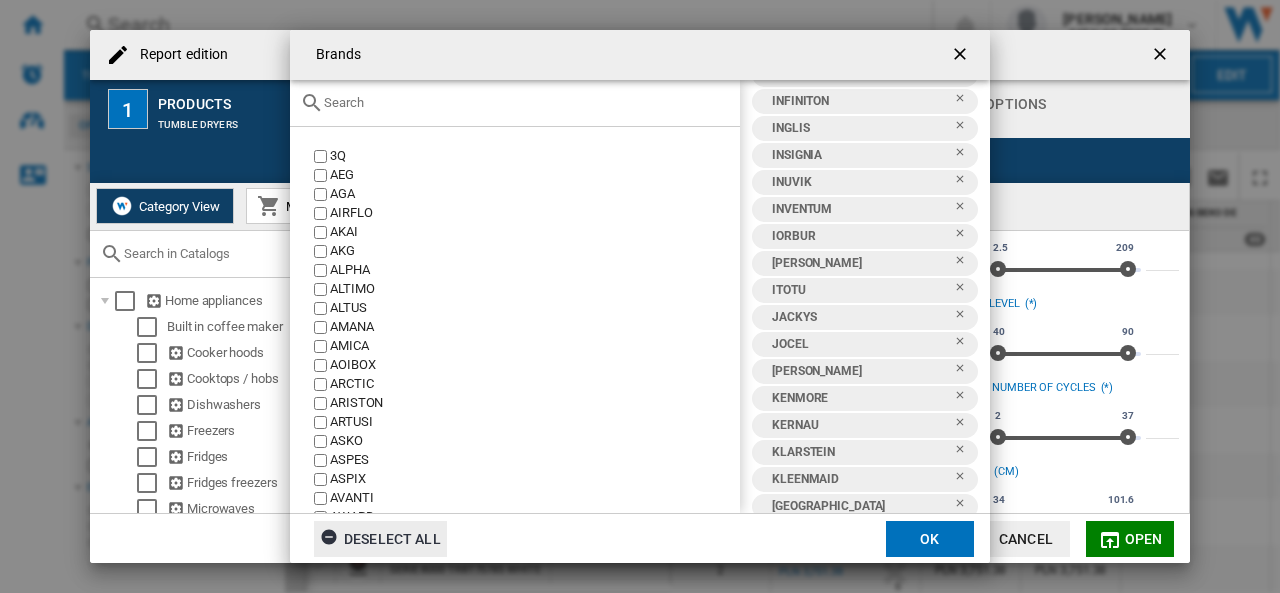 click 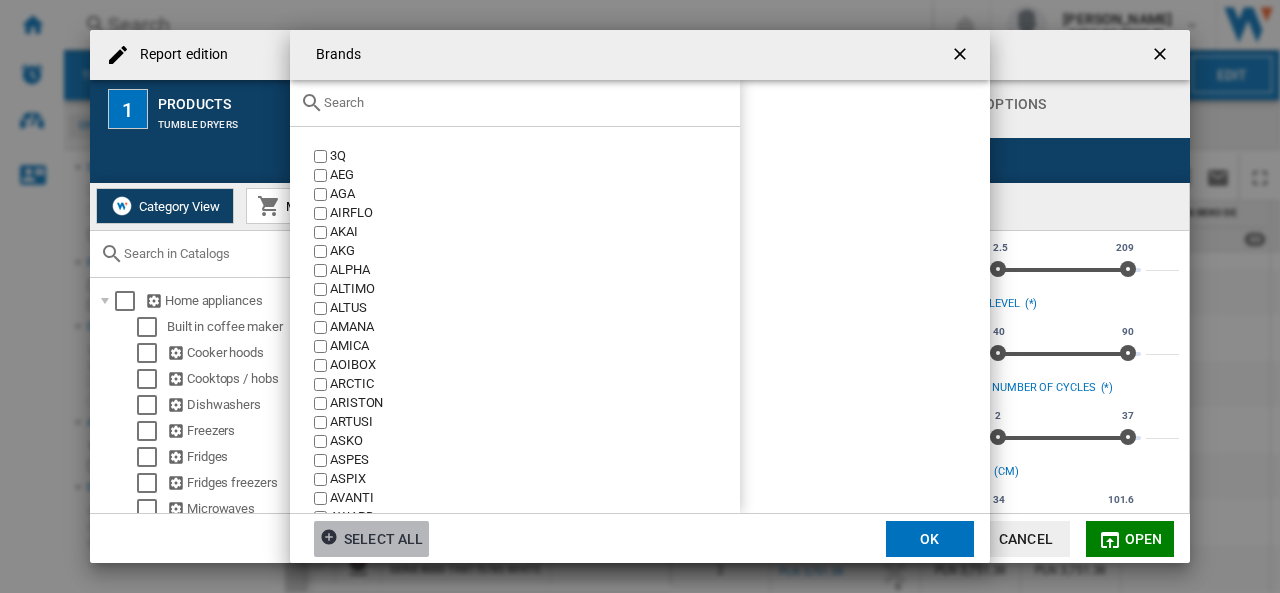 scroll, scrollTop: 0, scrollLeft: 0, axis: both 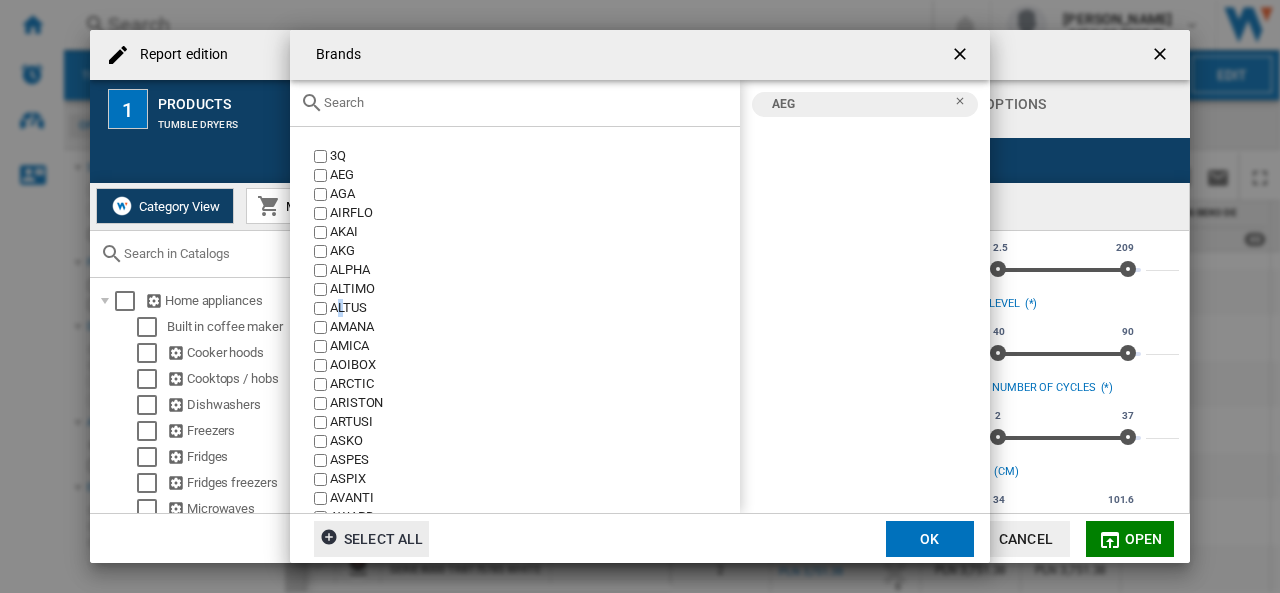 click on "ALTUS" 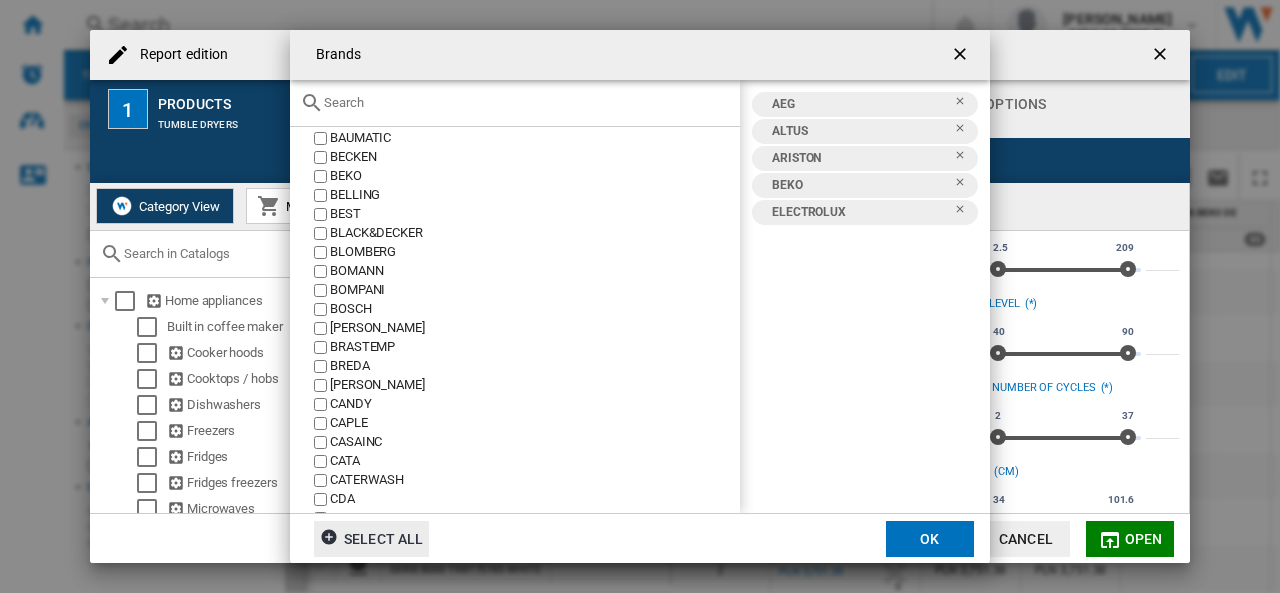 scroll, scrollTop: 500, scrollLeft: 0, axis: vertical 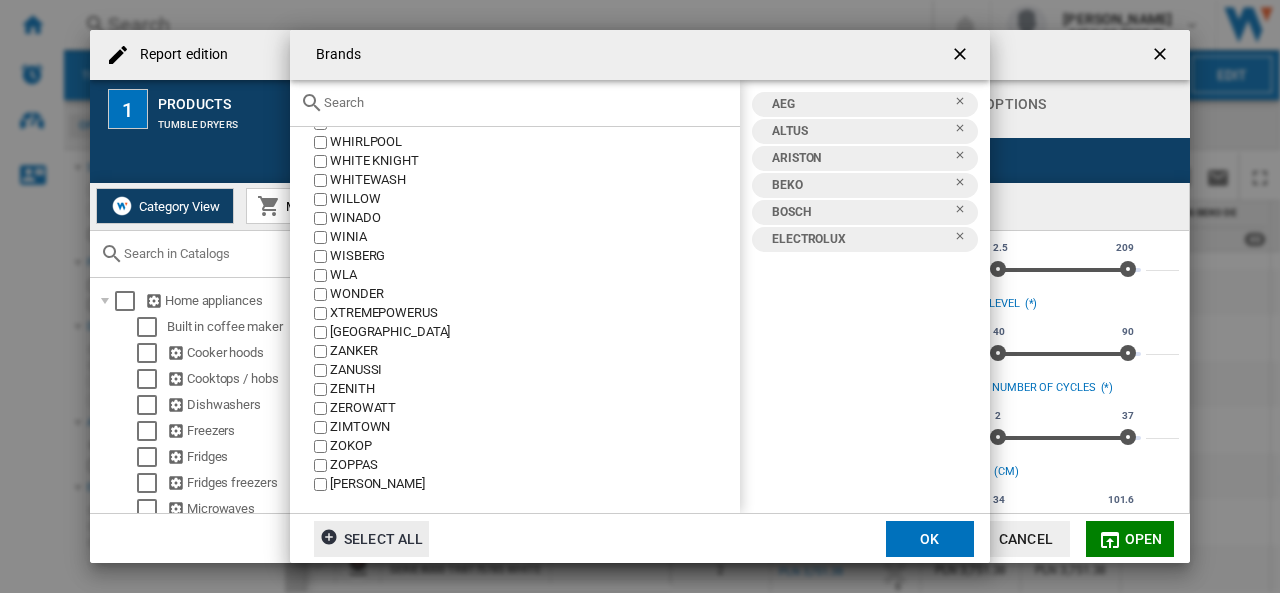 click on "WHIRLPOOL" 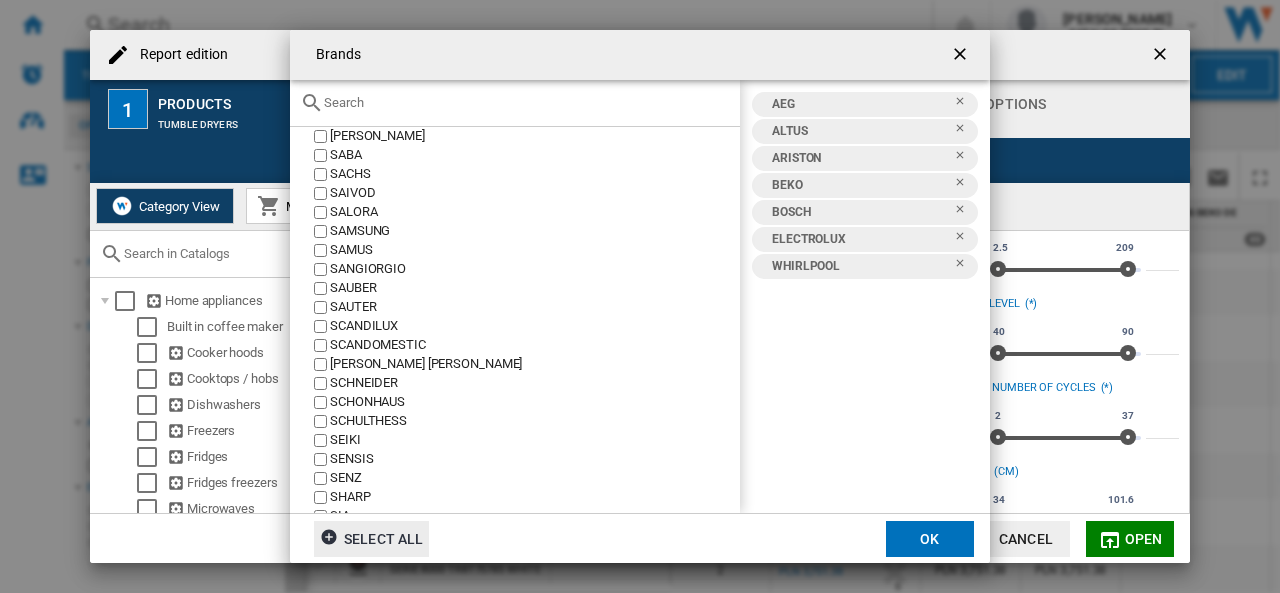 scroll, scrollTop: 5084, scrollLeft: 0, axis: vertical 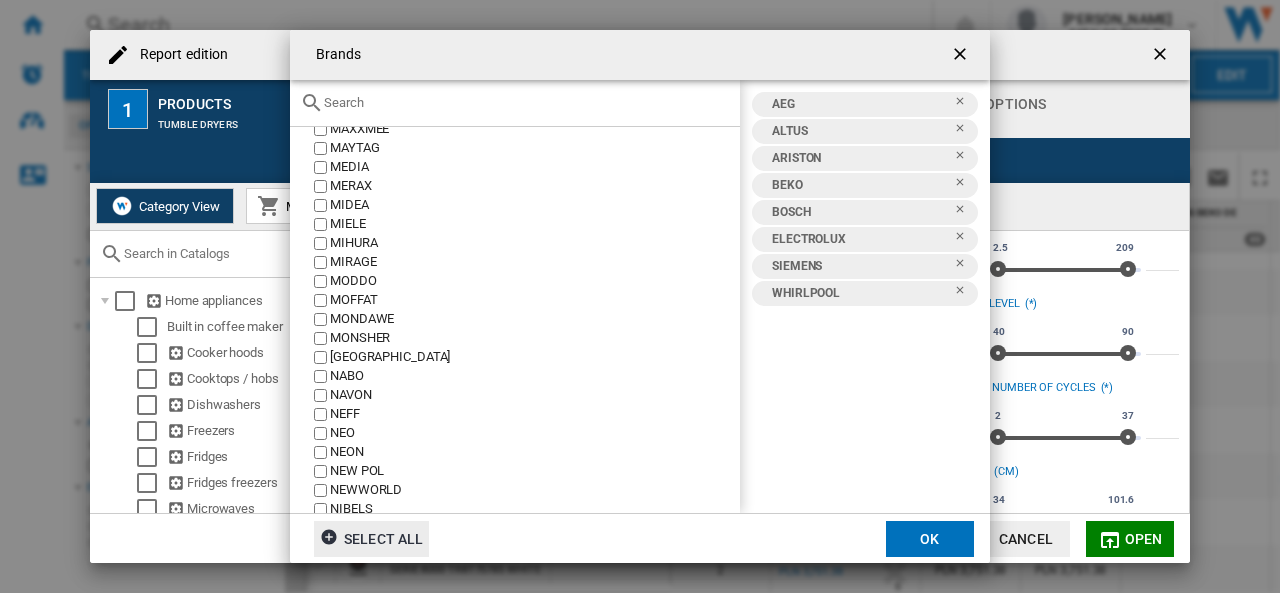 click on "MIDEA" 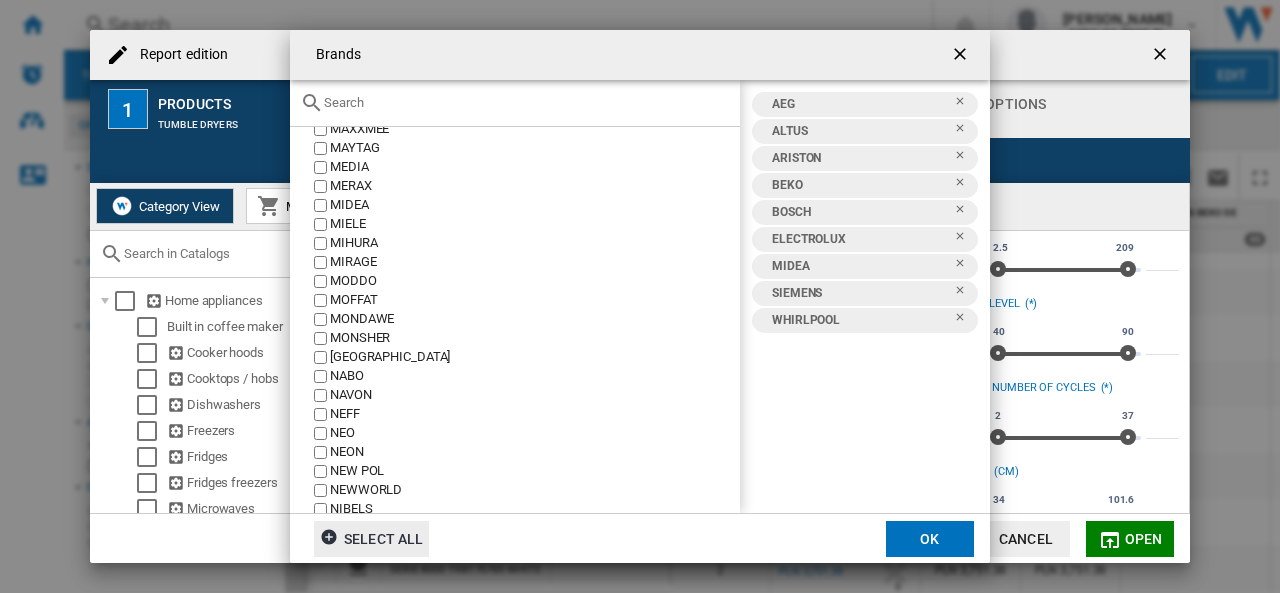 click on "MIELE" 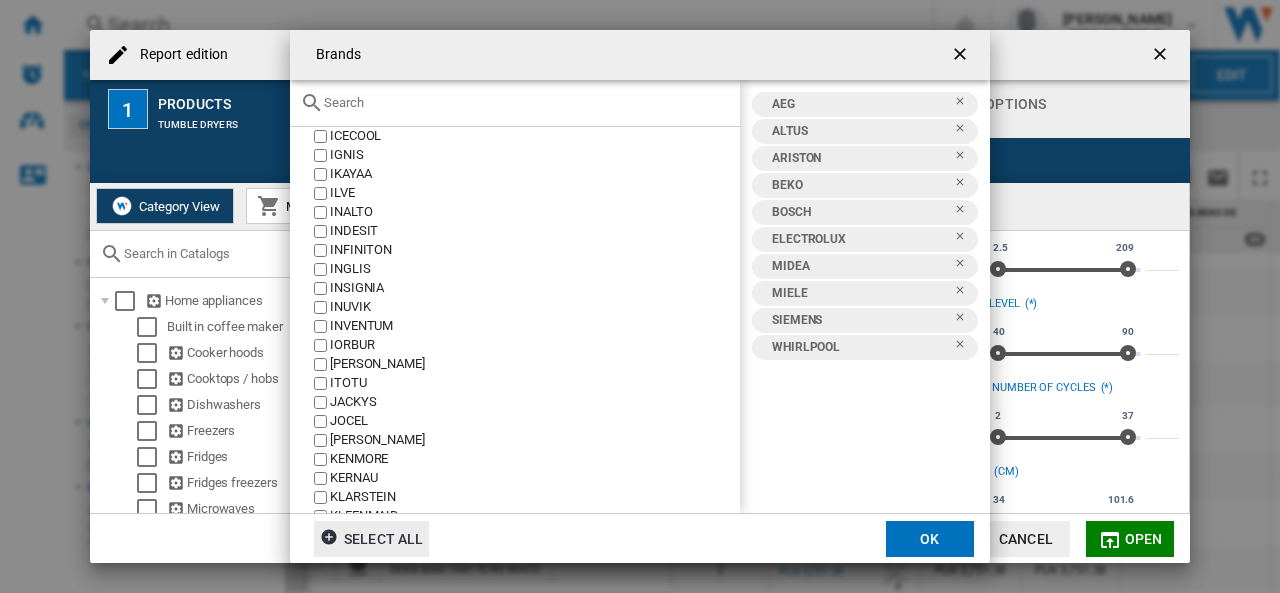 scroll, scrollTop: 2684, scrollLeft: 0, axis: vertical 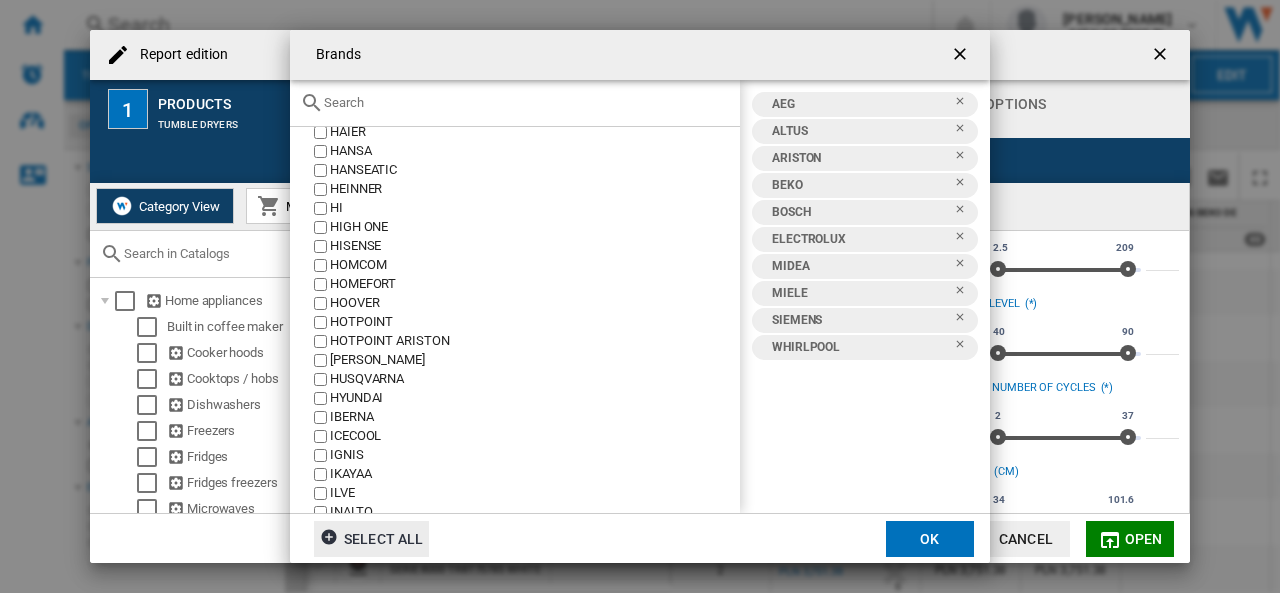 click on "HISENSE" 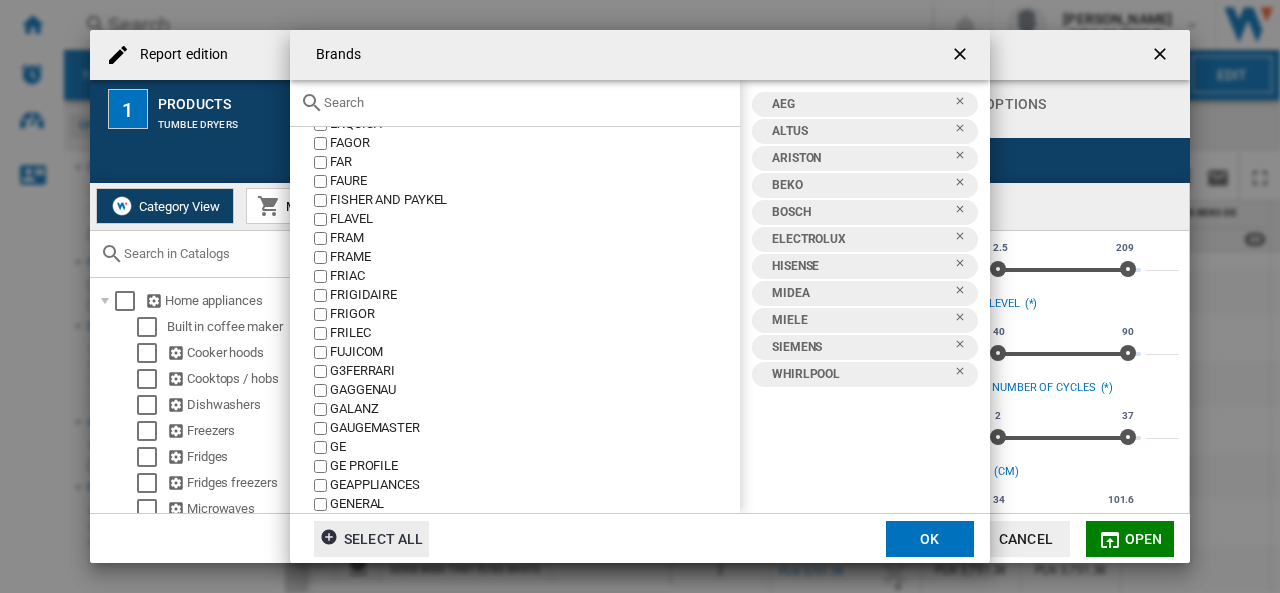 scroll, scrollTop: 2384, scrollLeft: 0, axis: vertical 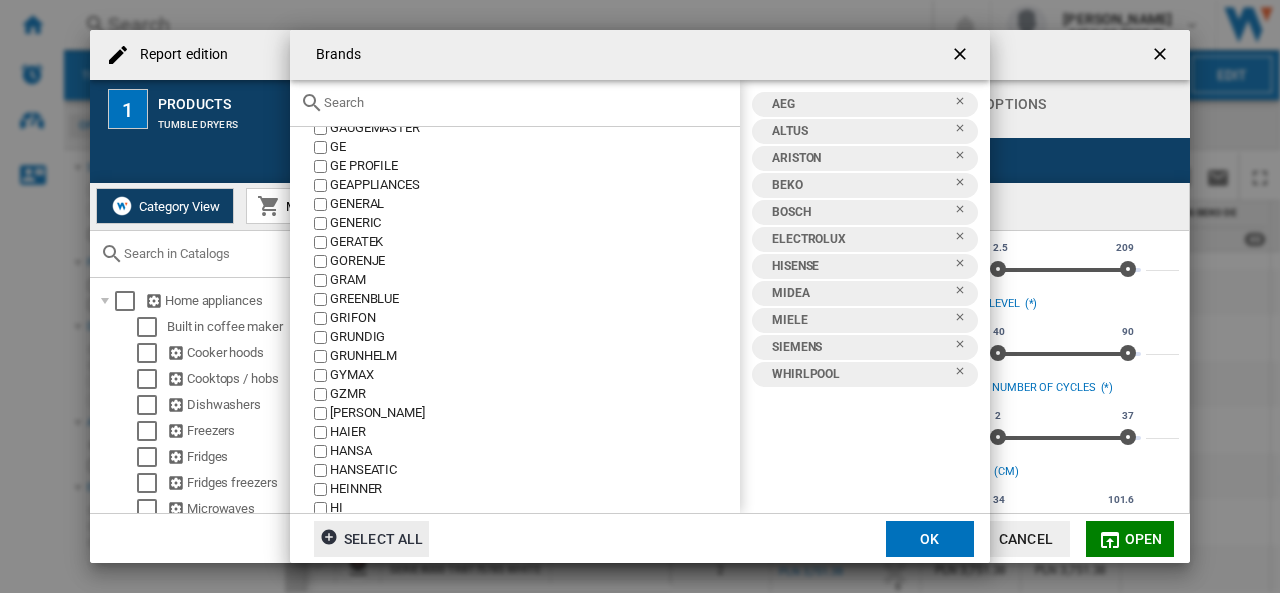click on "GORENJE" 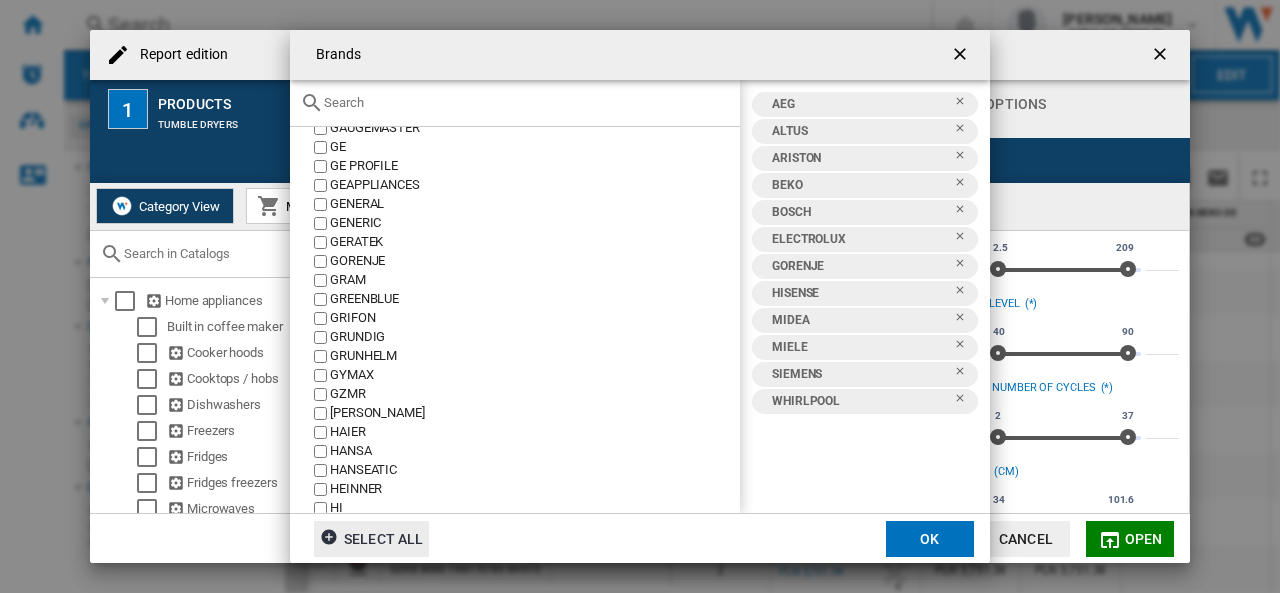 click on "GRUNDIG" 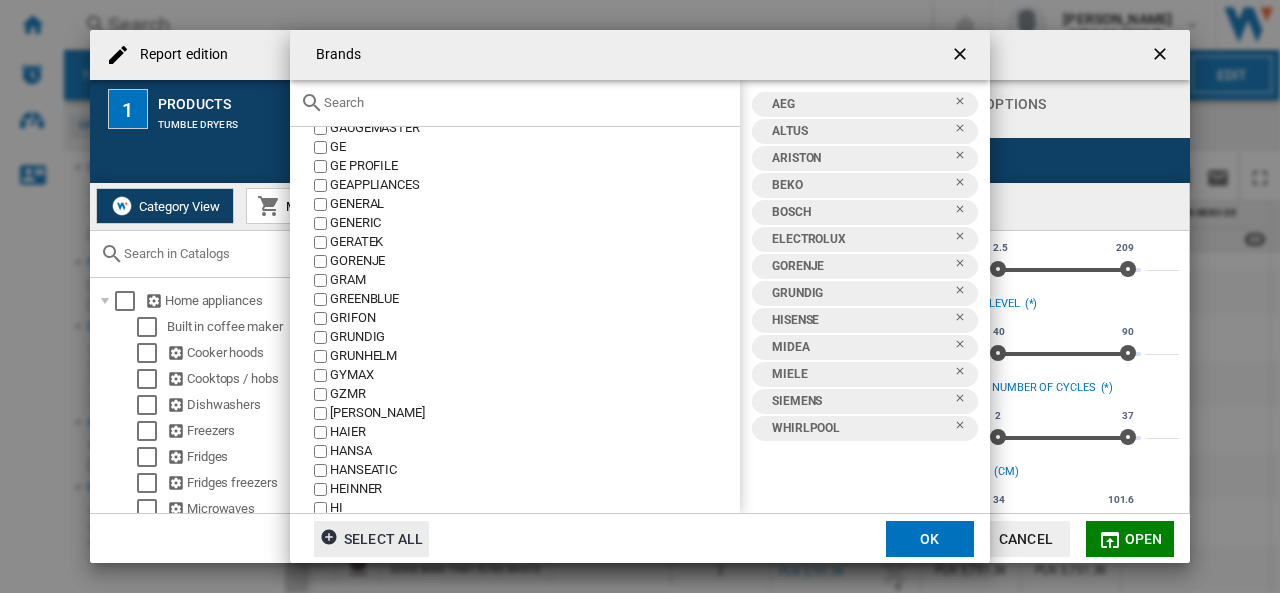 scroll, scrollTop: 2784, scrollLeft: 0, axis: vertical 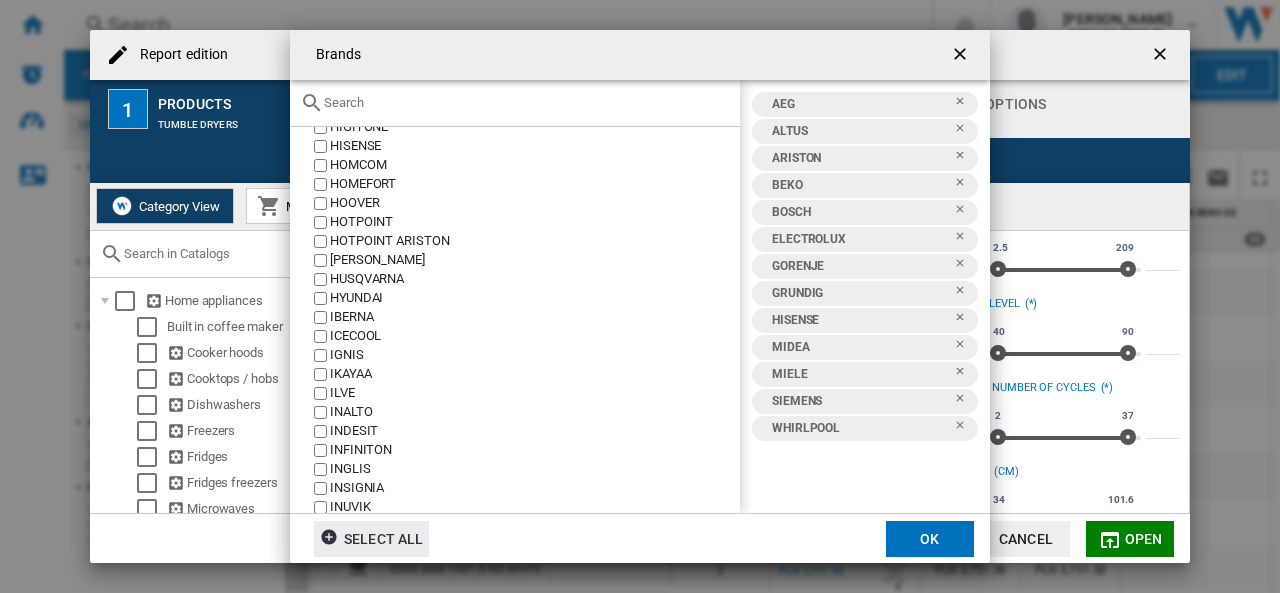 click on "INDESIT" 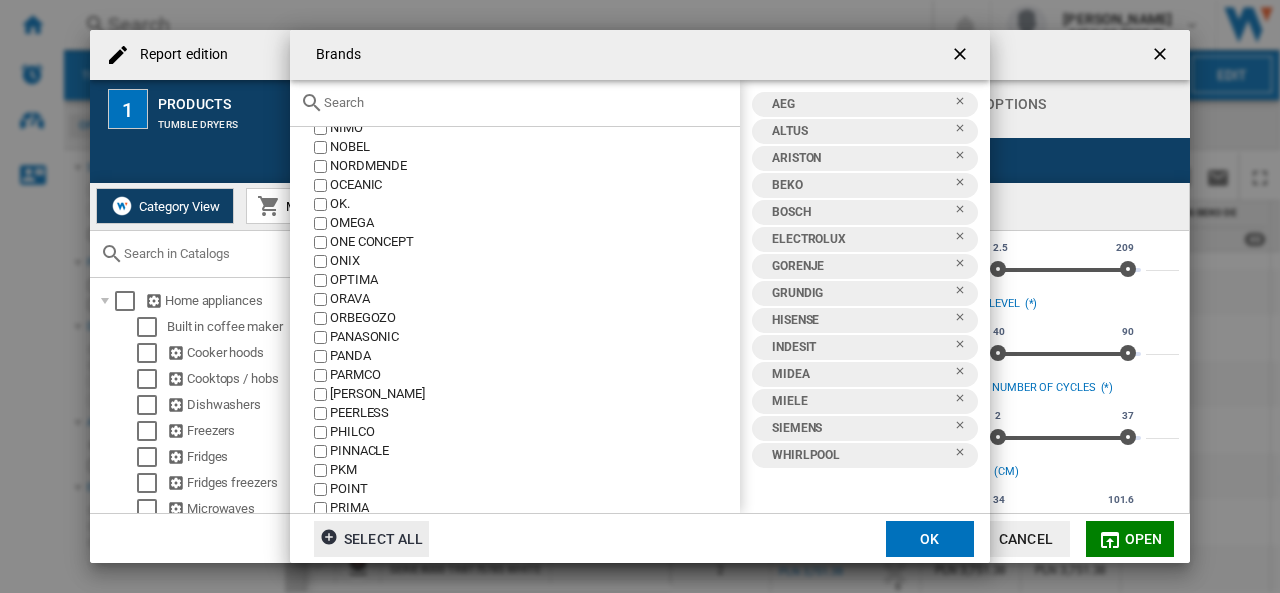 scroll, scrollTop: 4484, scrollLeft: 0, axis: vertical 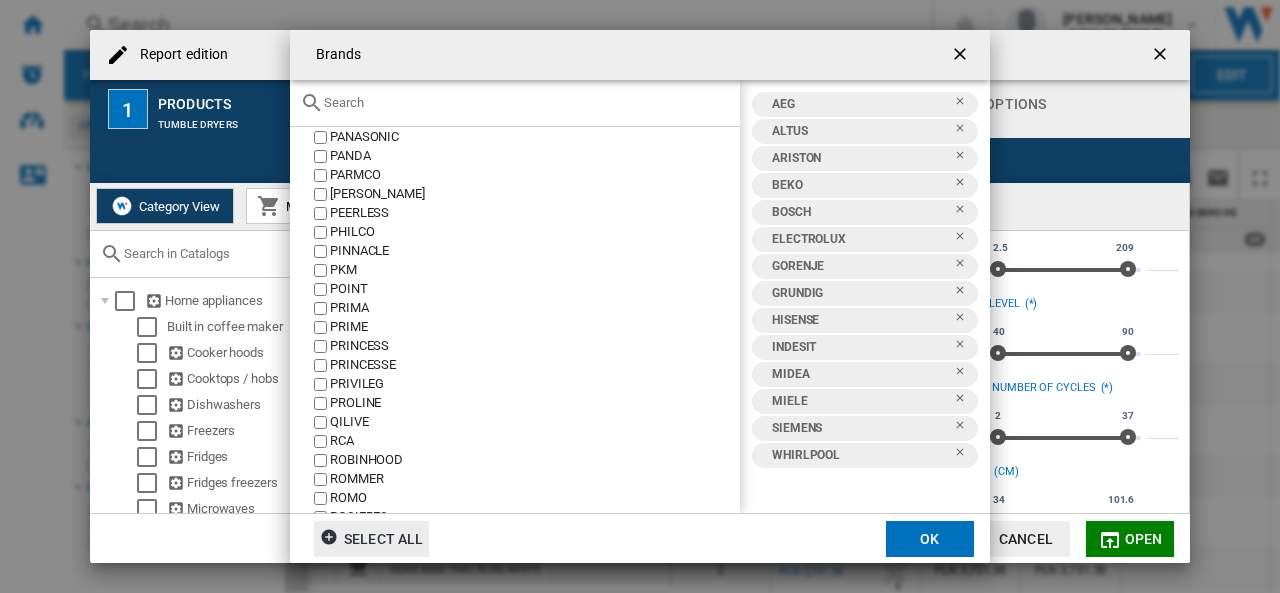 click on "PRIVILEG" 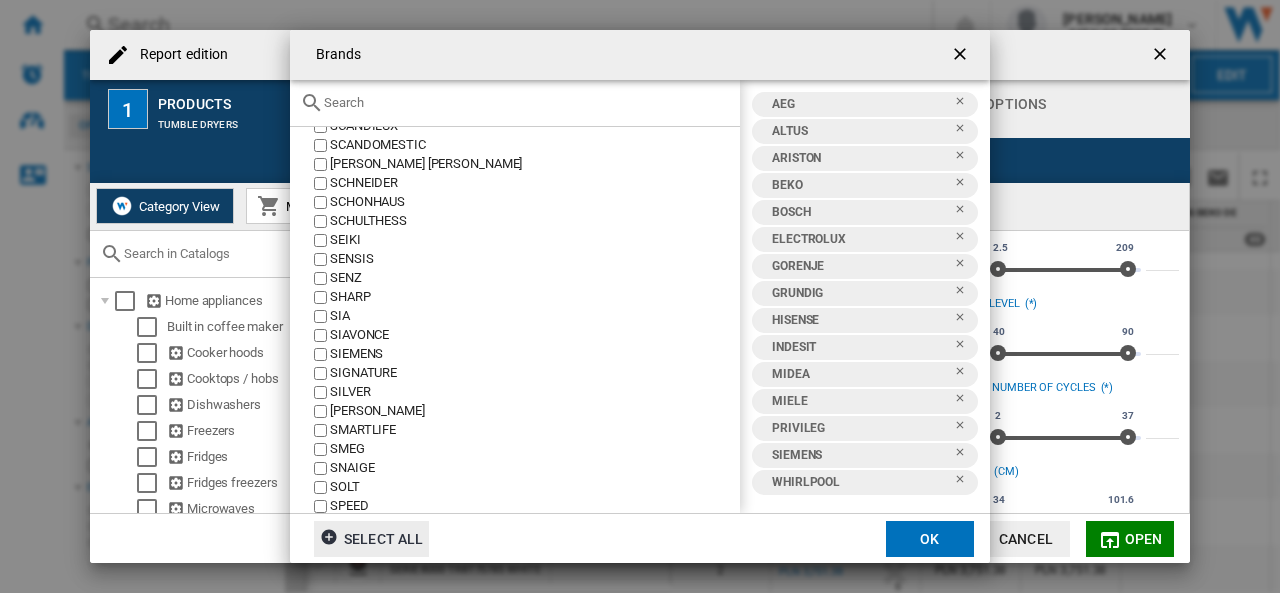 scroll, scrollTop: 4884, scrollLeft: 0, axis: vertical 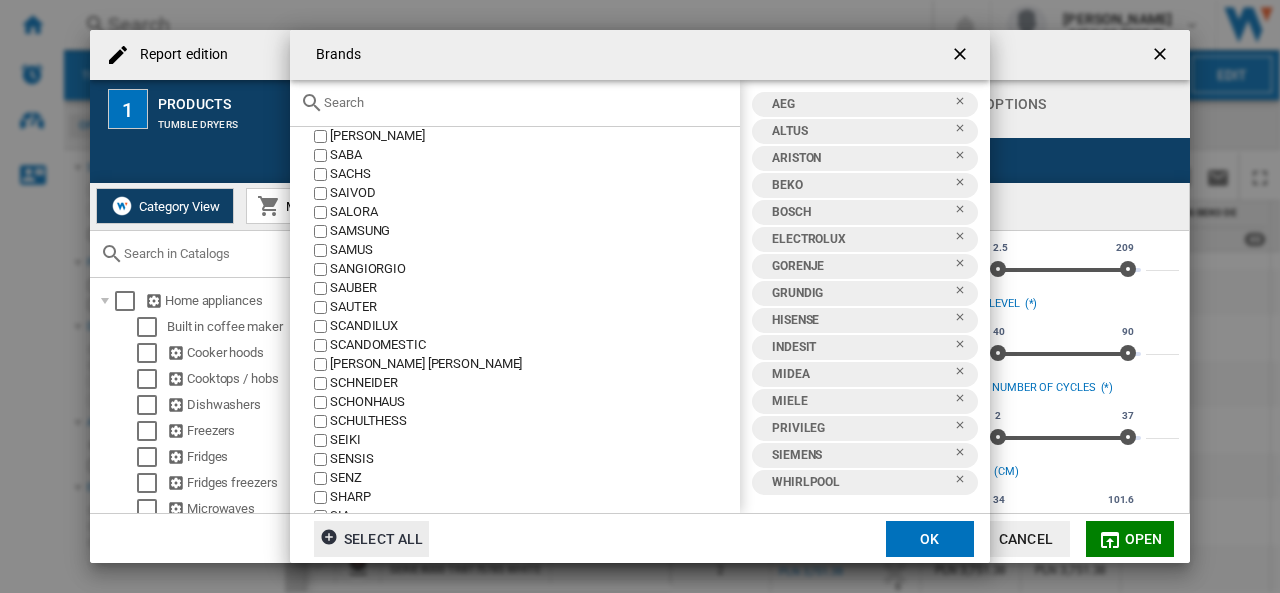 click on "SAMSUNG" 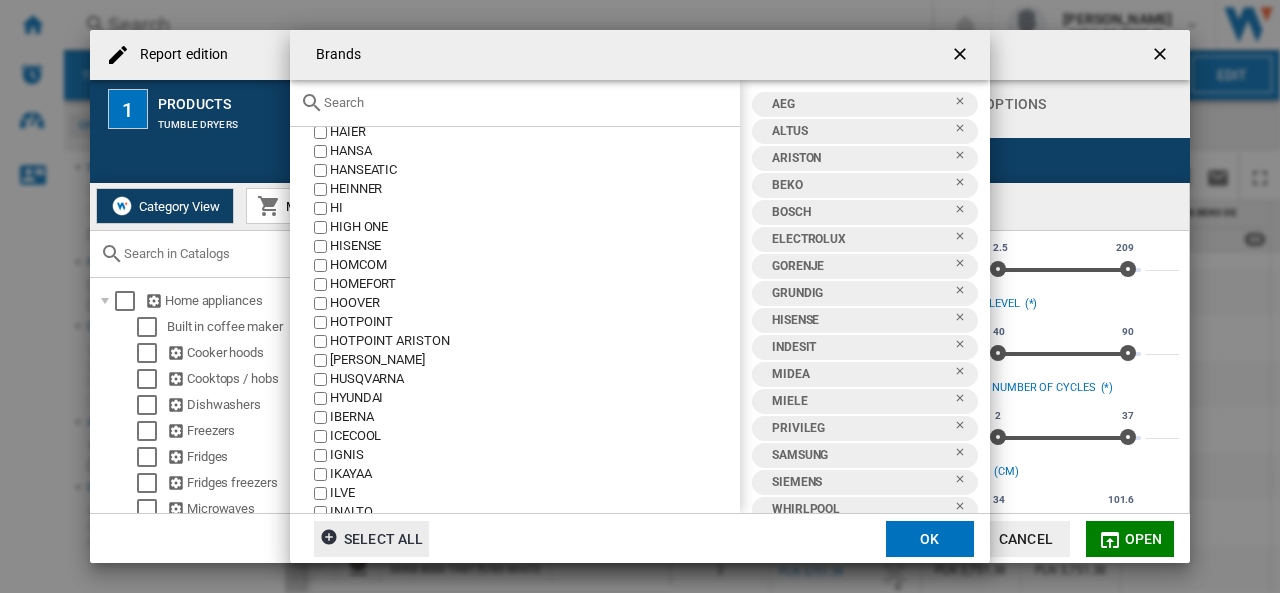 scroll, scrollTop: 2484, scrollLeft: 0, axis: vertical 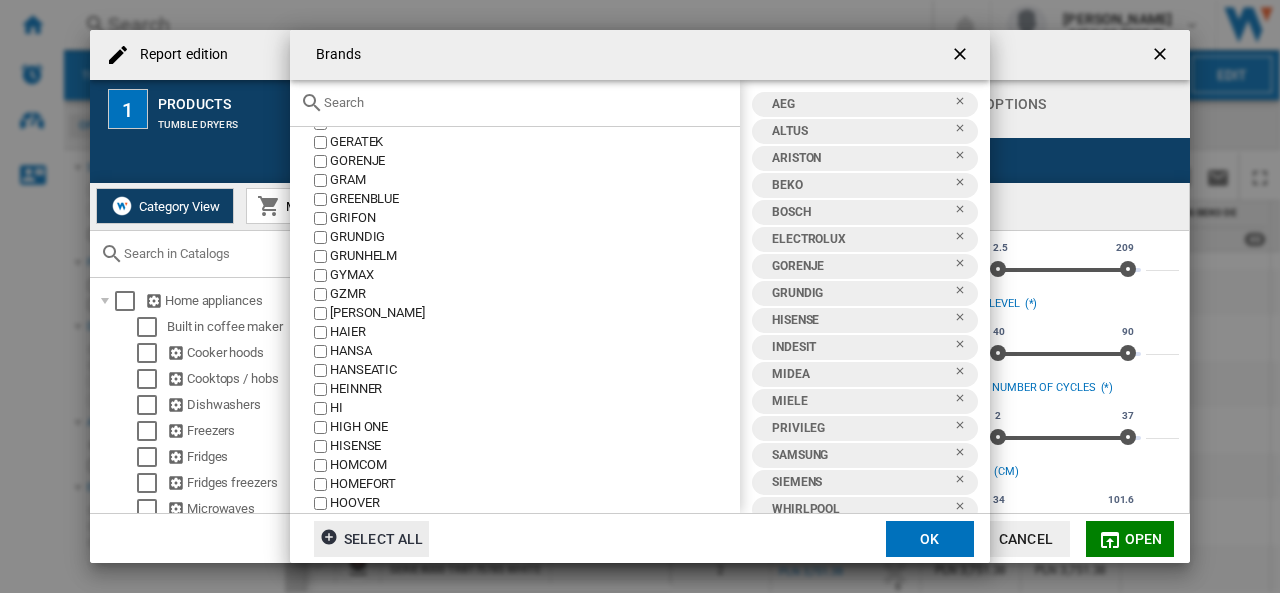 click on "HAIER" 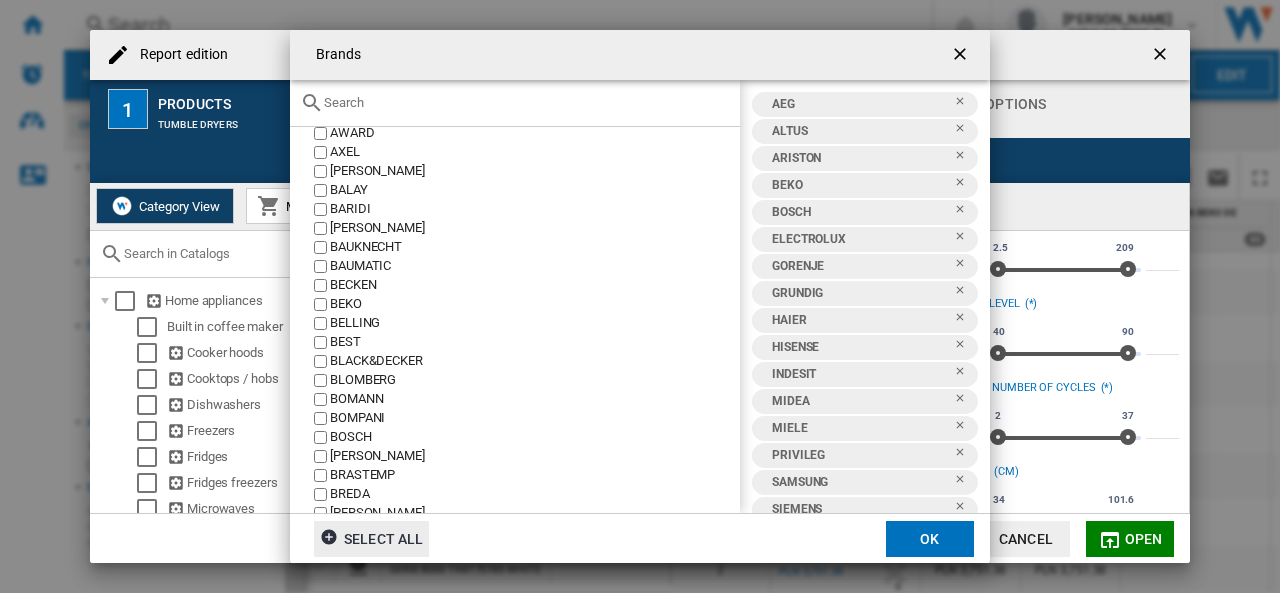 scroll, scrollTop: 784, scrollLeft: 0, axis: vertical 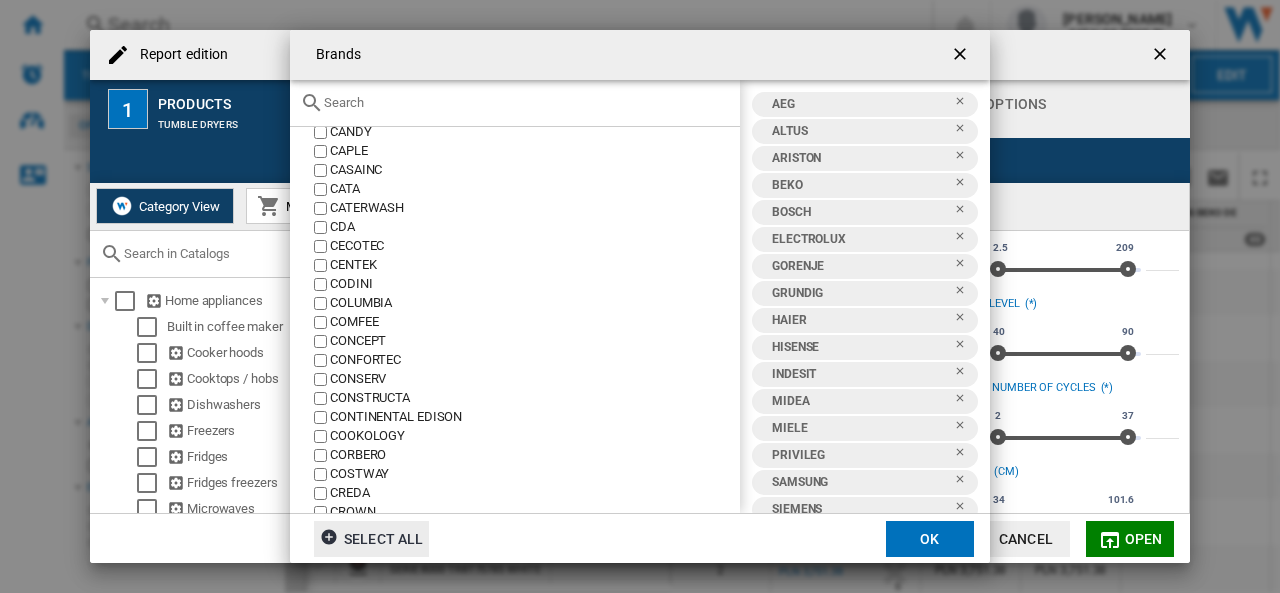 click on "CANDY" 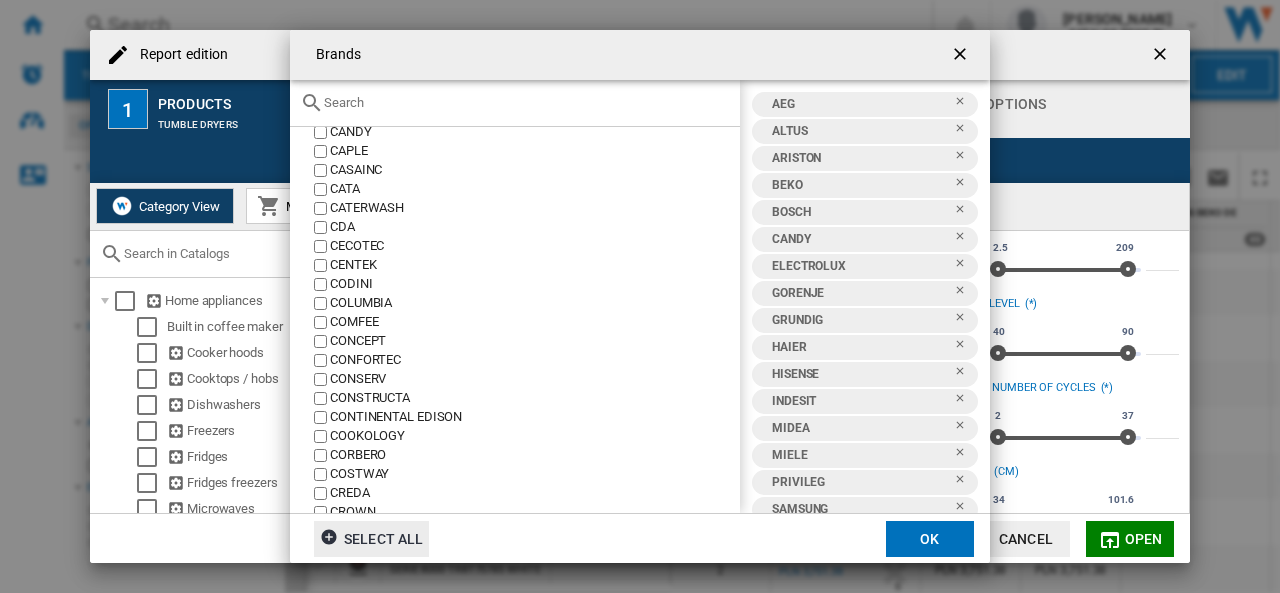scroll, scrollTop: 783, scrollLeft: 0, axis: vertical 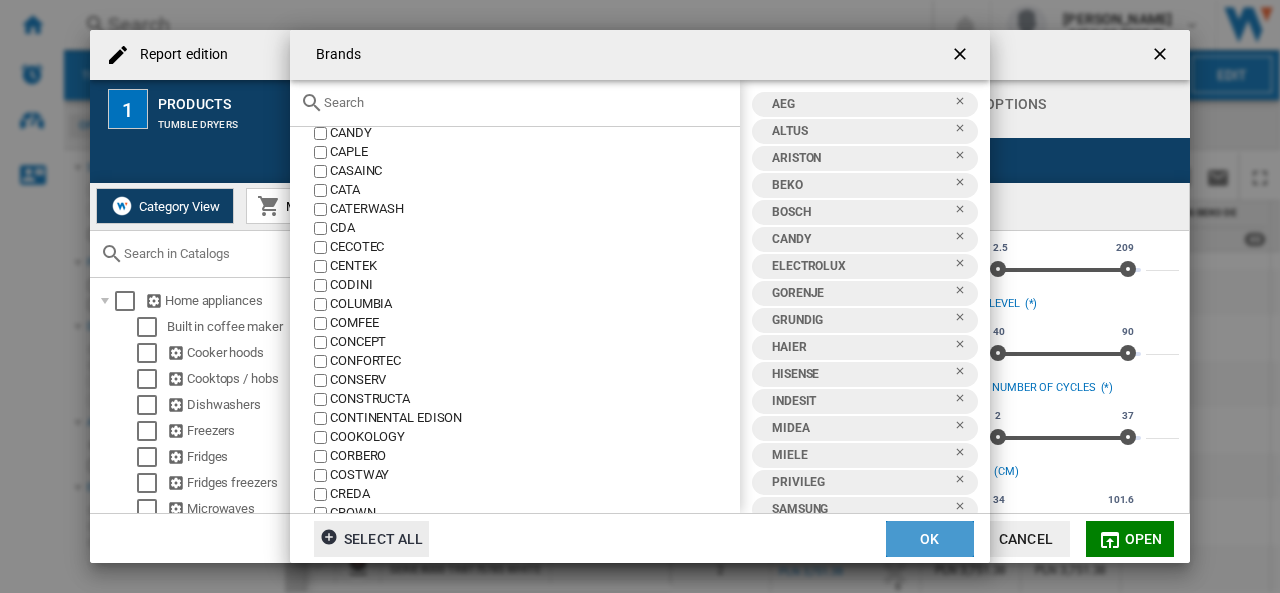click on "OK" 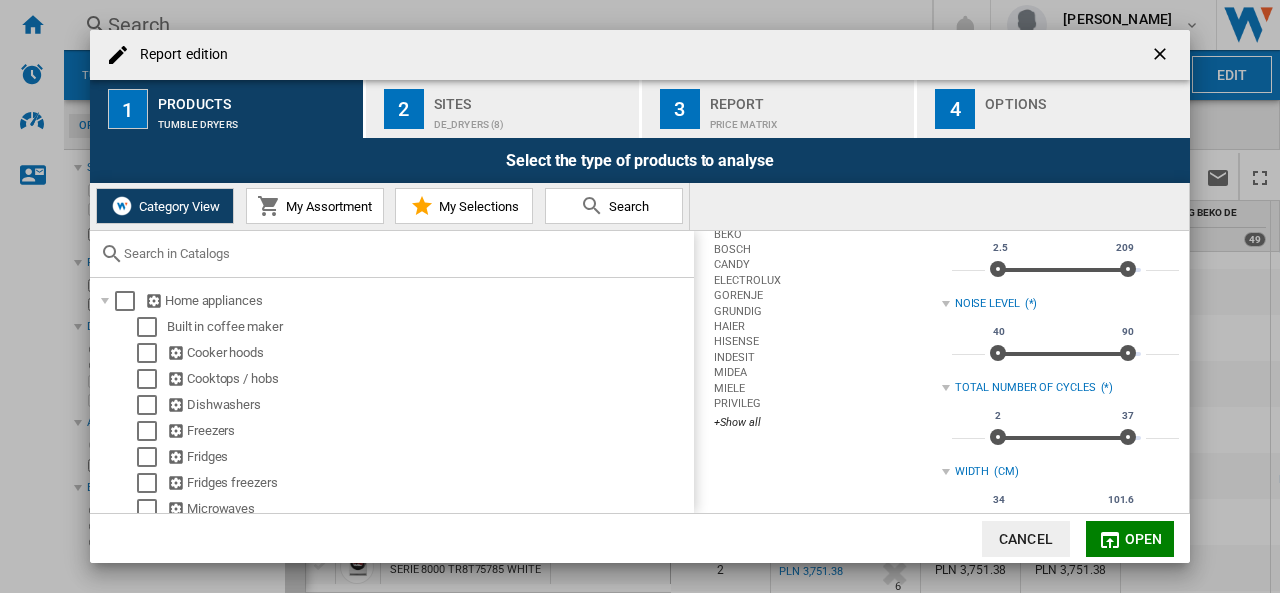 scroll, scrollTop: 66, scrollLeft: 0, axis: vertical 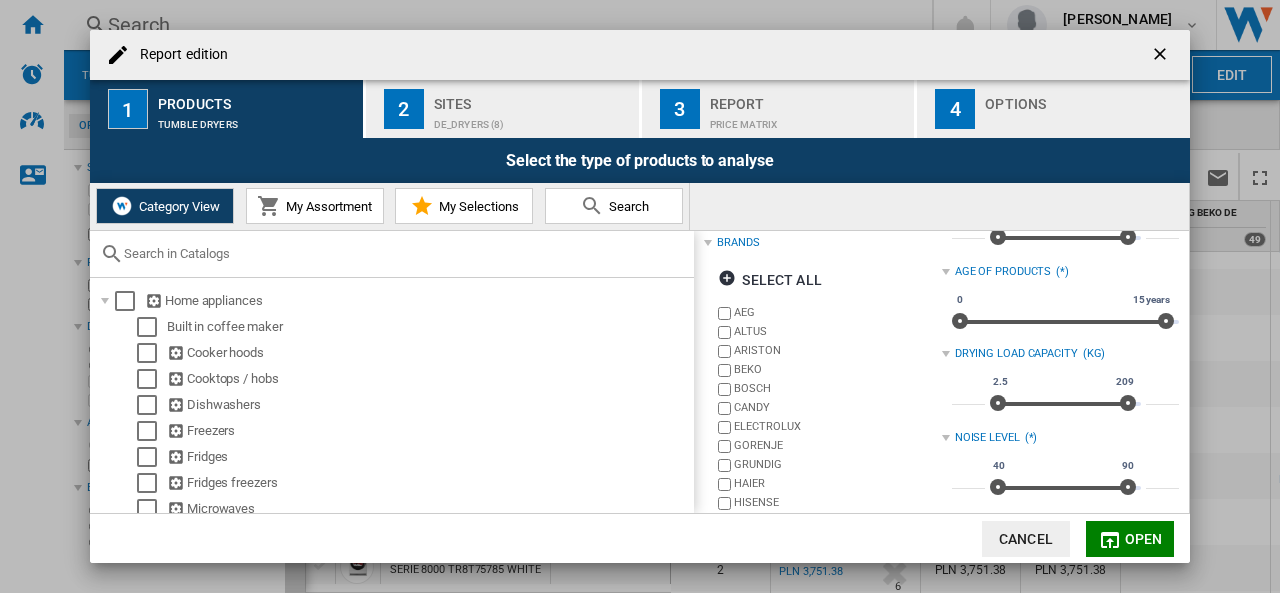 click on "Open" 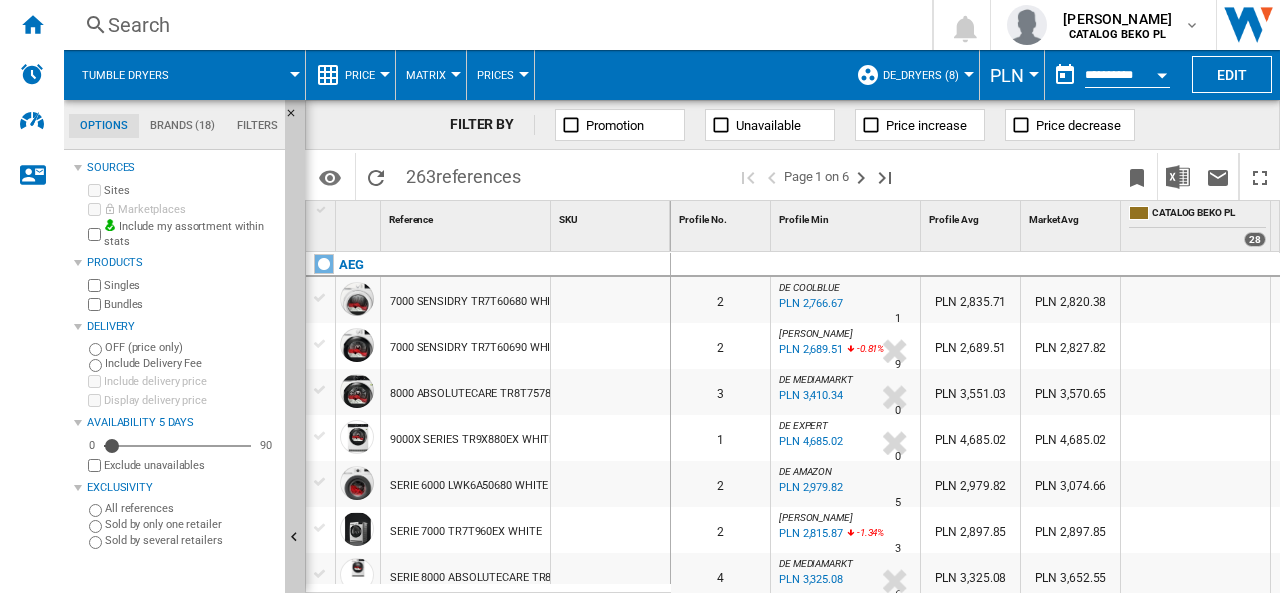 scroll, scrollTop: 400, scrollLeft: 0, axis: vertical 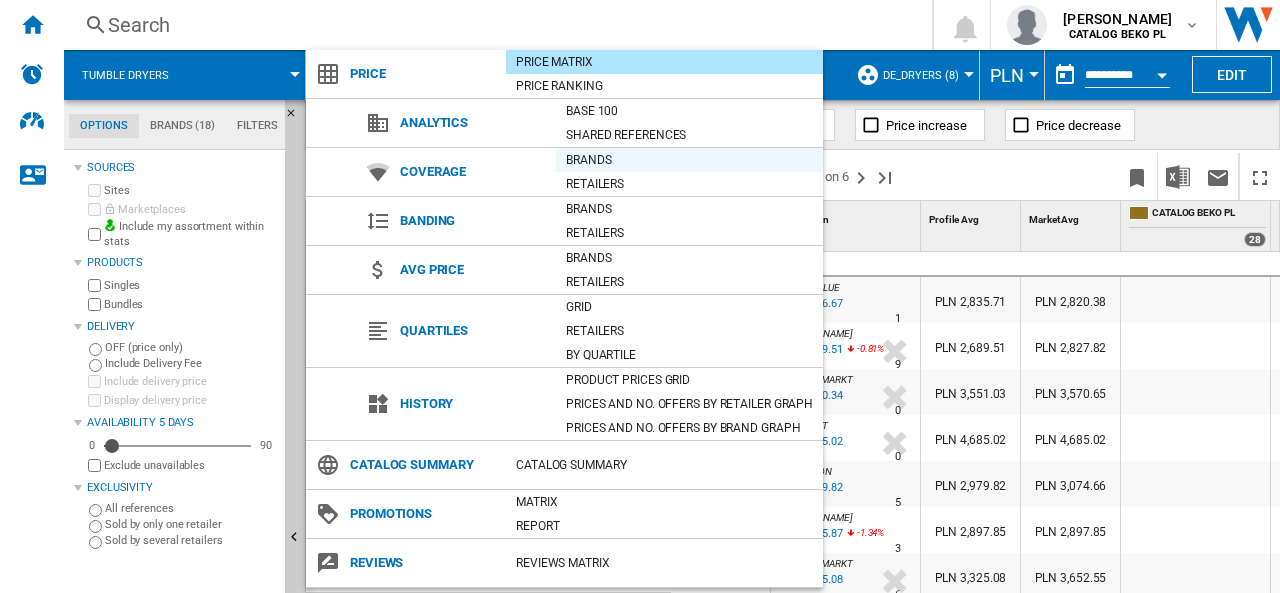 click on "Brands" at bounding box center (689, 160) 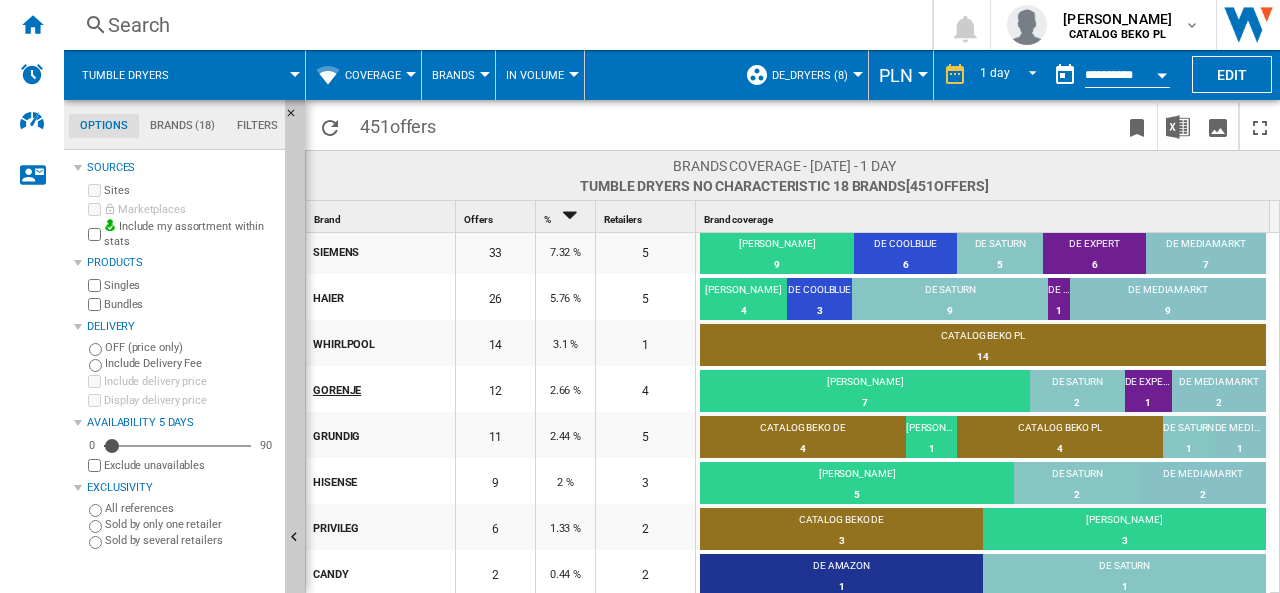 scroll, scrollTop: 0, scrollLeft: 0, axis: both 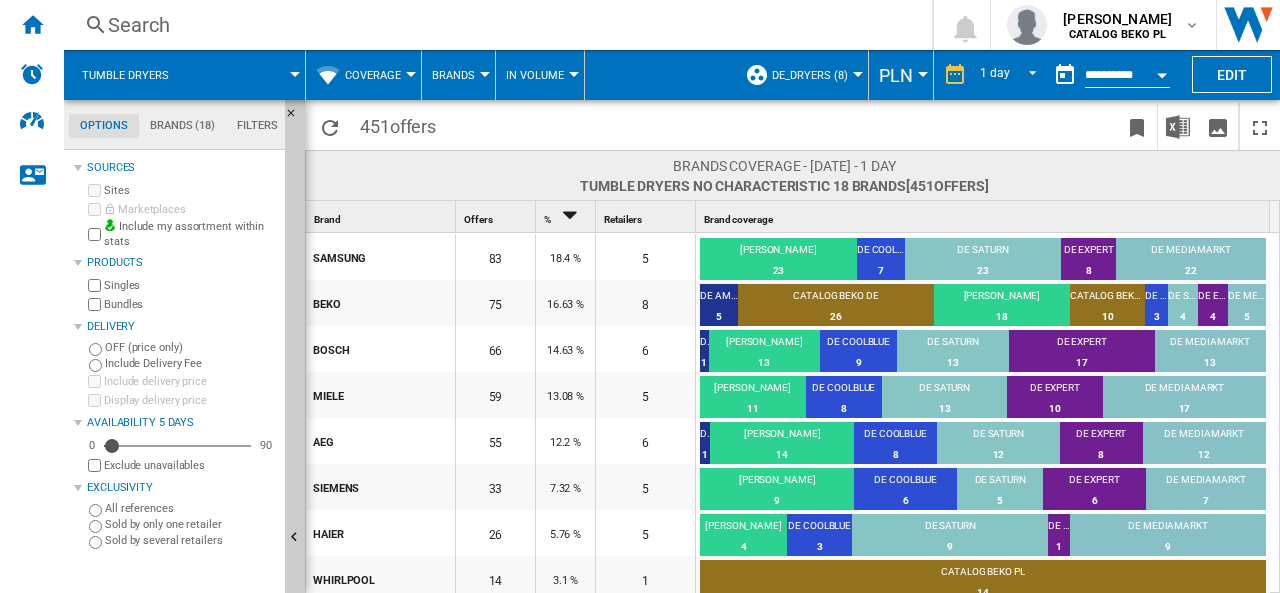 click at bounding box center [411, 74] 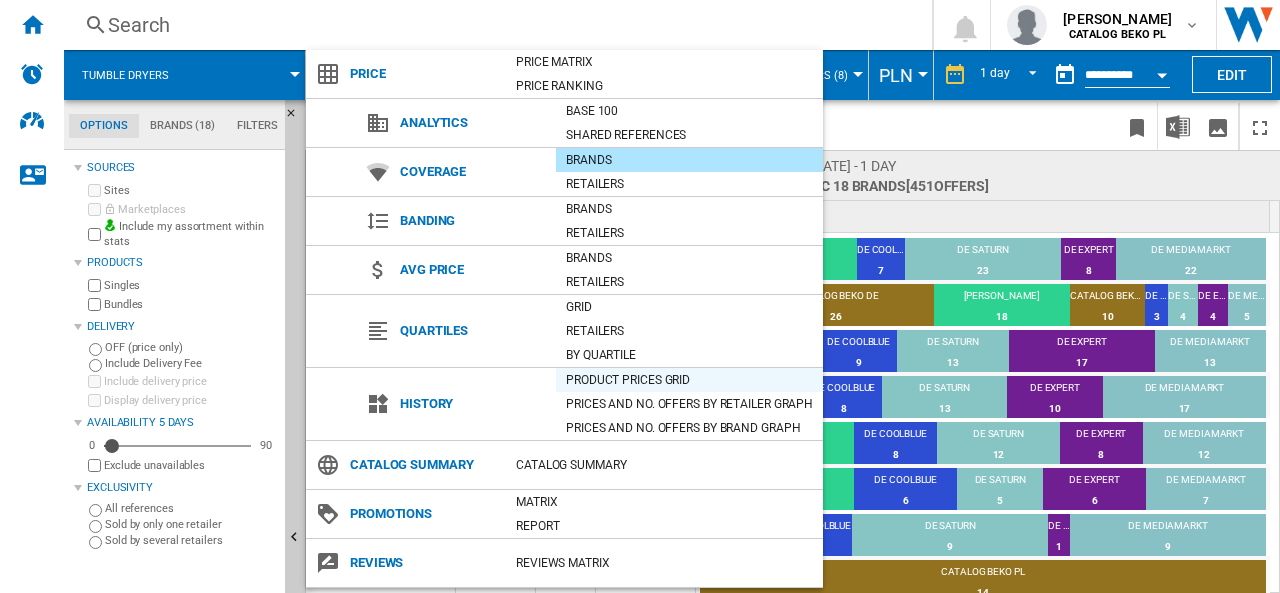 click on "Product prices grid" at bounding box center (689, 380) 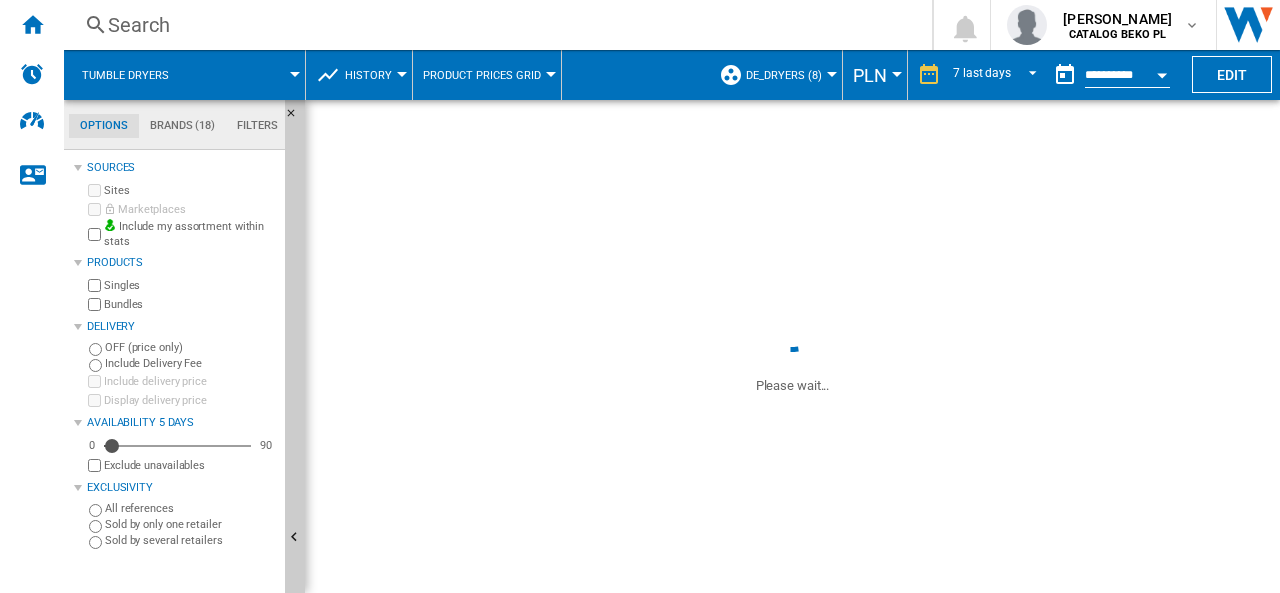 click on "History" at bounding box center (373, 75) 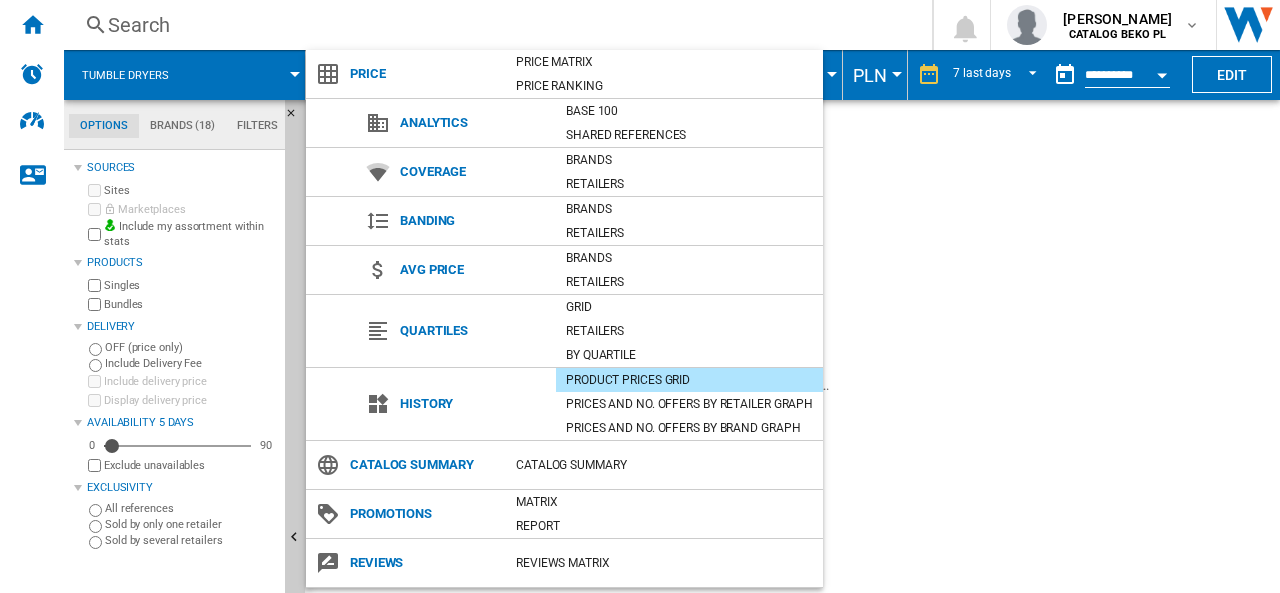 click at bounding box center (640, 296) 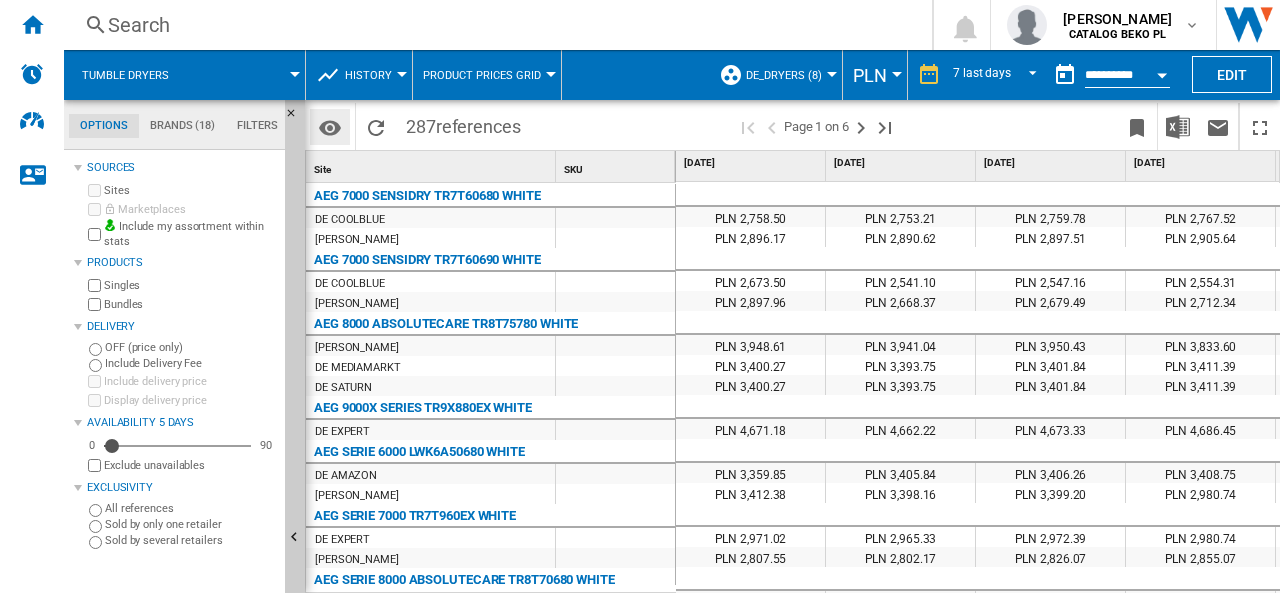 click at bounding box center (330, 128) 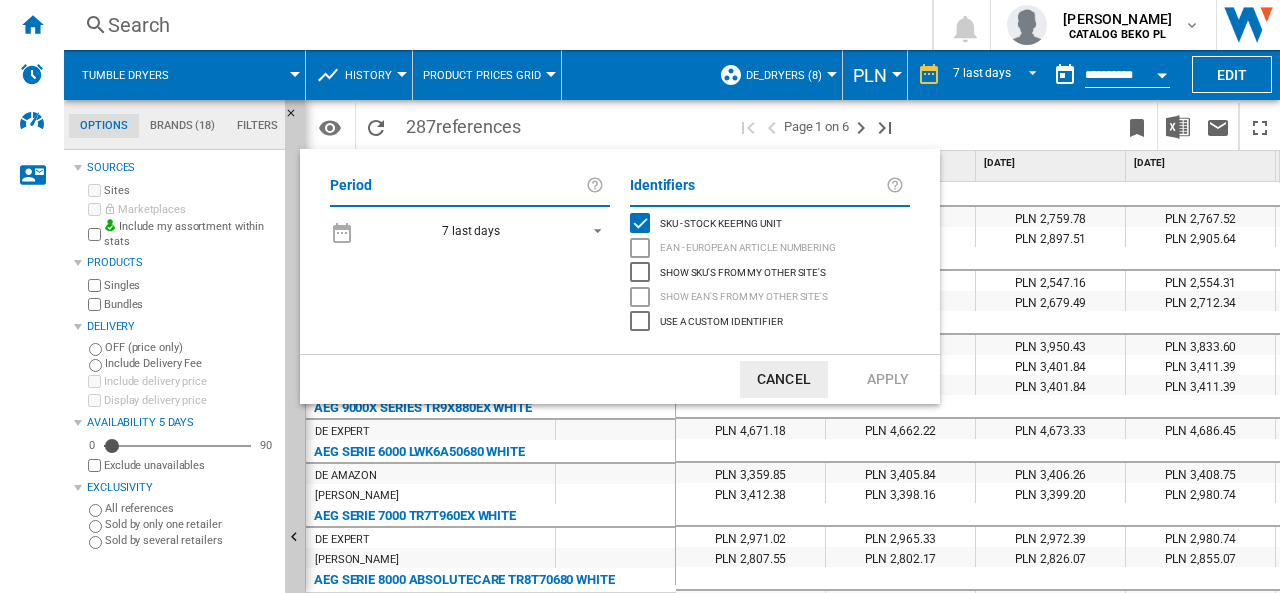 click on "Period" at bounding box center (458, 186) 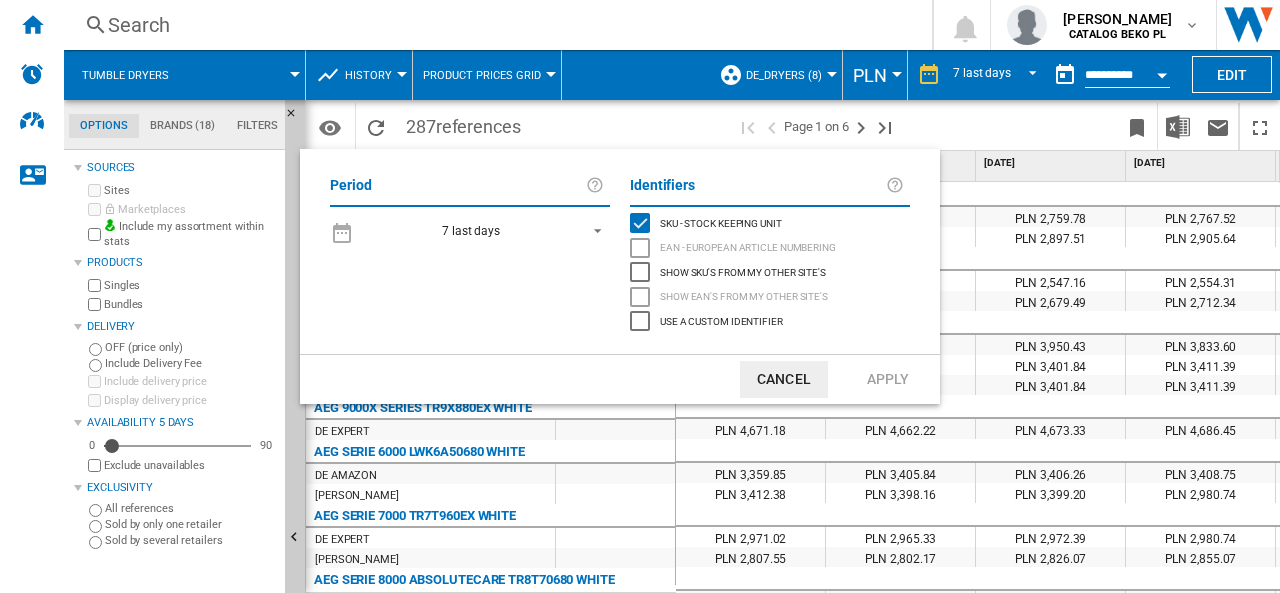 click on "Period" at bounding box center [458, 186] 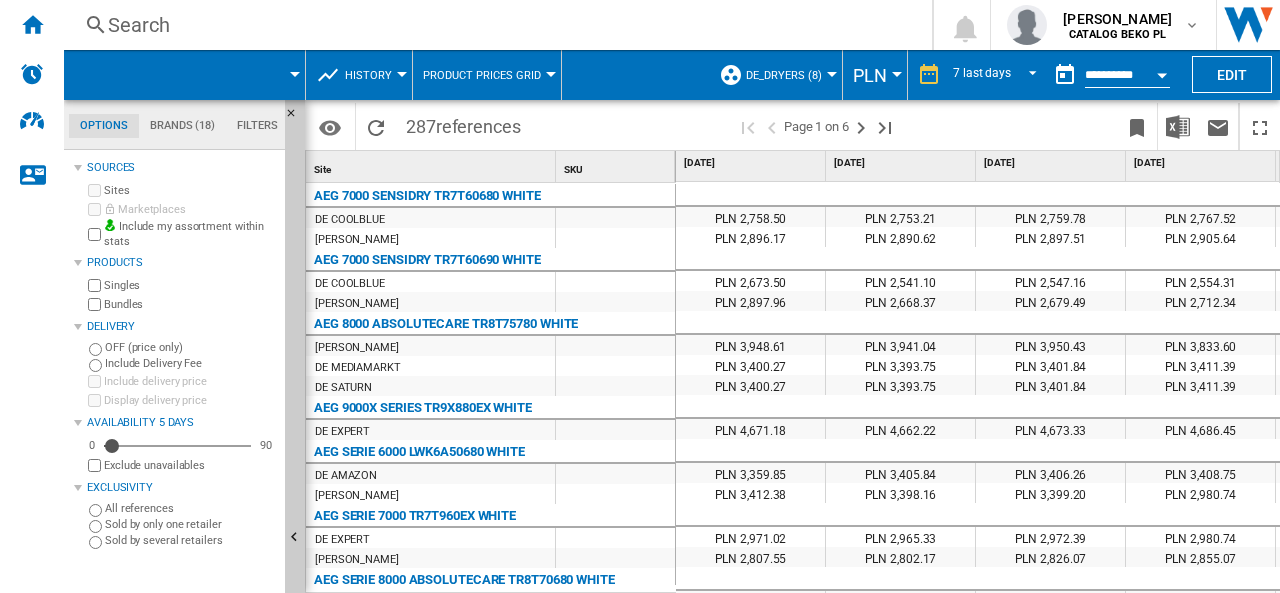 click on "references" at bounding box center (478, 126) 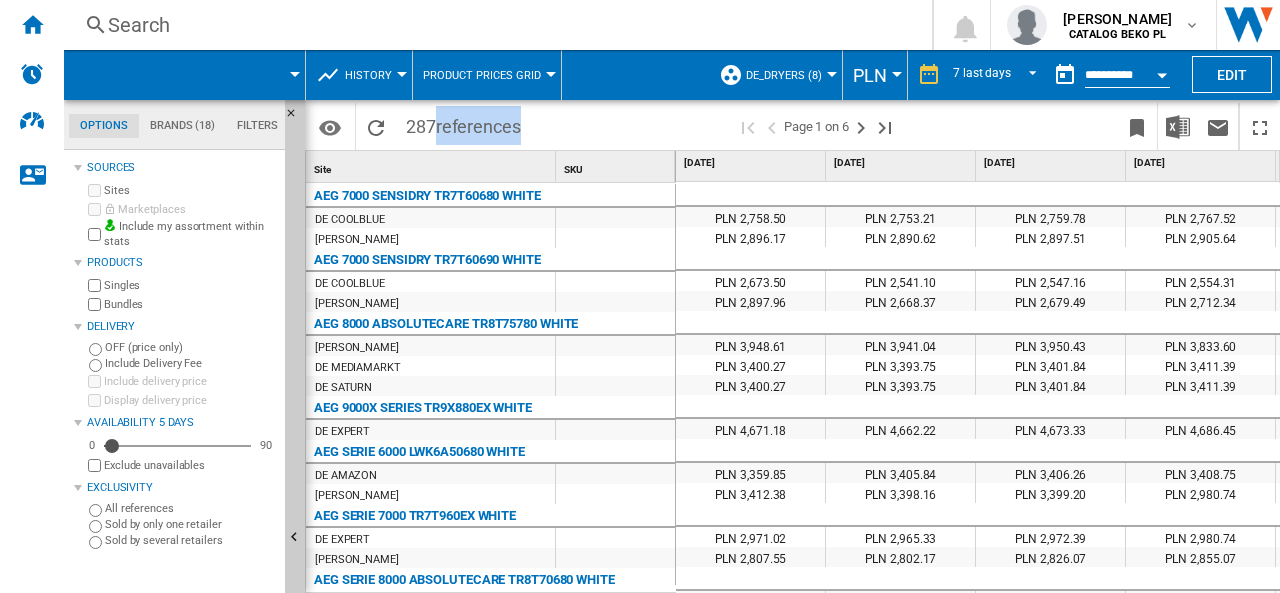click on "references" at bounding box center [478, 126] 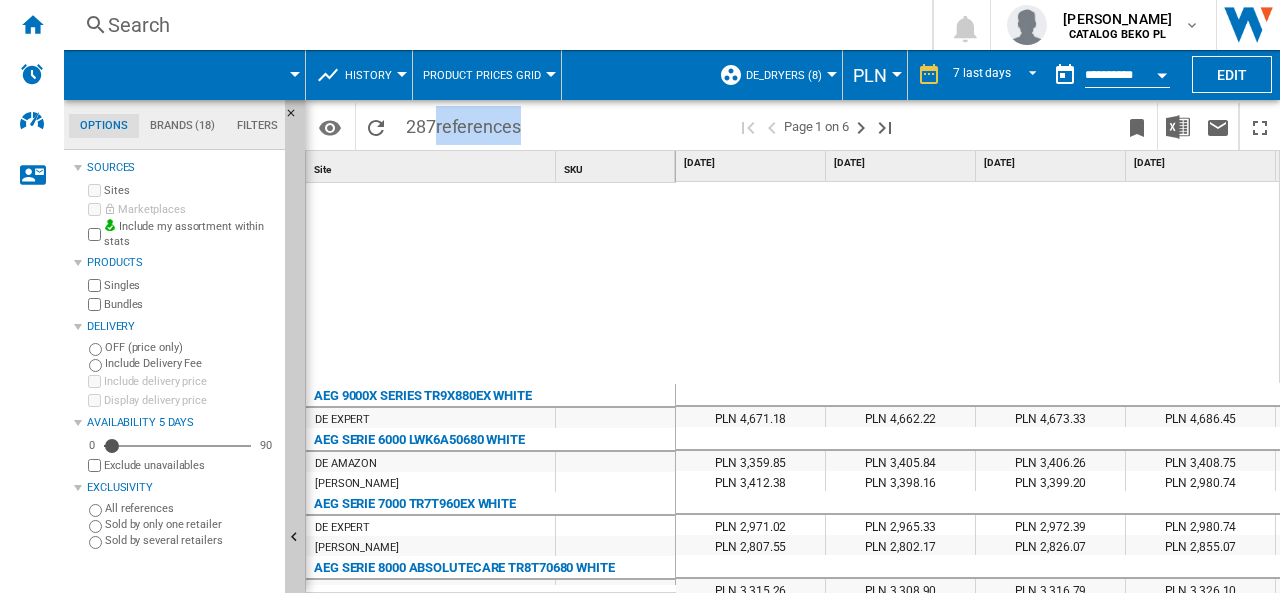scroll, scrollTop: 272, scrollLeft: 0, axis: vertical 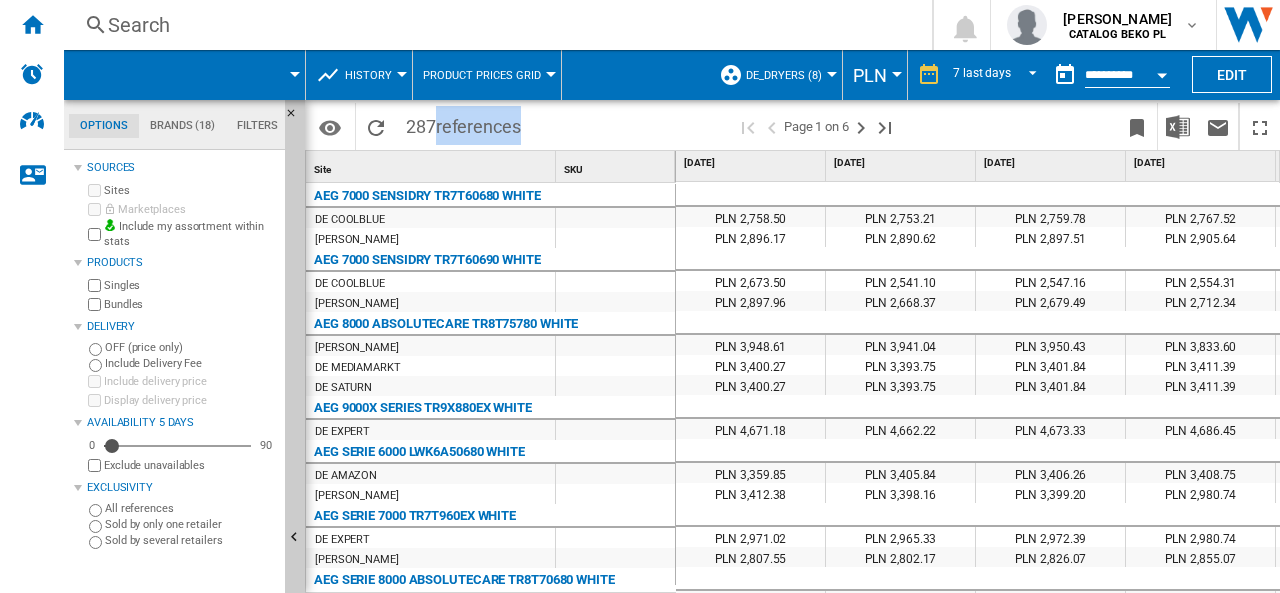 click on "PLN" at bounding box center (875, 75) 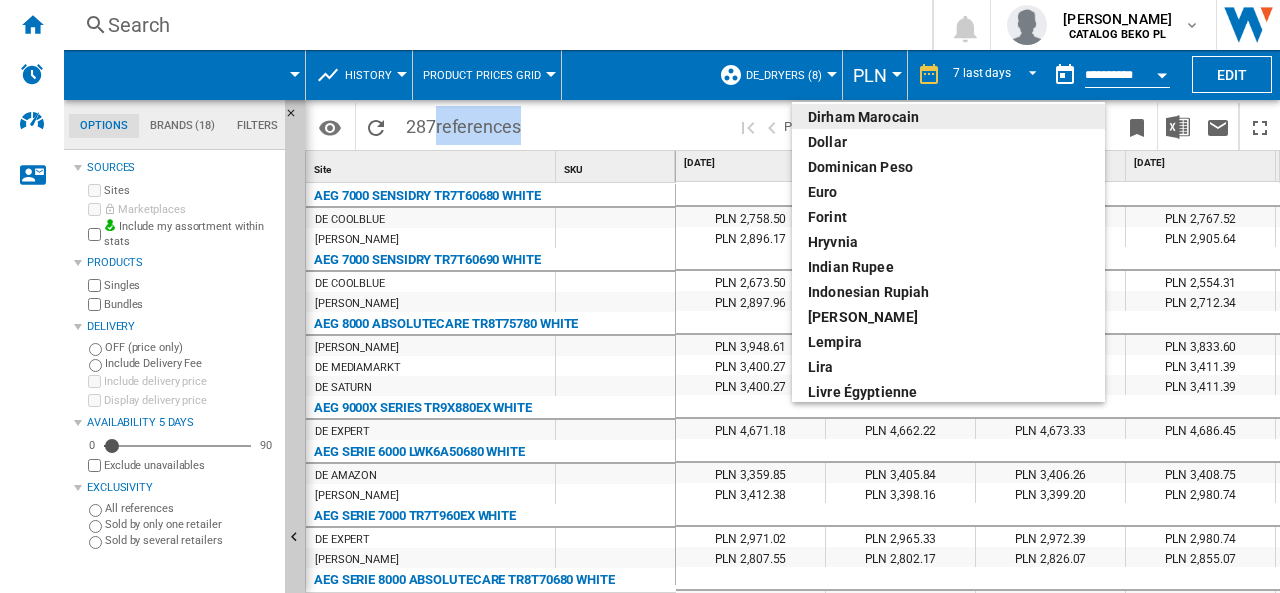 scroll, scrollTop: 400, scrollLeft: 0, axis: vertical 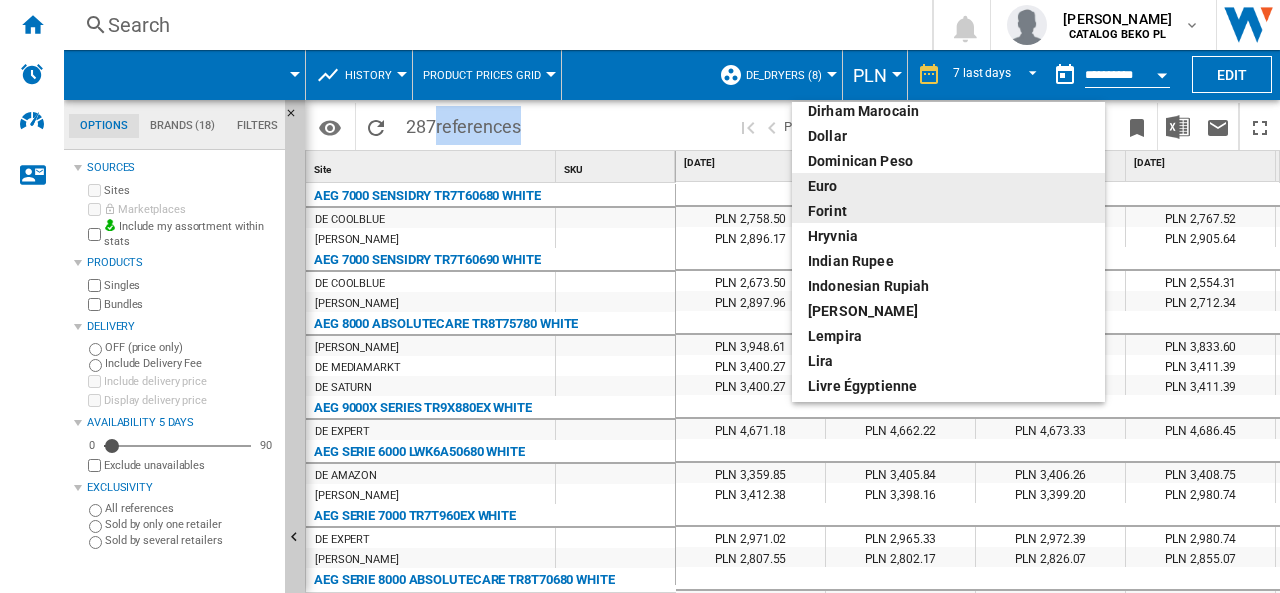 click on "euro" at bounding box center (948, 186) 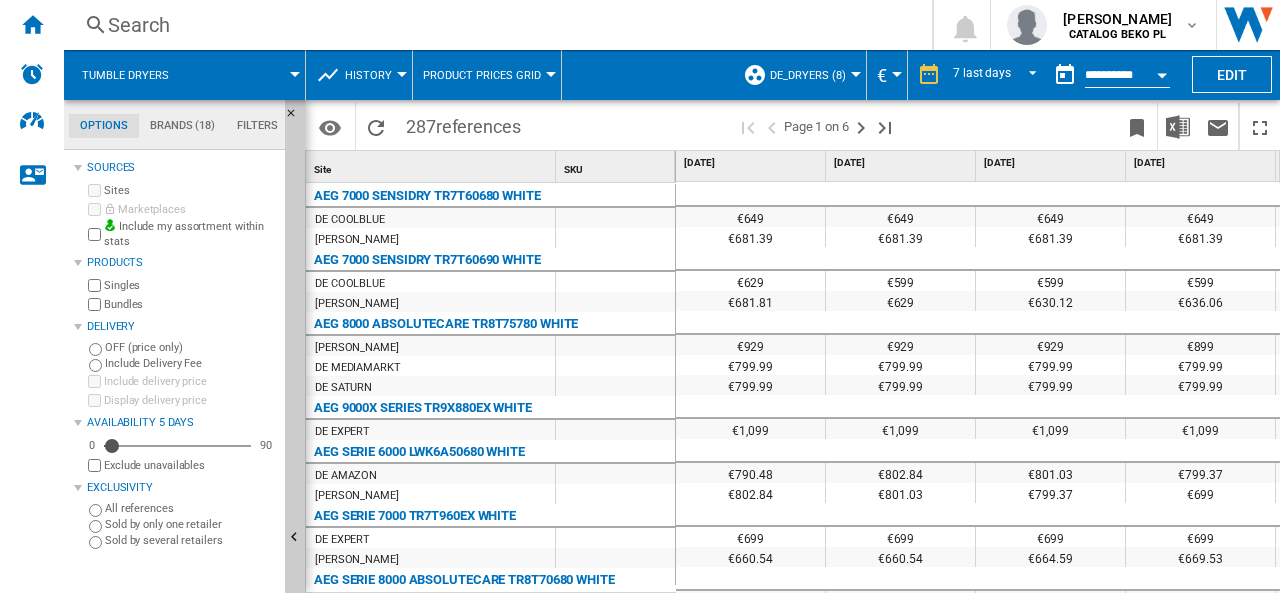 click on "287  references" at bounding box center (463, 124) 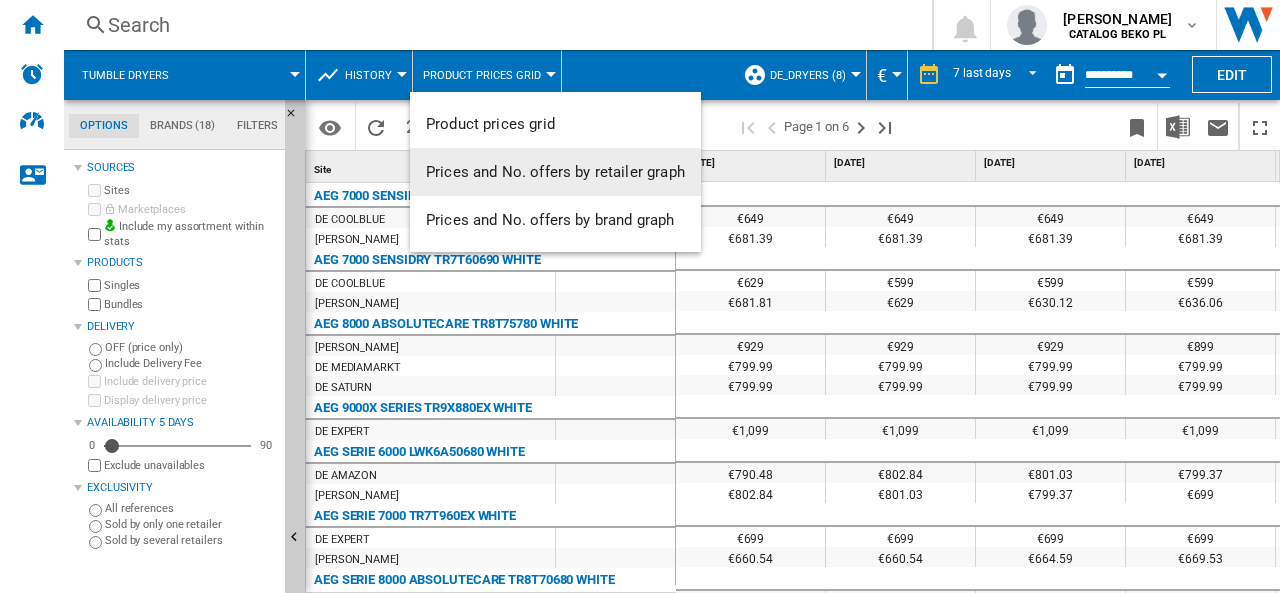 click at bounding box center (640, 296) 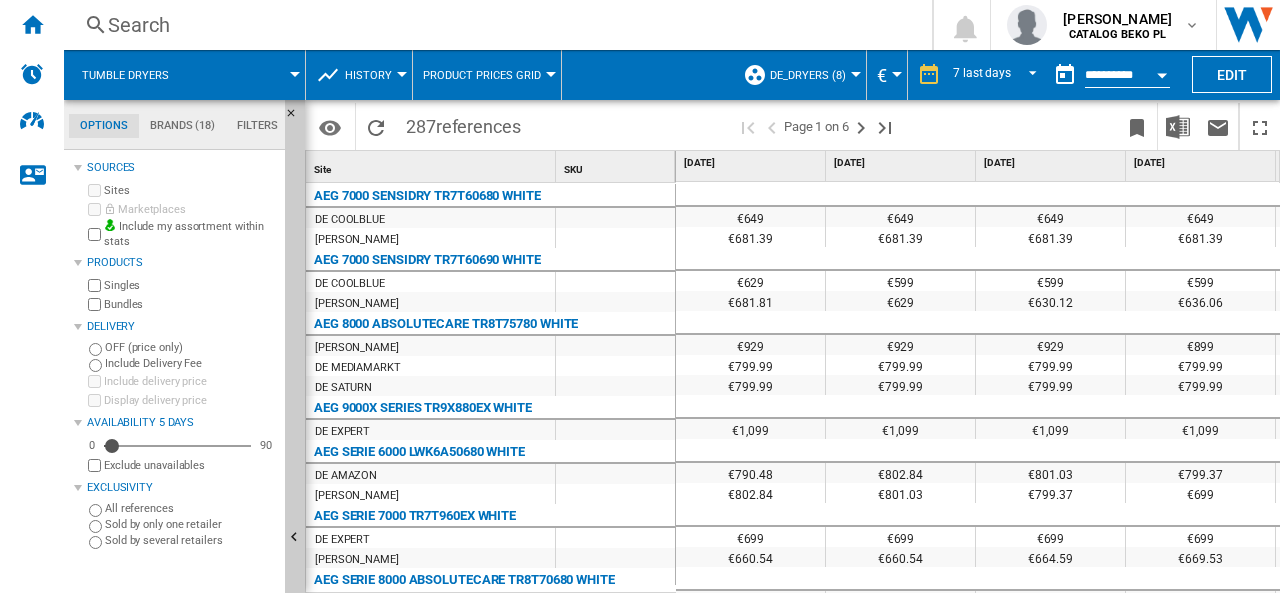 click on "History" at bounding box center [373, 75] 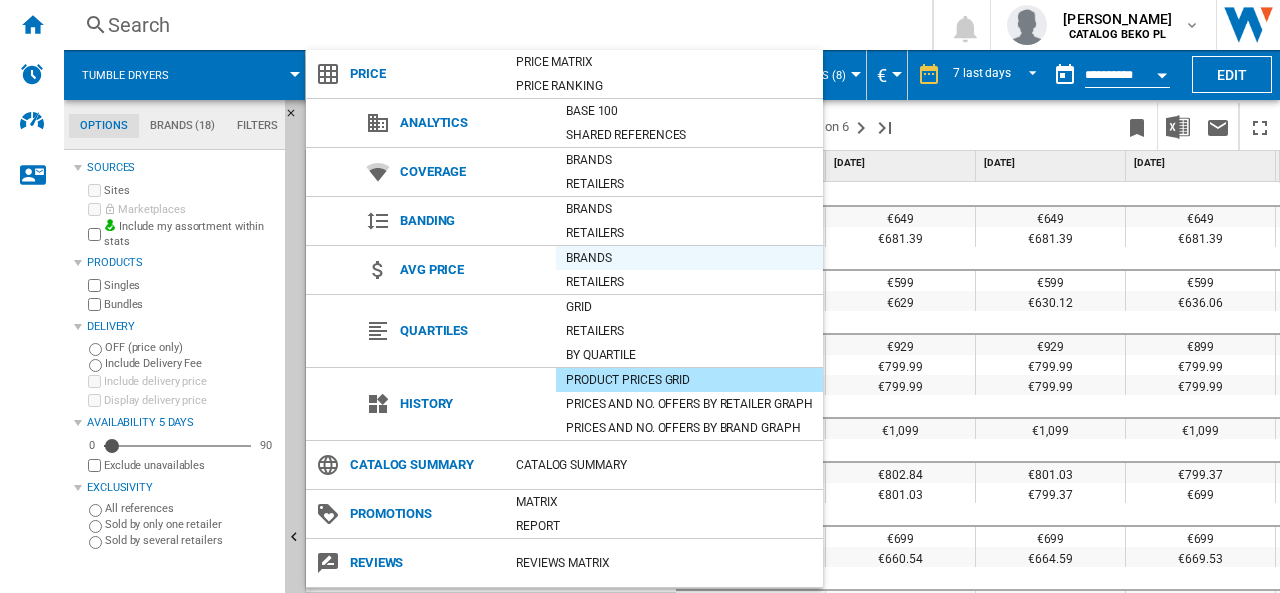 click on "Brands" at bounding box center (689, 258) 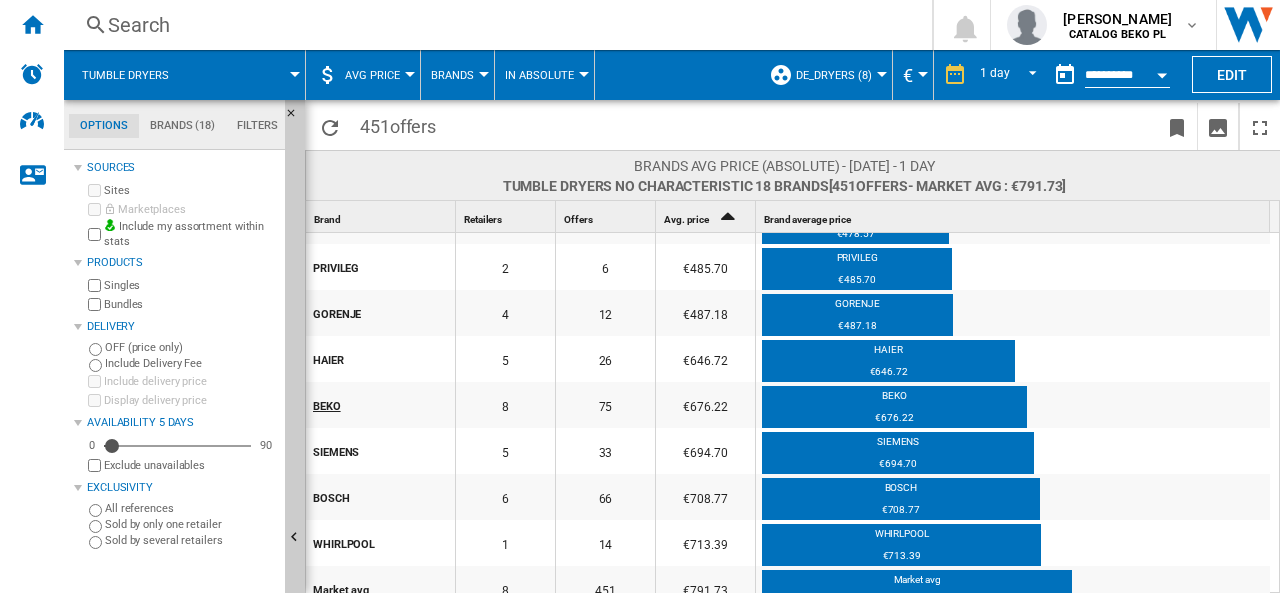 scroll, scrollTop: 0, scrollLeft: 0, axis: both 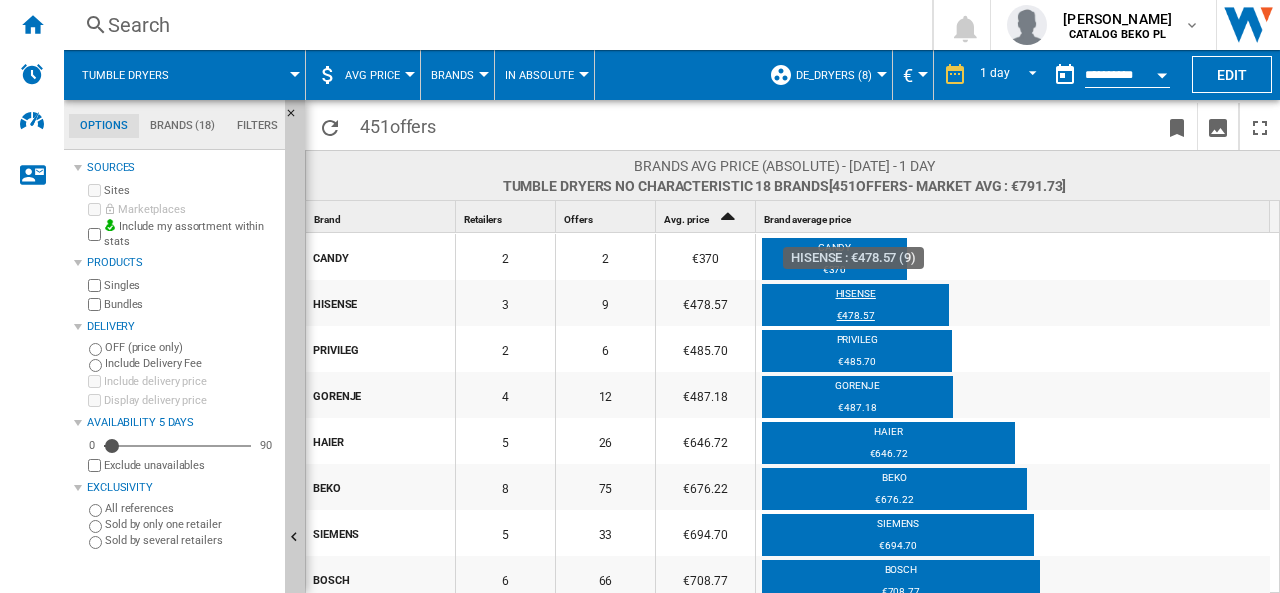 click on "HISENSE" at bounding box center [855, 297] 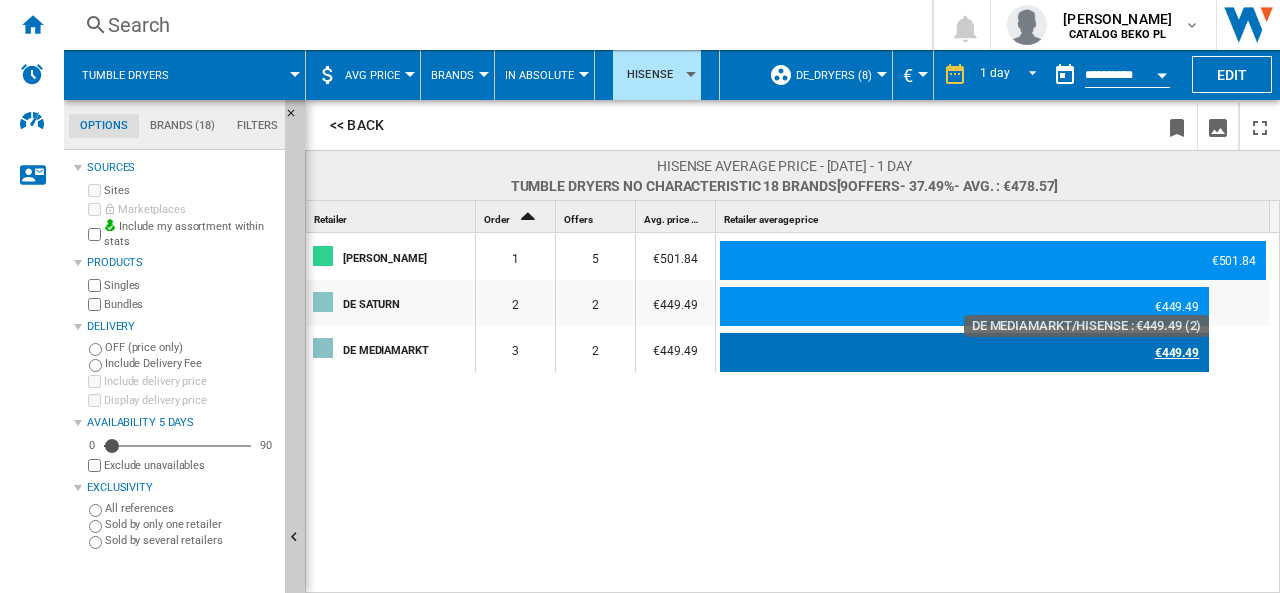 click on "€449.49" at bounding box center (964, 353) 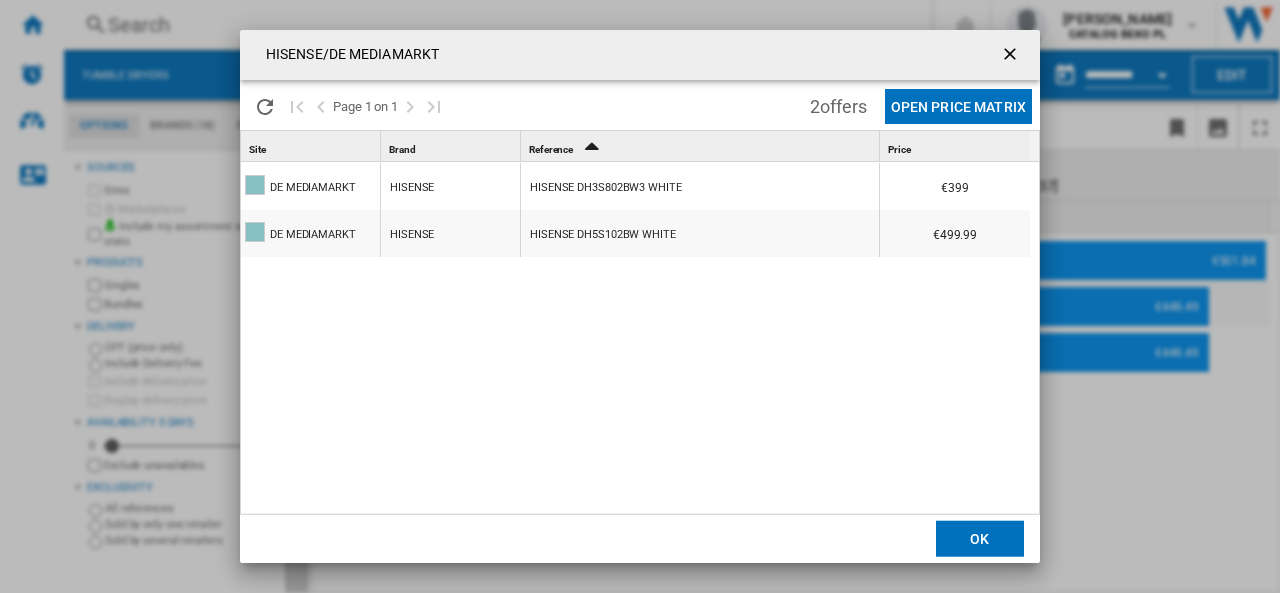click at bounding box center (1012, 56) 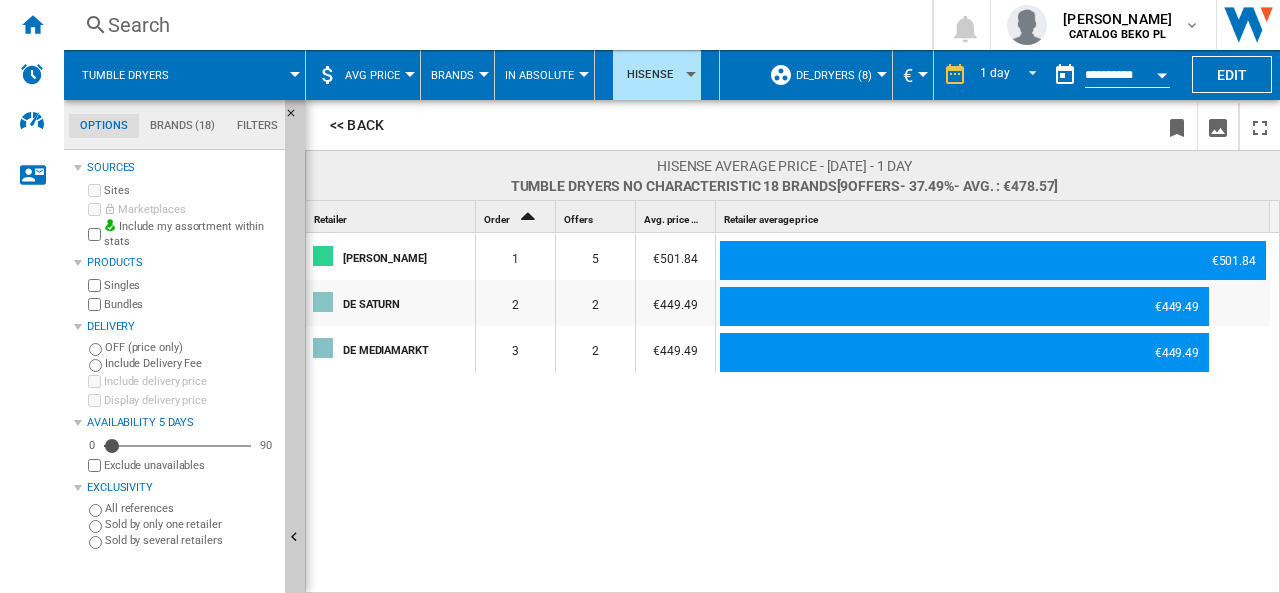 click on "DE_Dryers (8)" at bounding box center (834, 75) 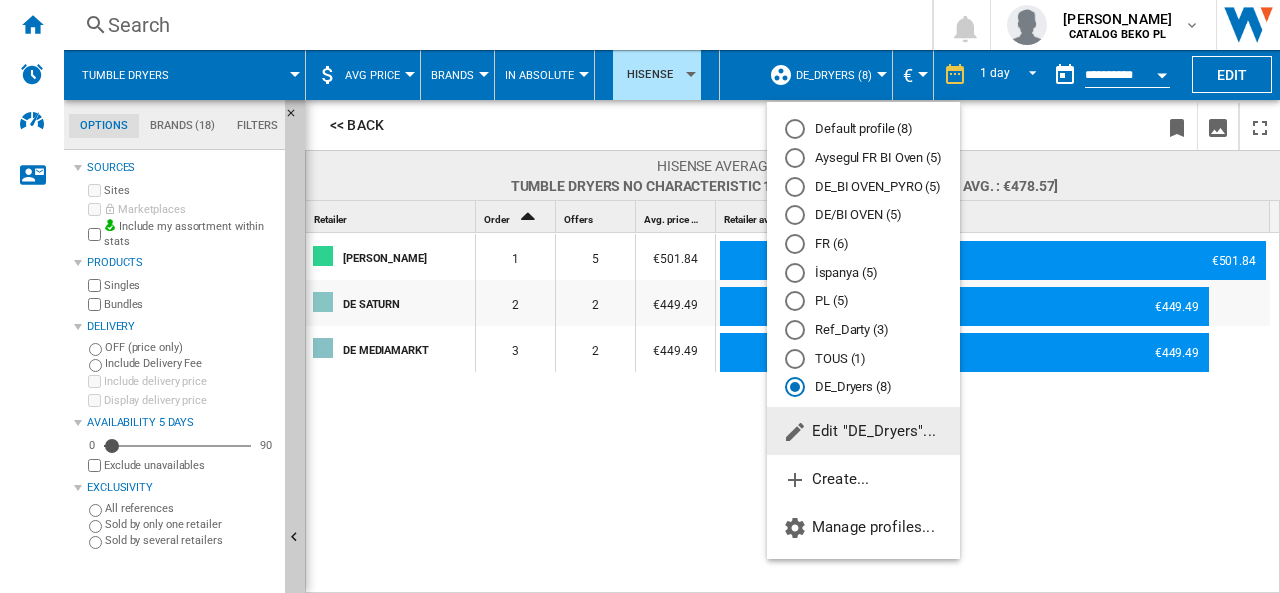 click at bounding box center [640, 296] 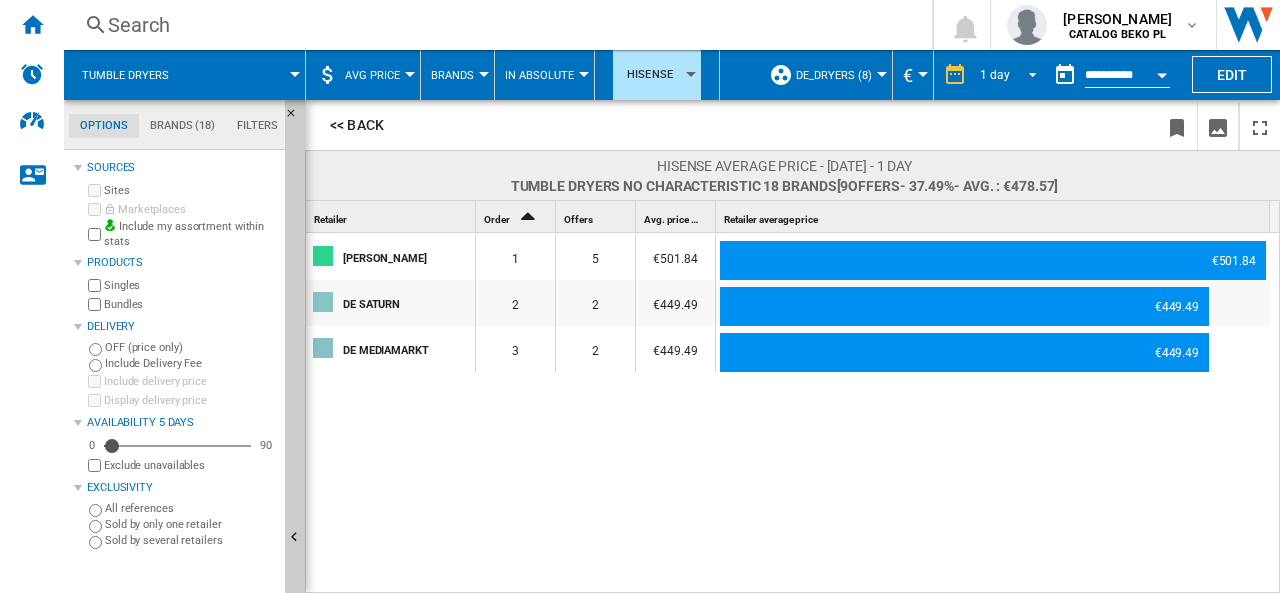 click at bounding box center [1027, 73] 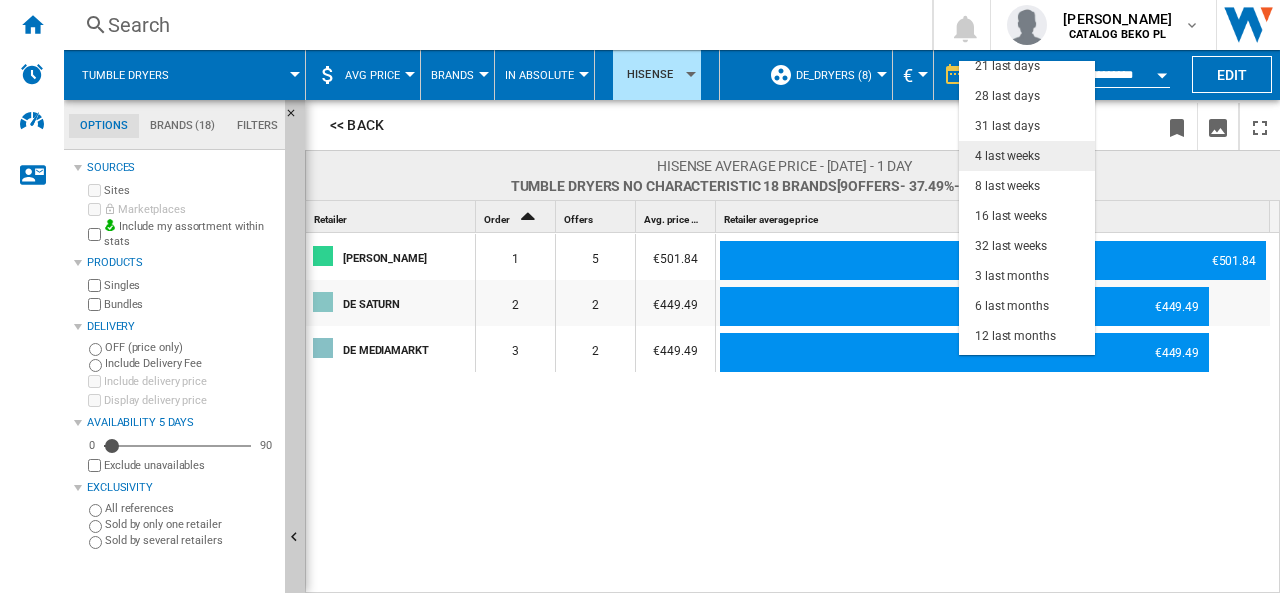 scroll, scrollTop: 126, scrollLeft: 0, axis: vertical 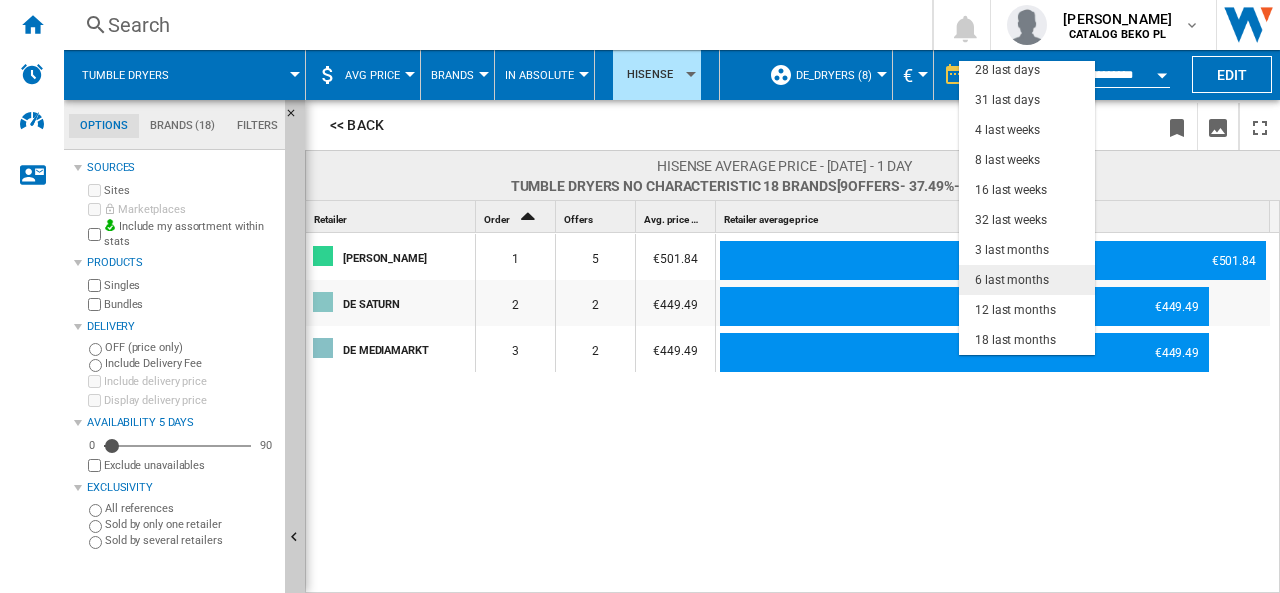 click on "6 last months" at bounding box center [1012, 280] 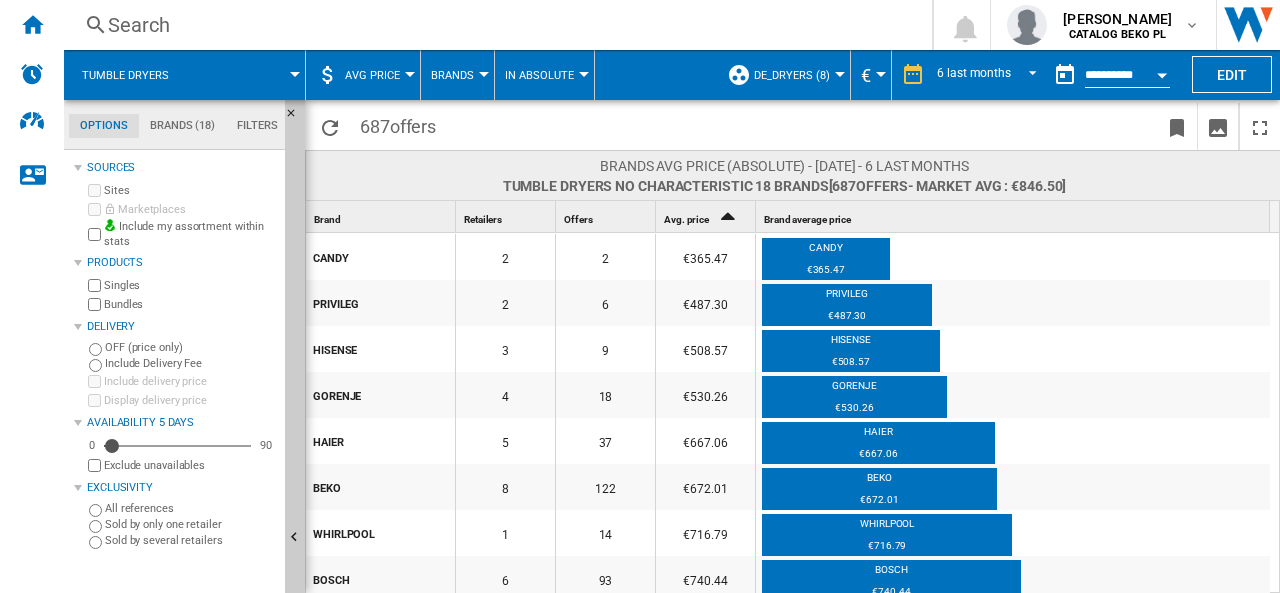click on "AVG Price" at bounding box center (372, 75) 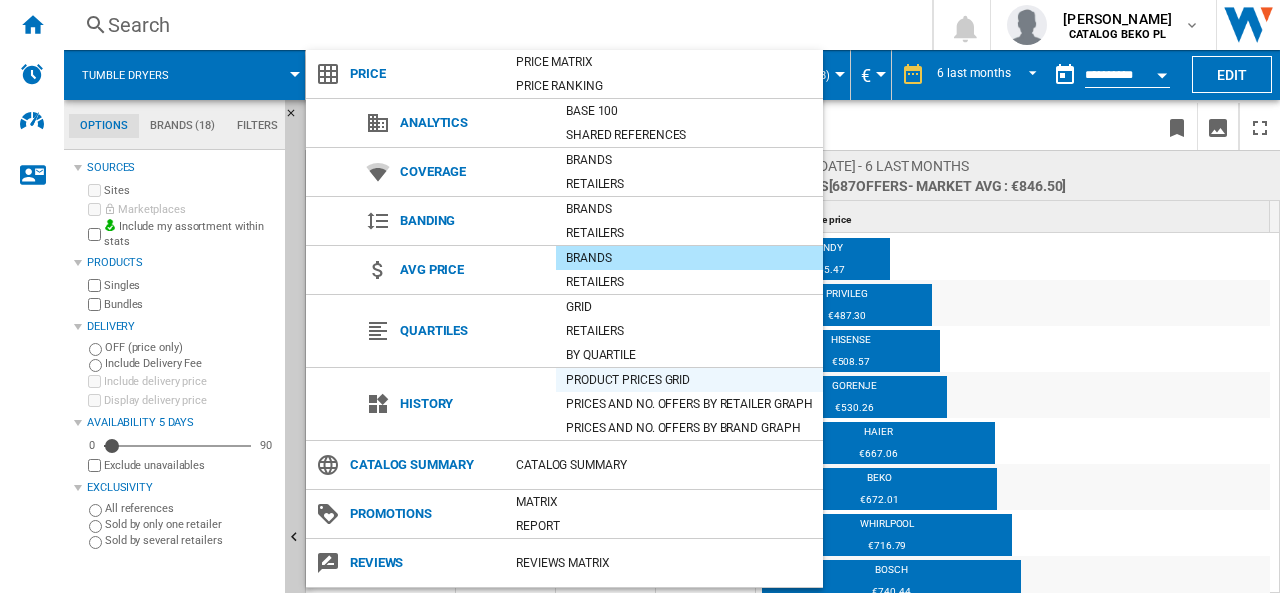 click on "Product prices grid" at bounding box center (689, 380) 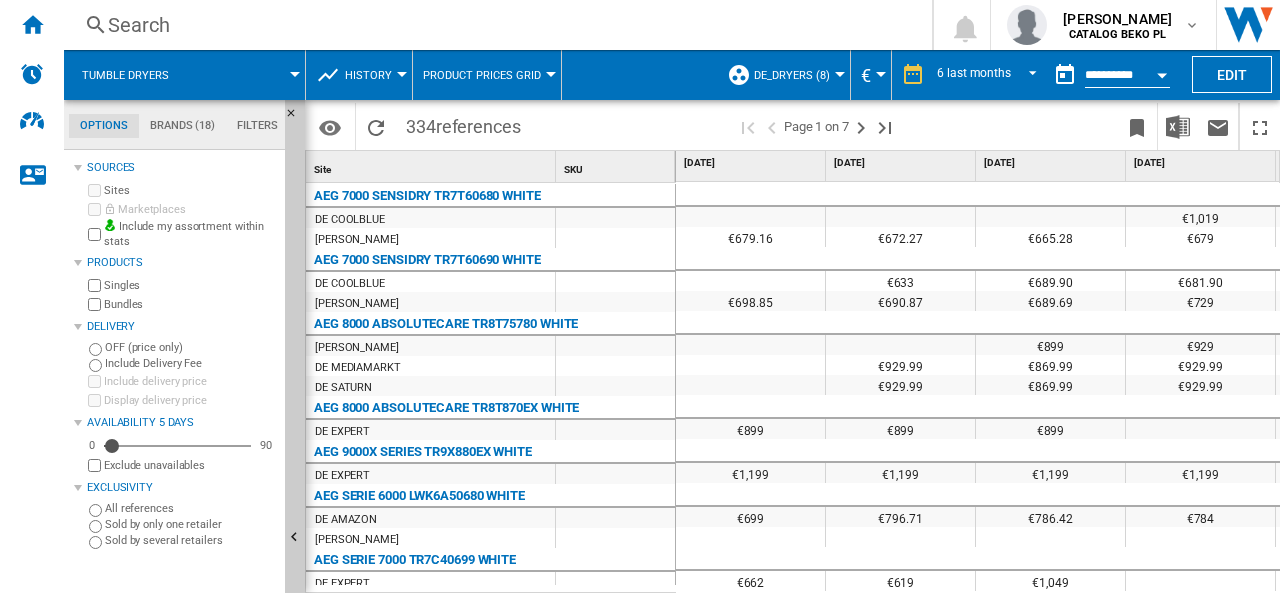 click on "Brands (18)" 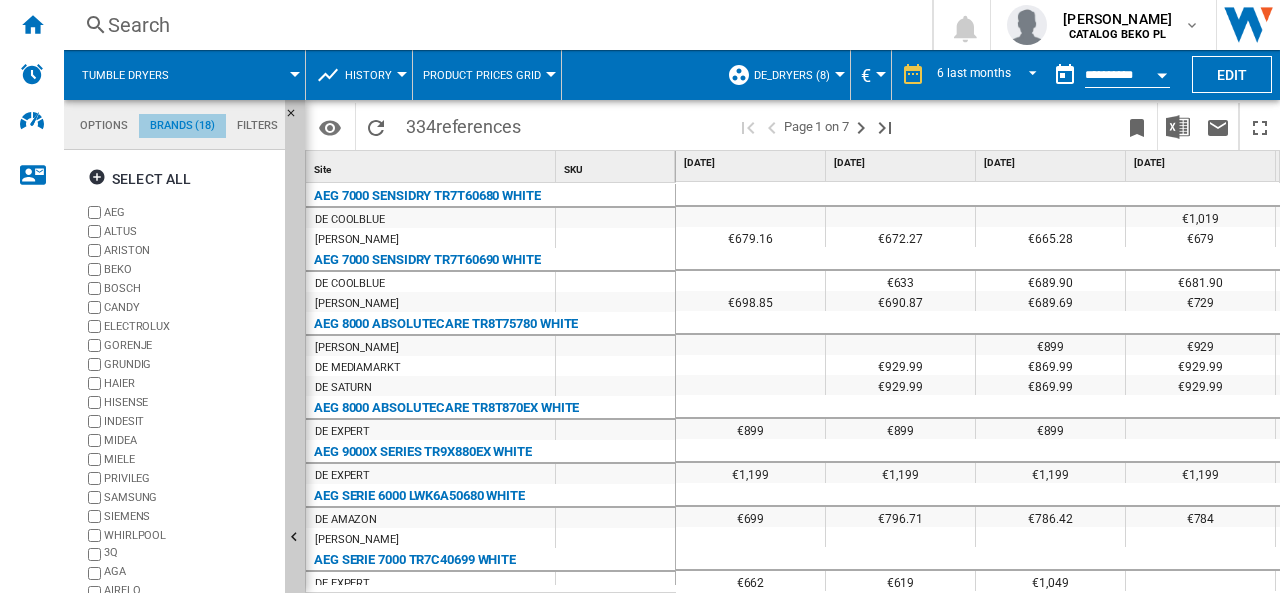 scroll, scrollTop: 76, scrollLeft: 0, axis: vertical 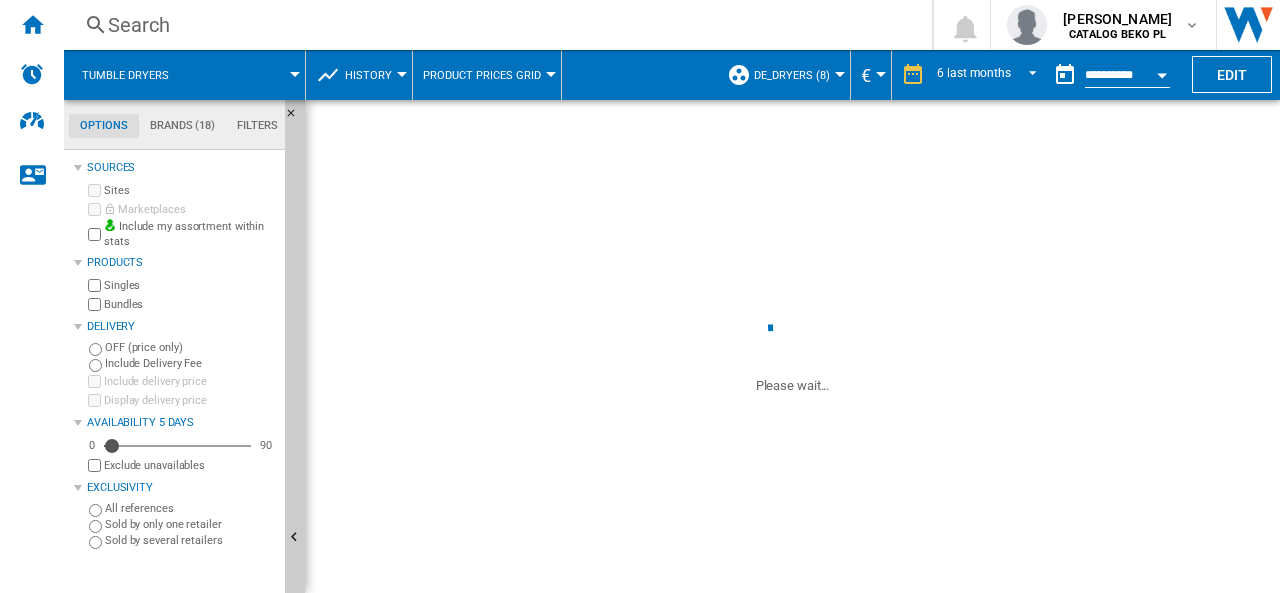 click on "Brands (18)" 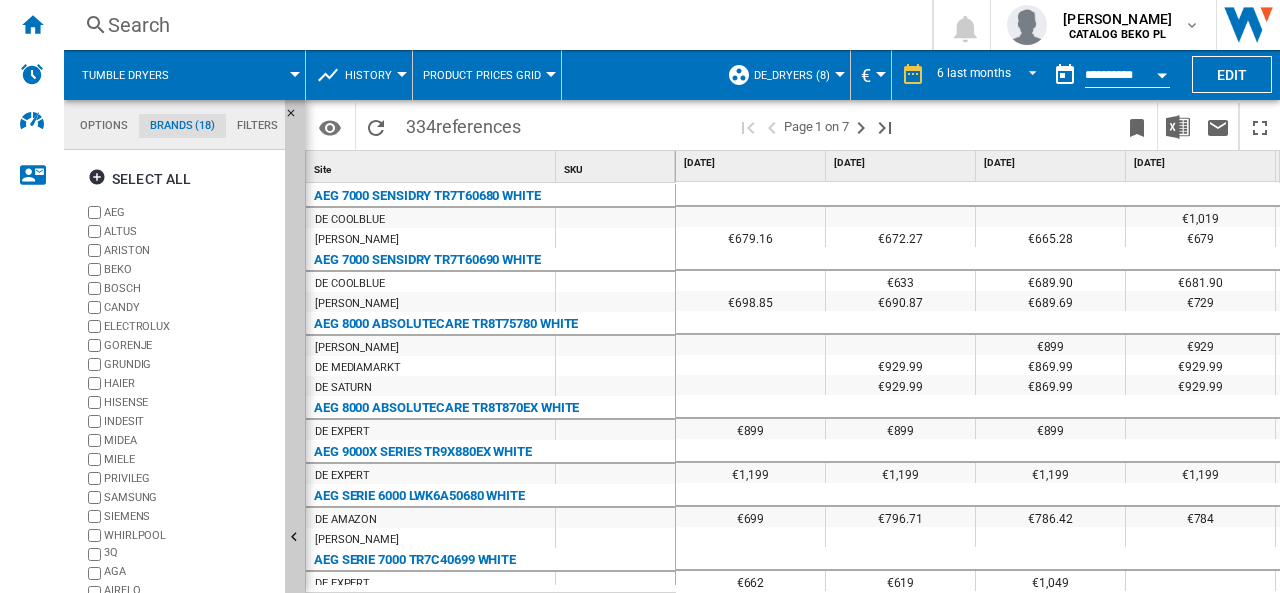 scroll, scrollTop: 213, scrollLeft: 0, axis: vertical 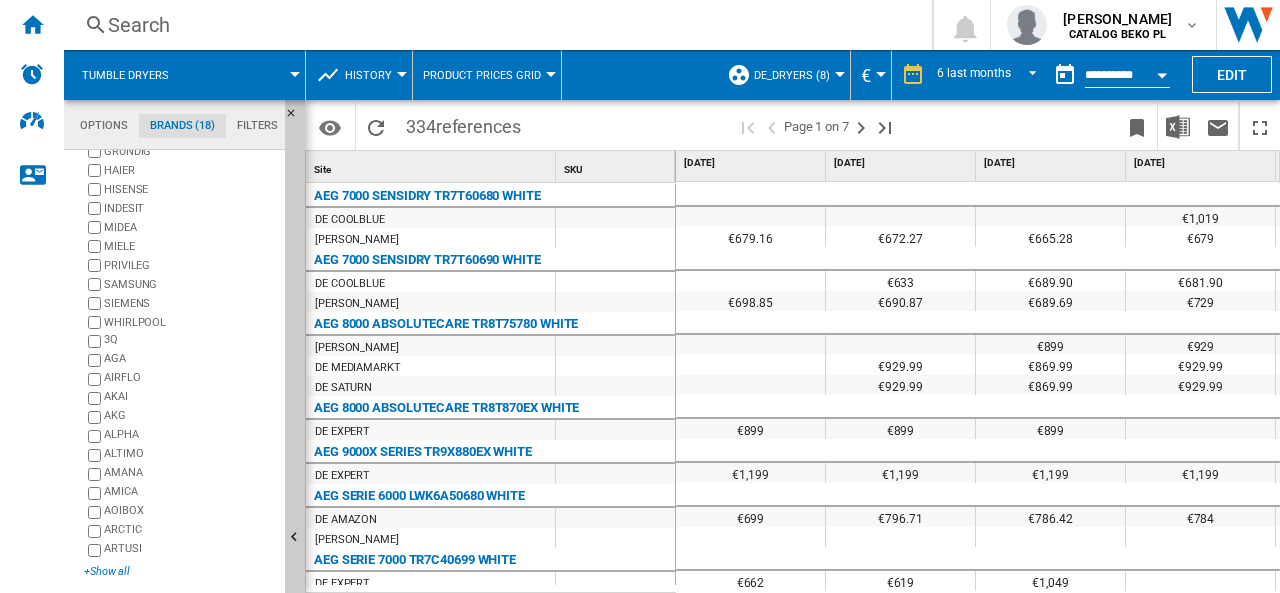click on "+Show all" at bounding box center [180, 571] 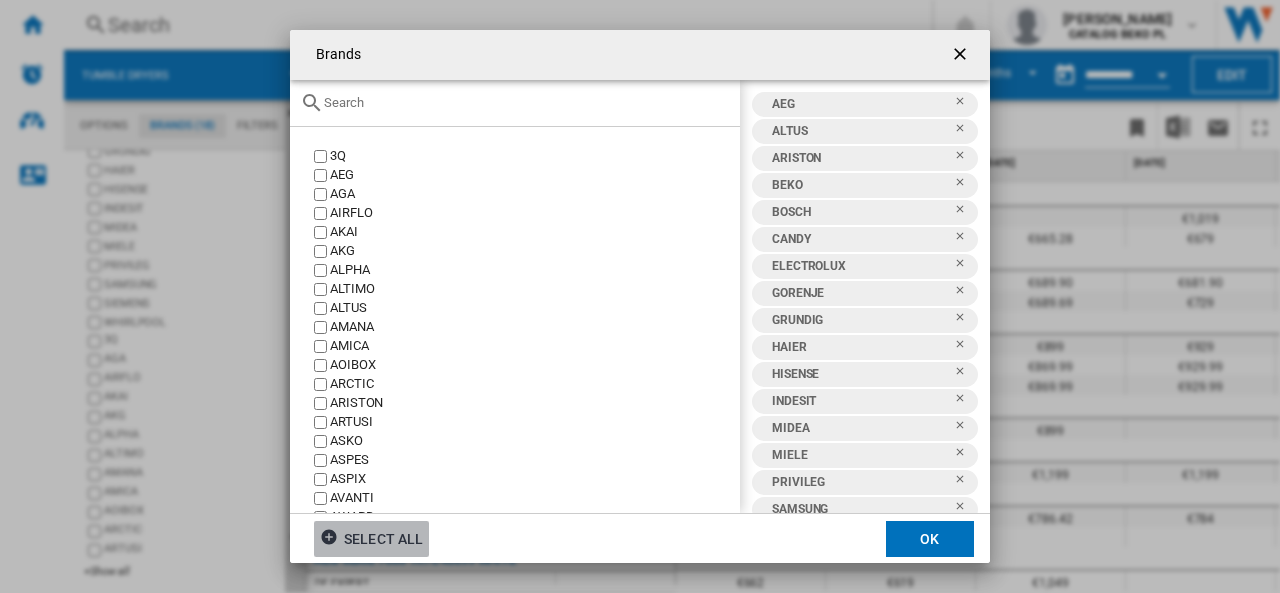 click on "Select all" 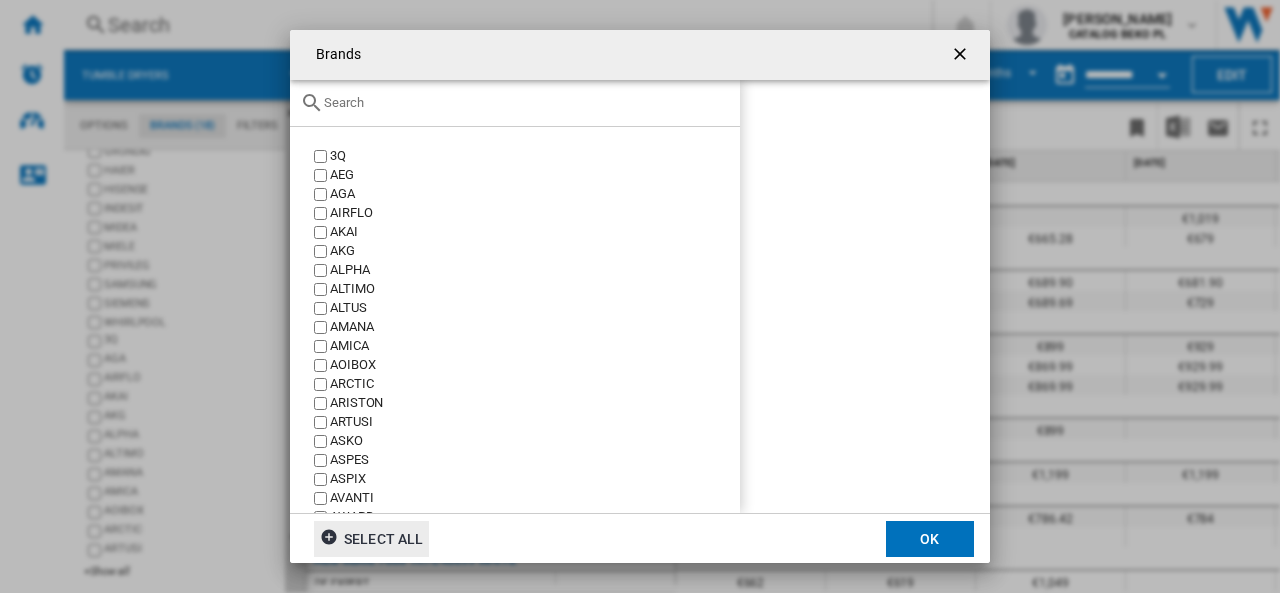 click 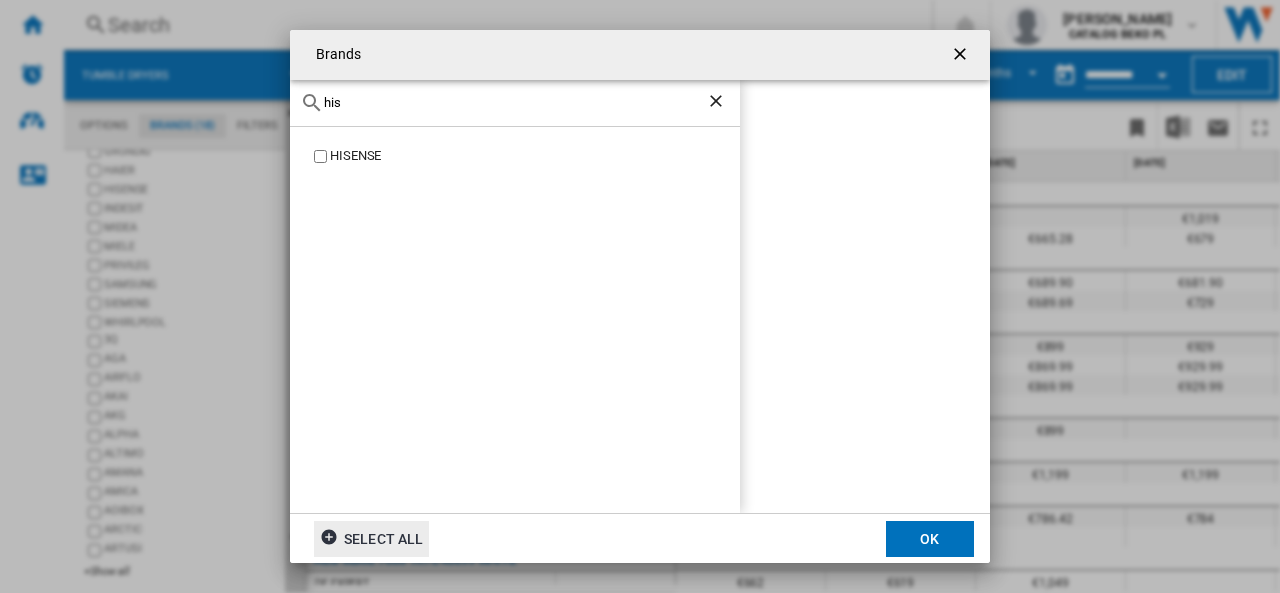 type on "his" 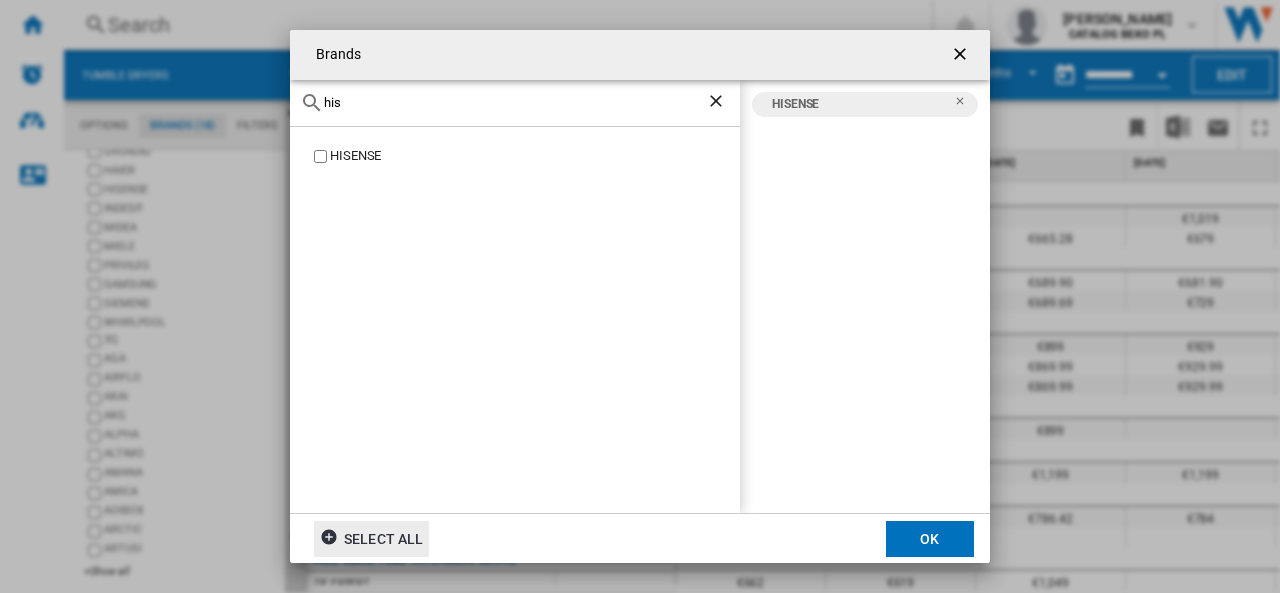 click on "OK" 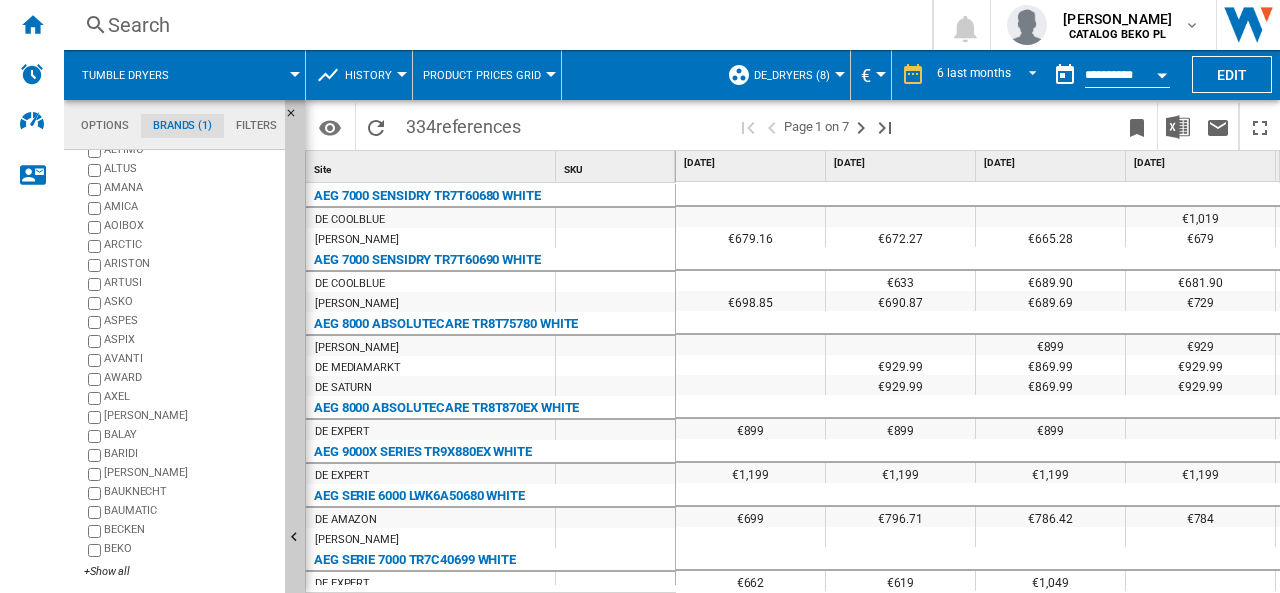 scroll, scrollTop: 23, scrollLeft: 0, axis: vertical 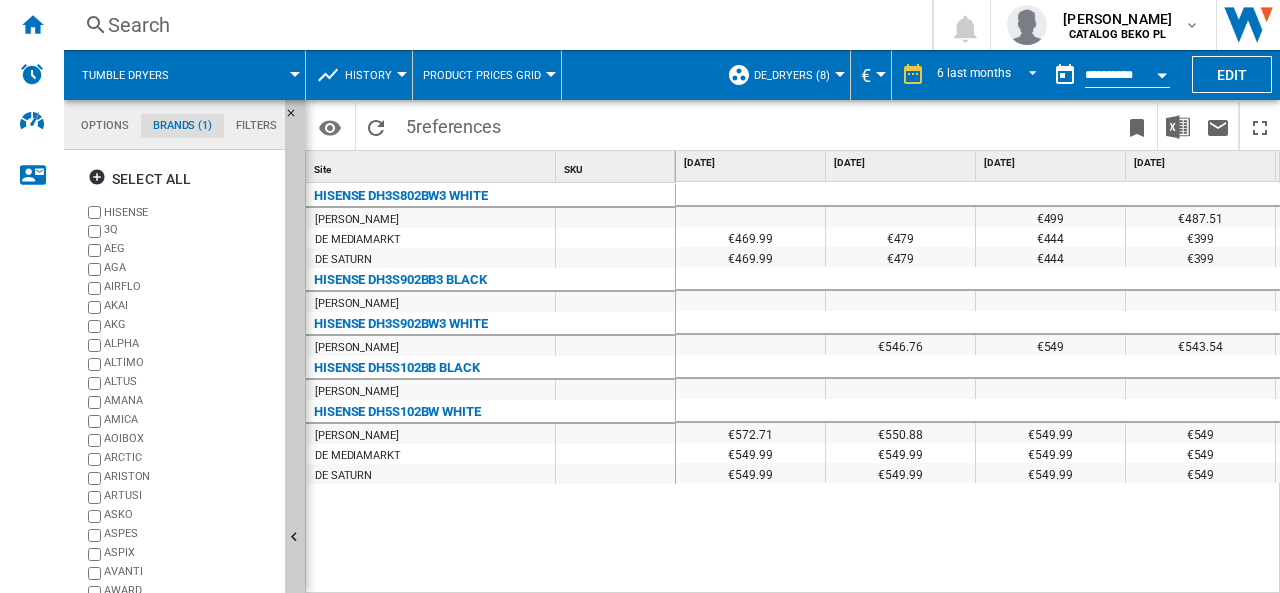 click on "HISENSE DH3S802BW3 WHITE" at bounding box center (401, 196) 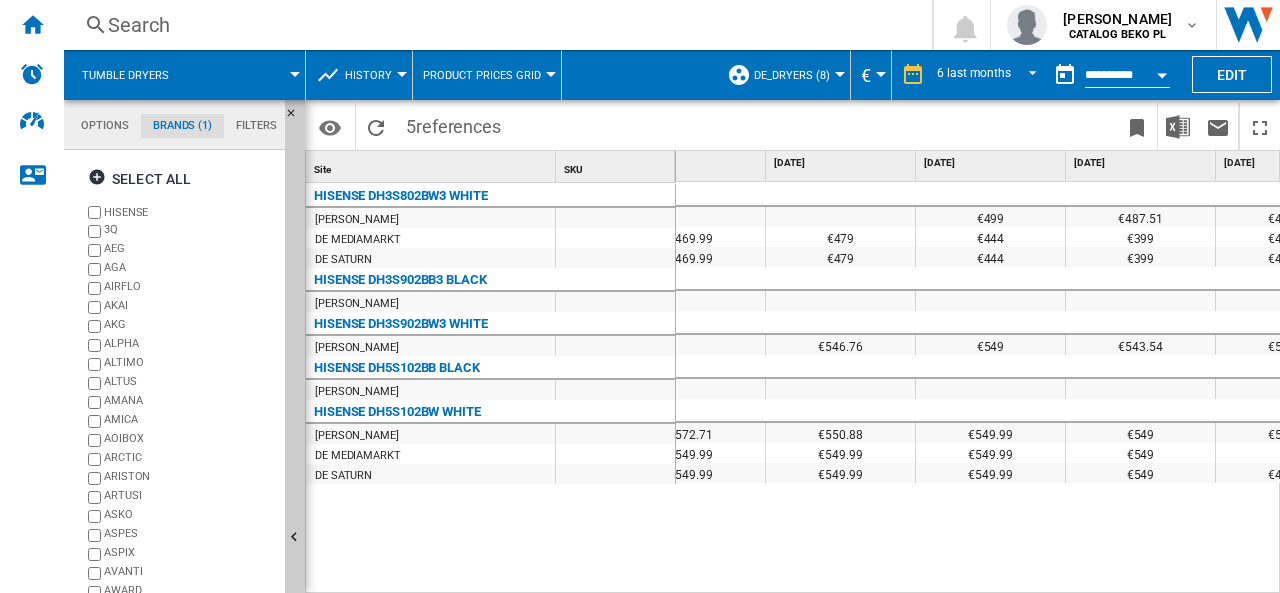 scroll, scrollTop: 0, scrollLeft: 444, axis: horizontal 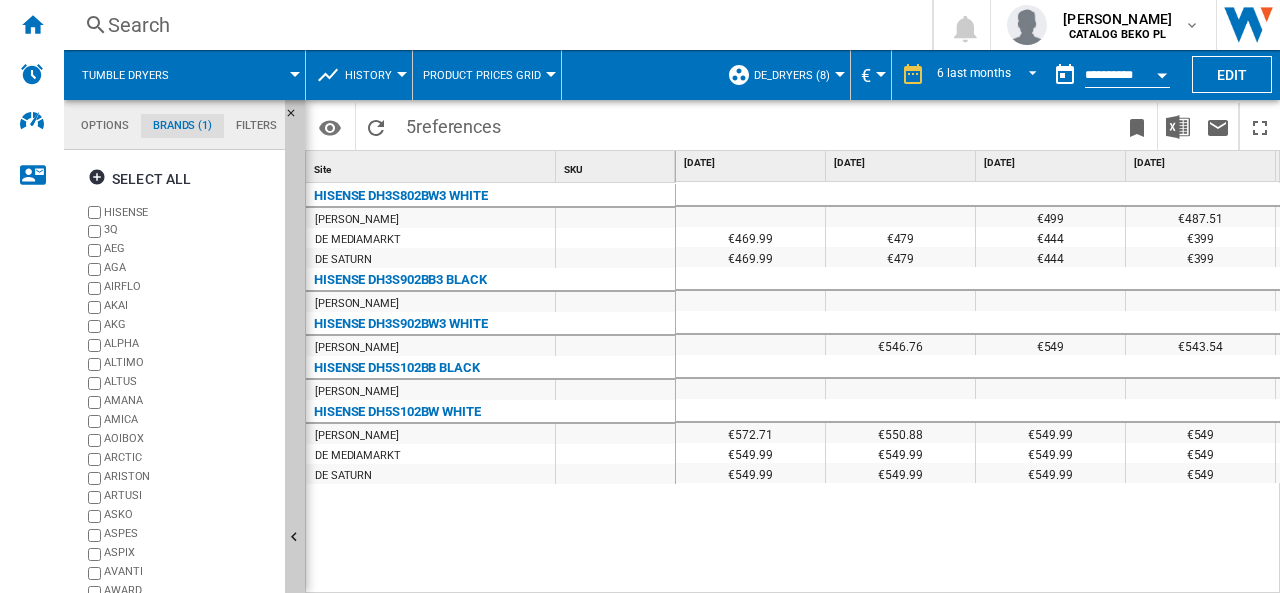 click on "History" at bounding box center (373, 75) 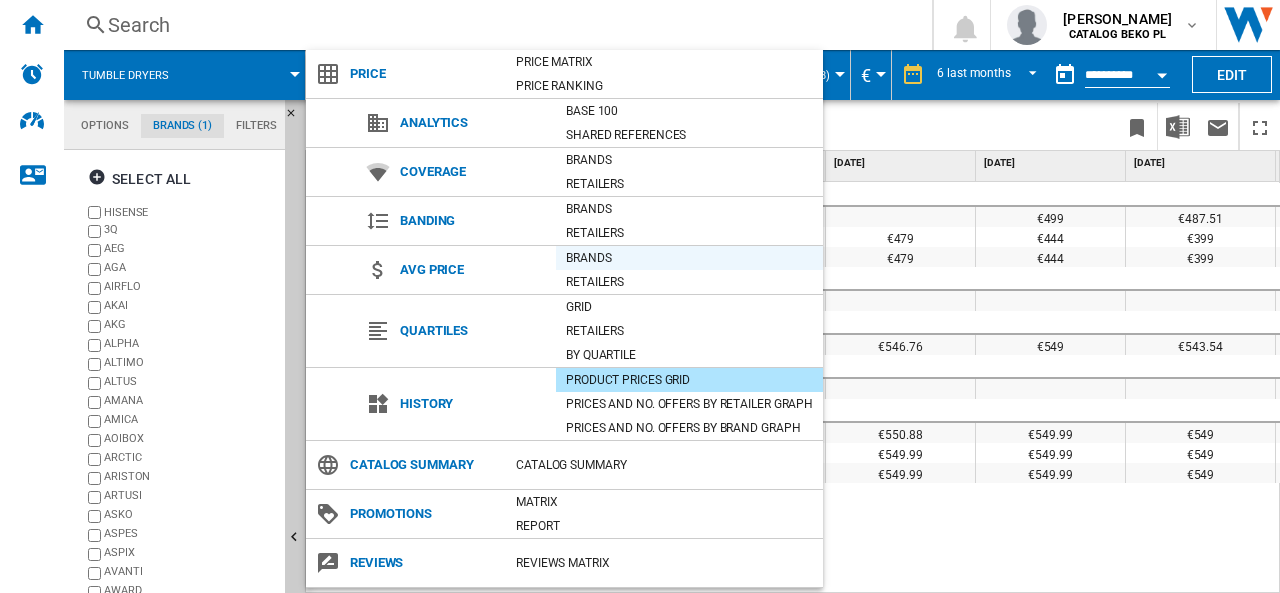 click on "Brands" at bounding box center (689, 258) 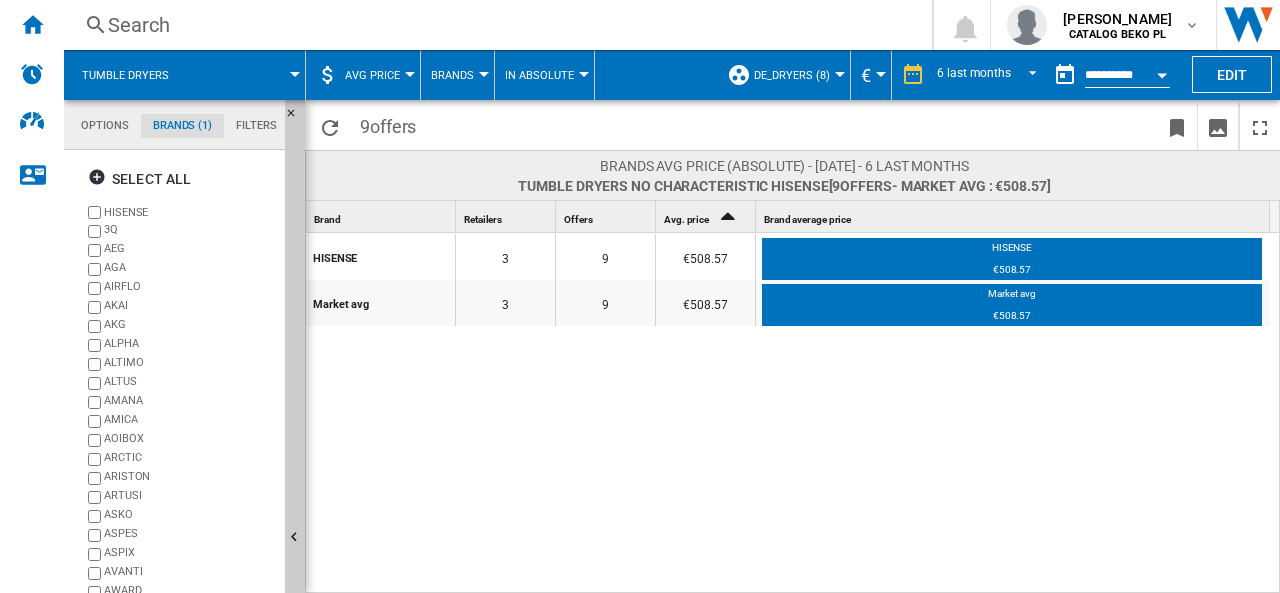 click on "AVG Price" at bounding box center (377, 75) 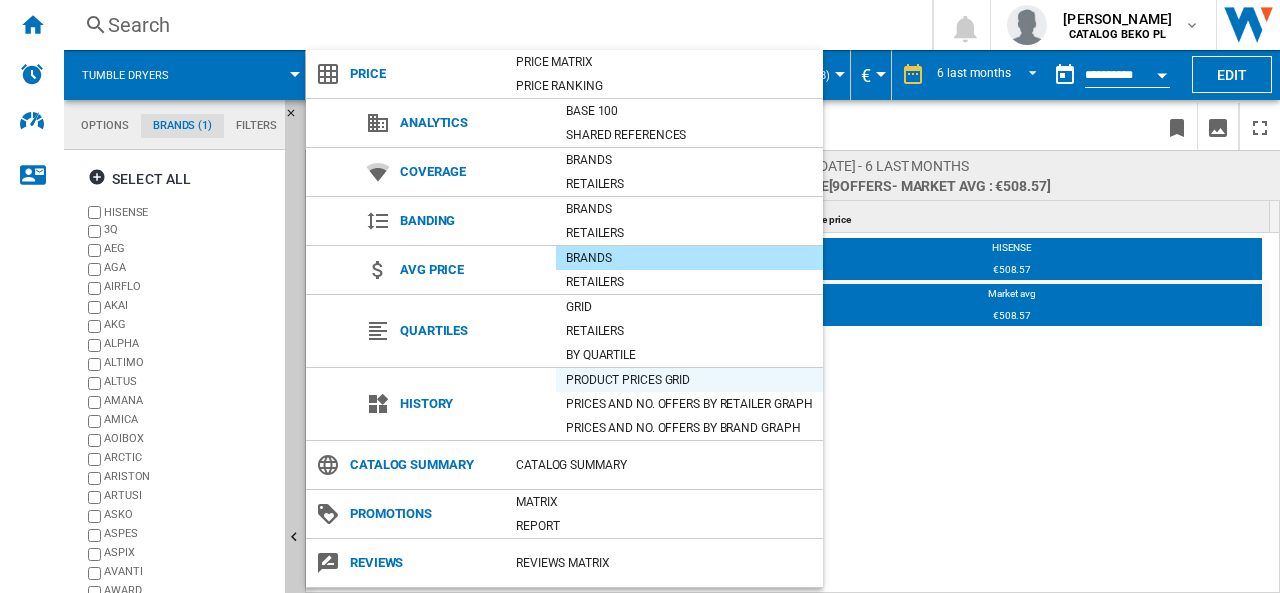 click on "Product prices grid" at bounding box center (689, 380) 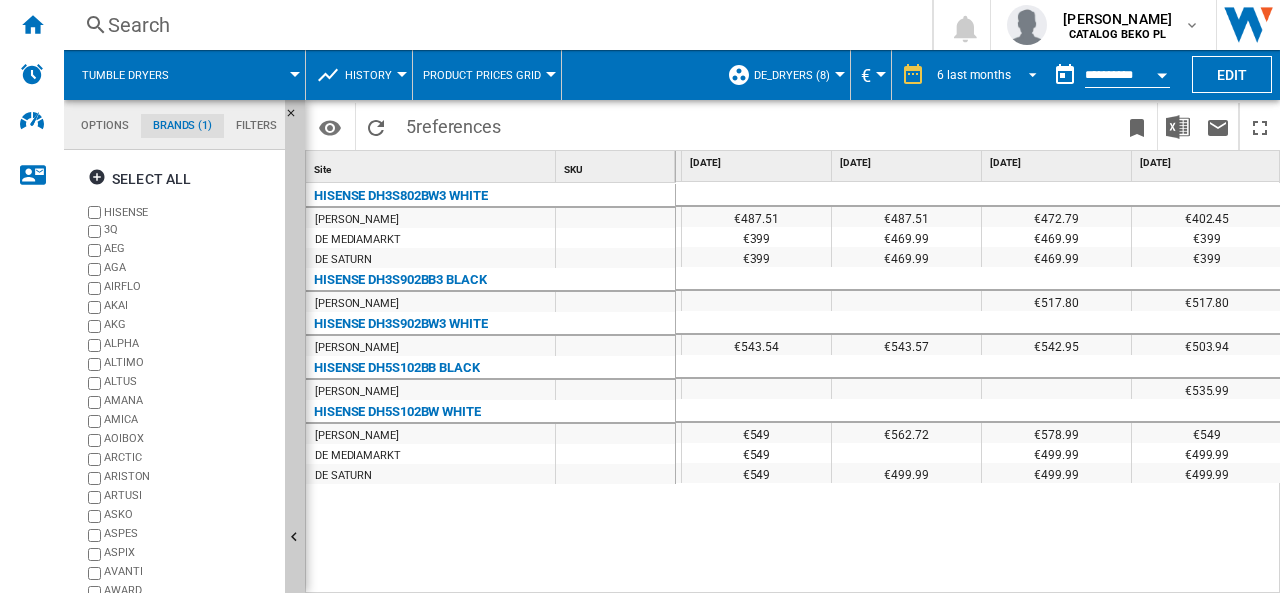 click on "6 last months" at bounding box center [974, 75] 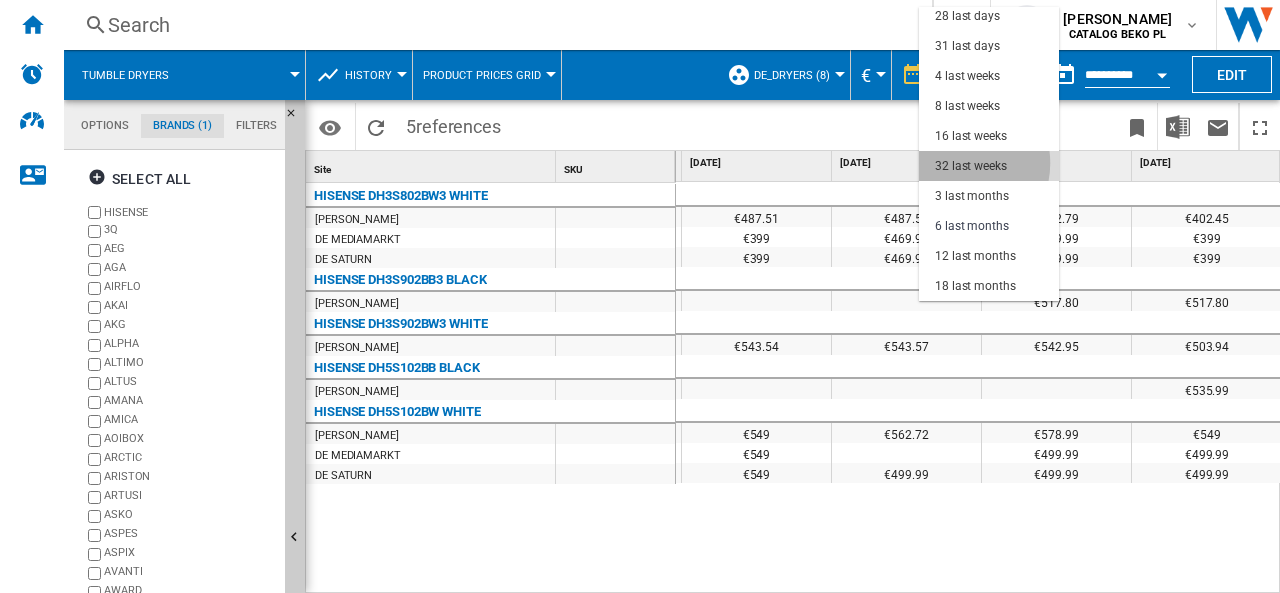 click on "32 last weeks" at bounding box center (971, 166) 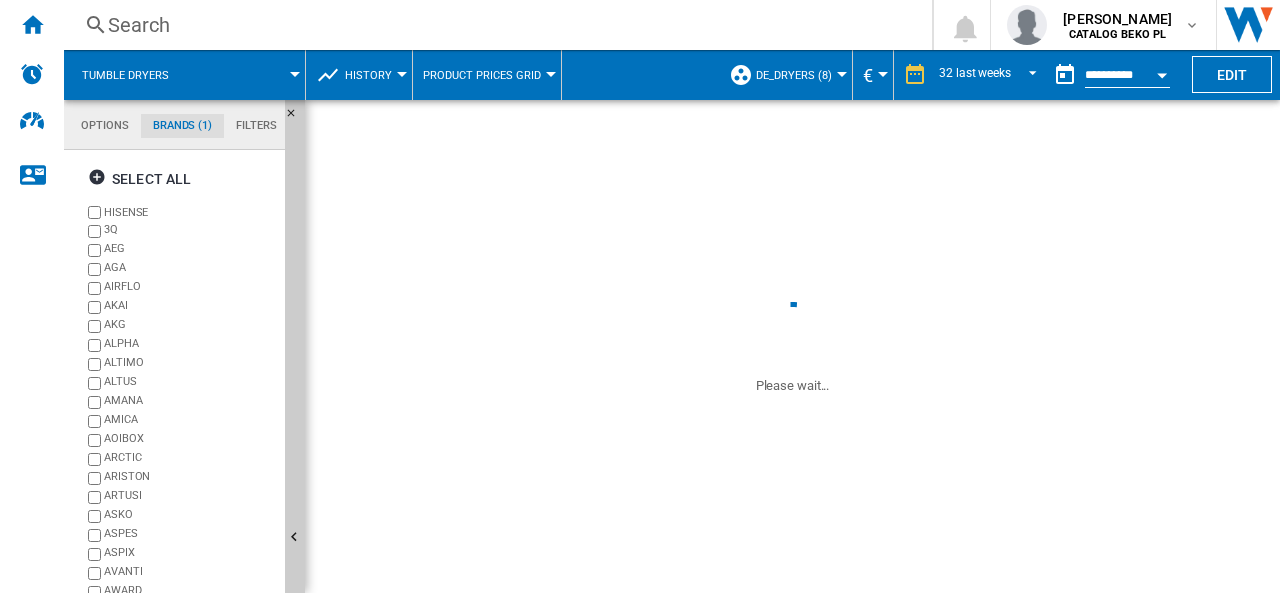 click at bounding box center (1162, 72) 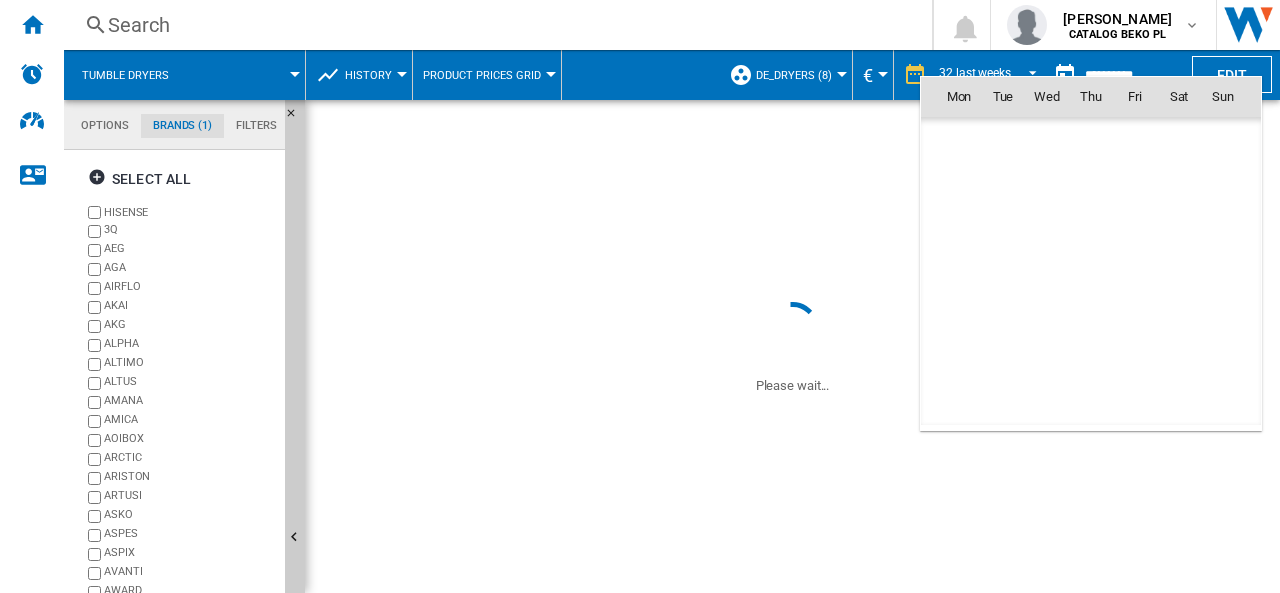 scroll, scrollTop: 9540, scrollLeft: 0, axis: vertical 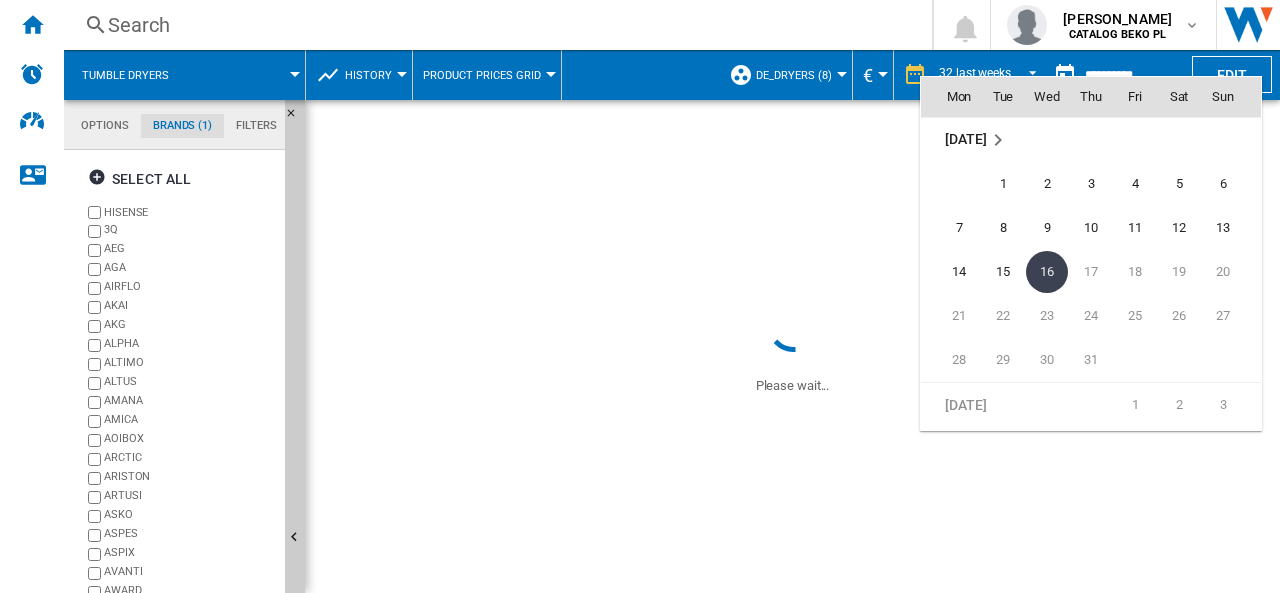 click at bounding box center (640, 296) 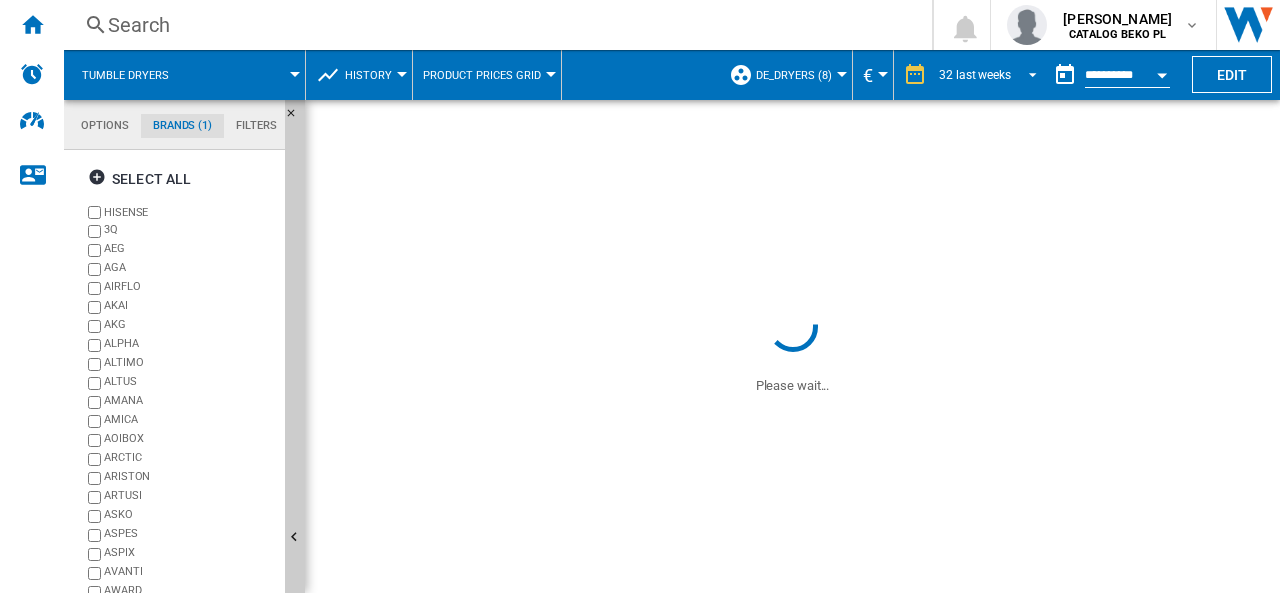 click at bounding box center [1027, 73] 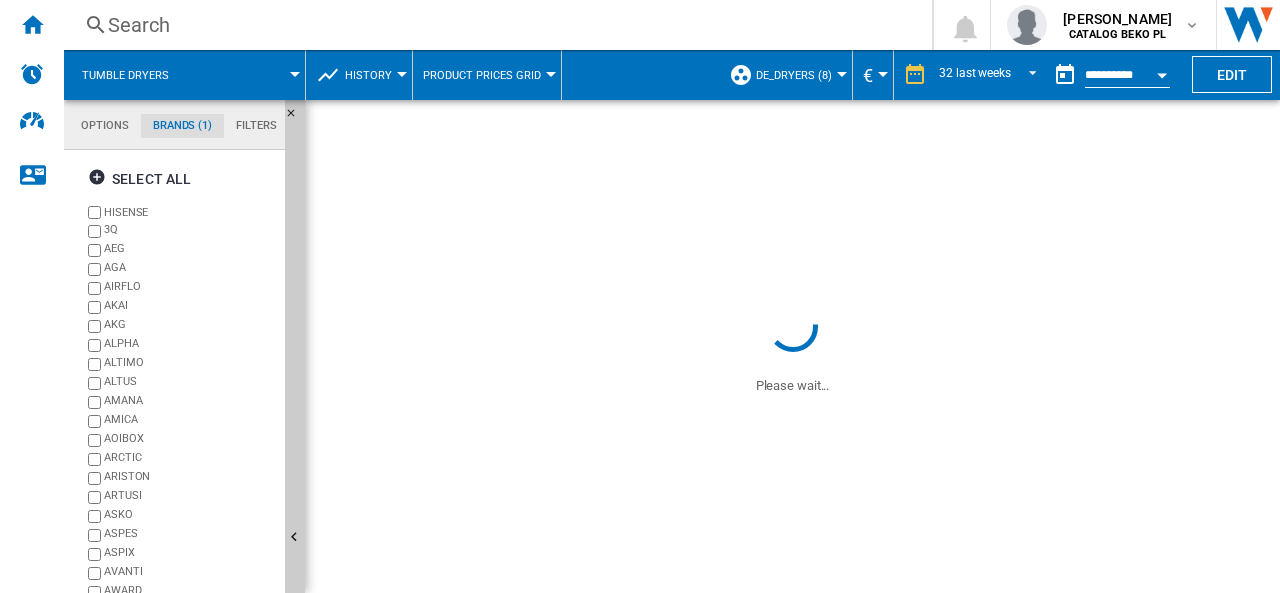 scroll, scrollTop: 126, scrollLeft: 0, axis: vertical 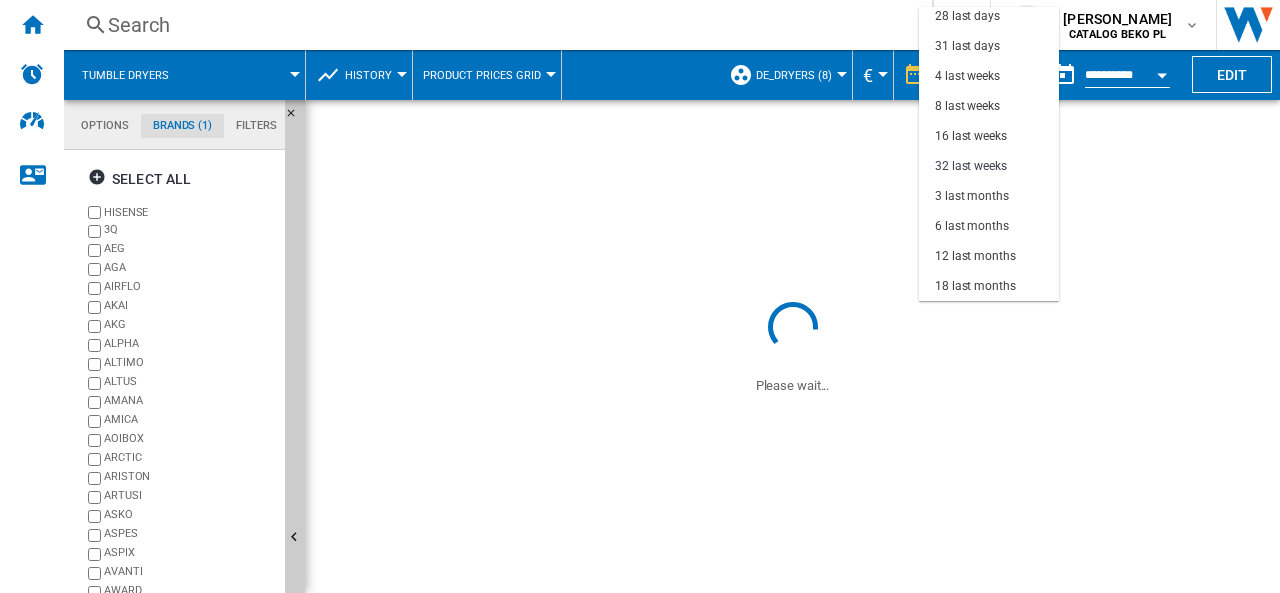 click at bounding box center [640, 296] 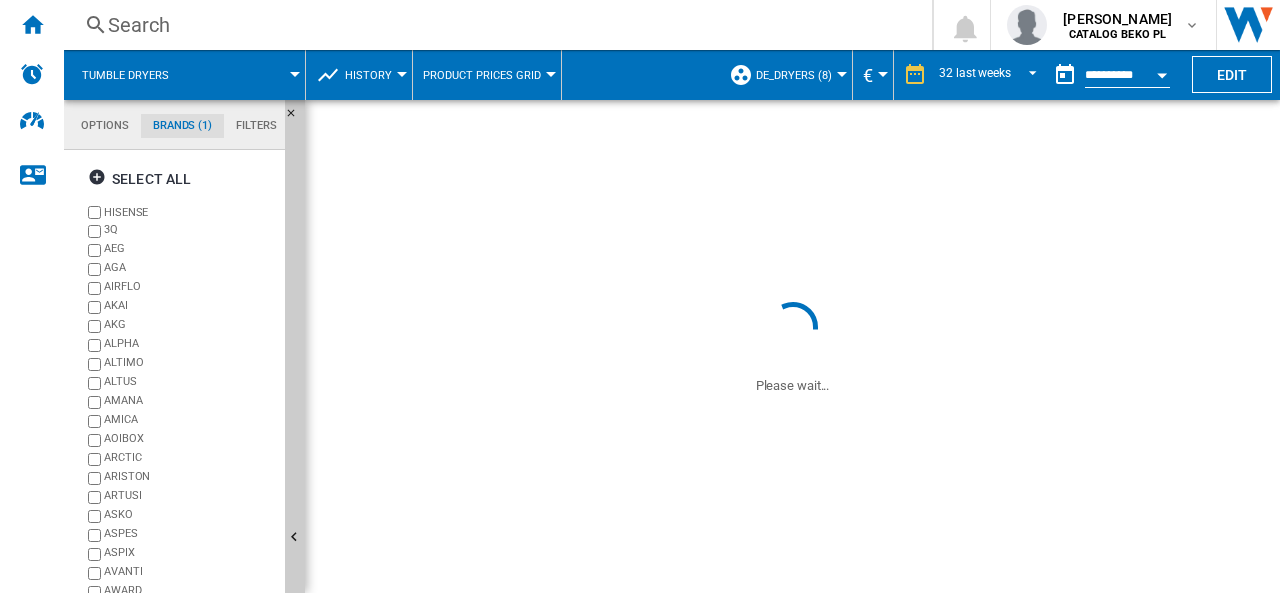 click on "Filters" 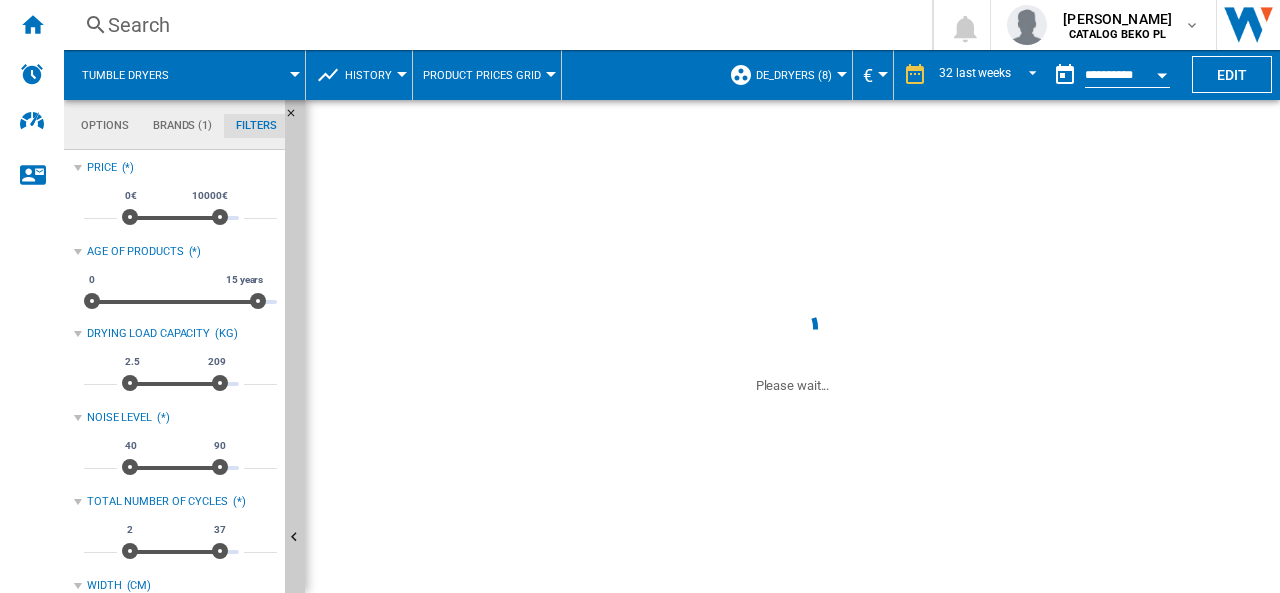 scroll, scrollTop: 129, scrollLeft: 0, axis: vertical 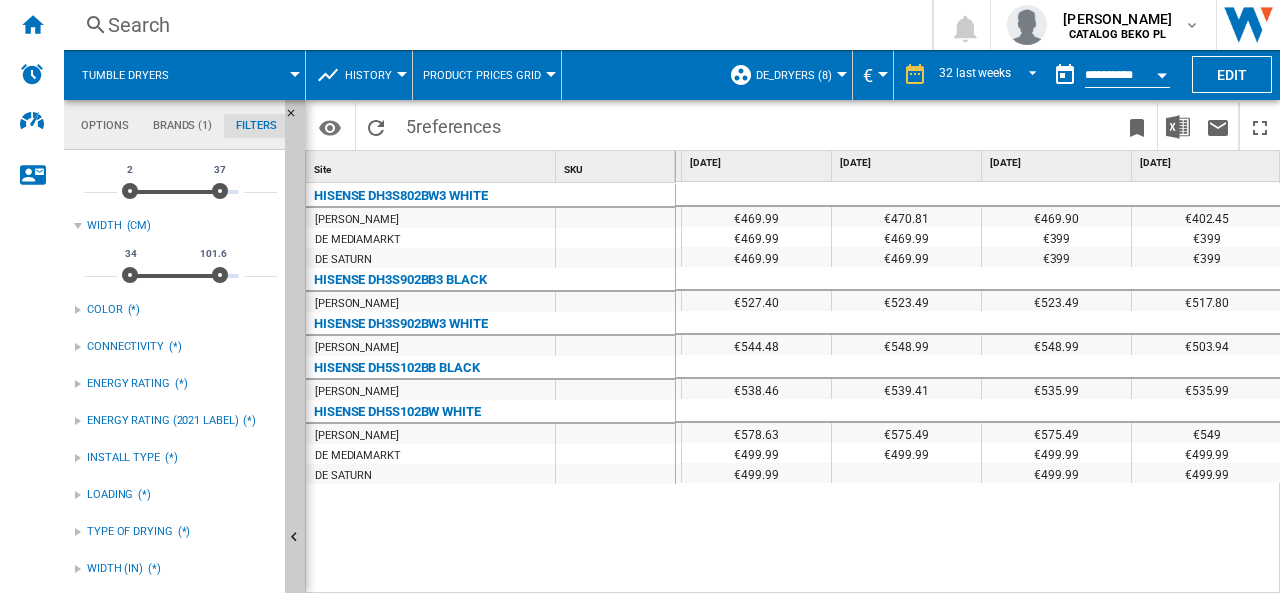 click on "History" at bounding box center [373, 75] 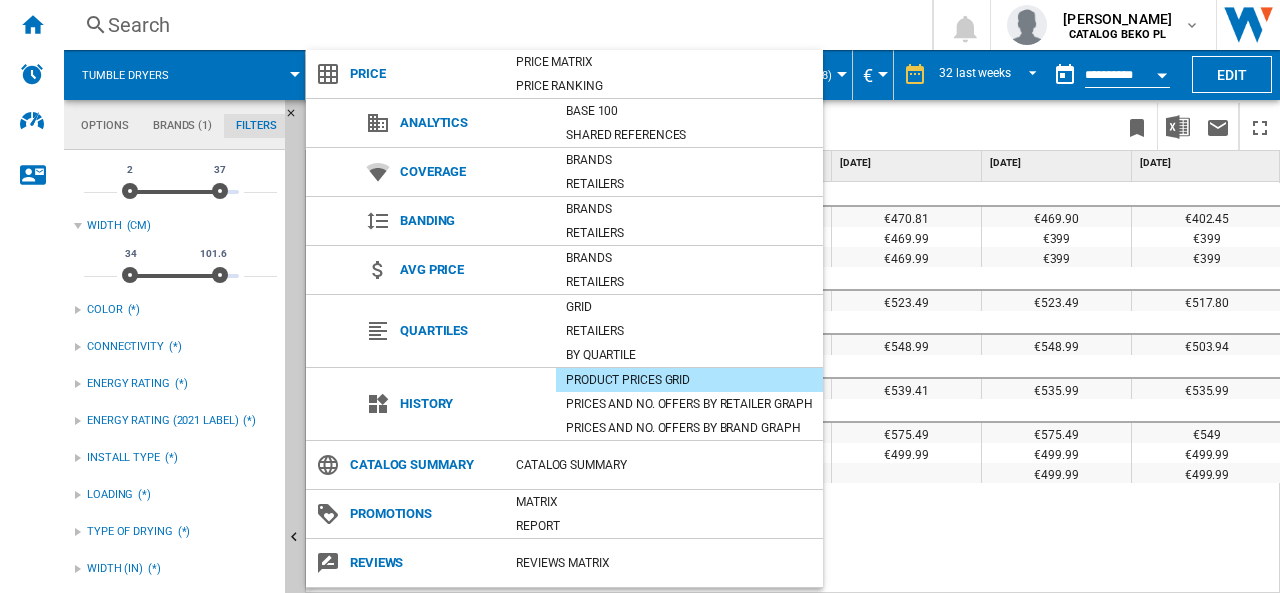 click on "In order to access Insight, please log out and log in again
OK
Search
Search
0
[PERSON_NAME]
CATALOG BEKO PL" at bounding box center [640, 296] 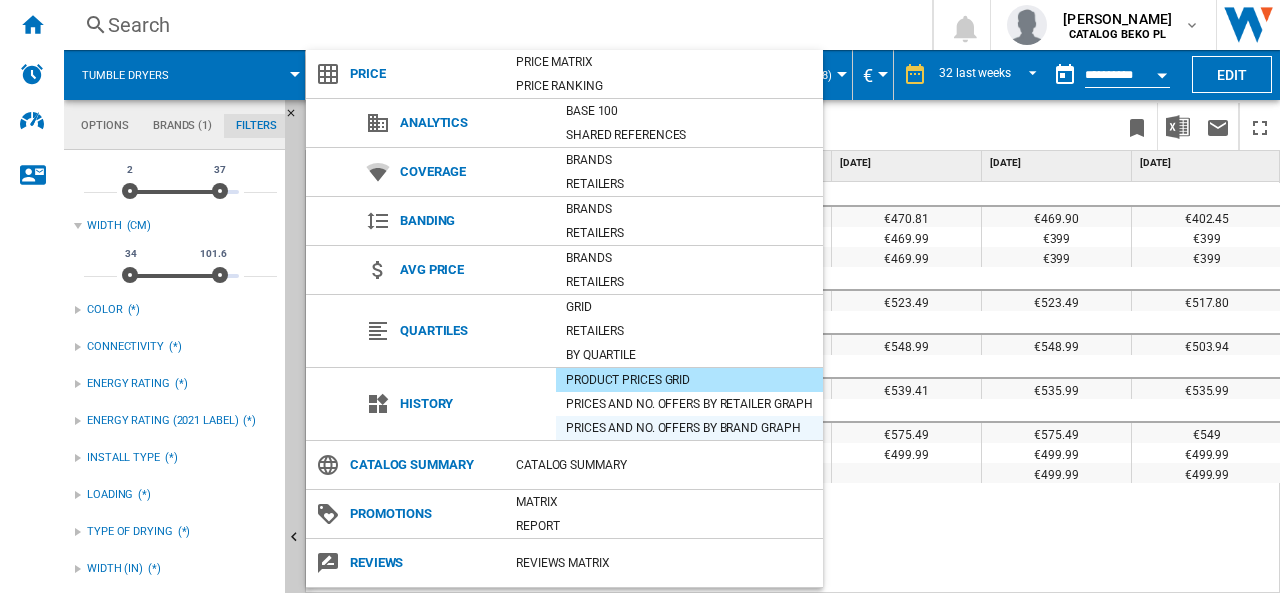 click on "Prices and No. offers by brand graph" at bounding box center (689, 428) 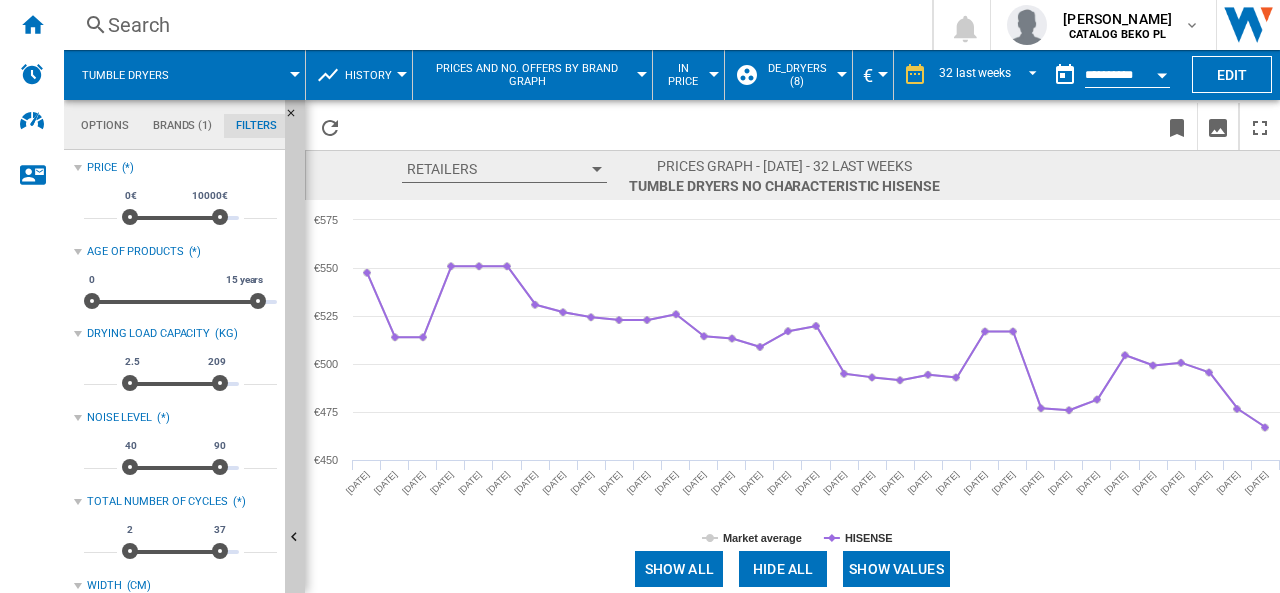 click on "Retailers" at bounding box center (504, 169) 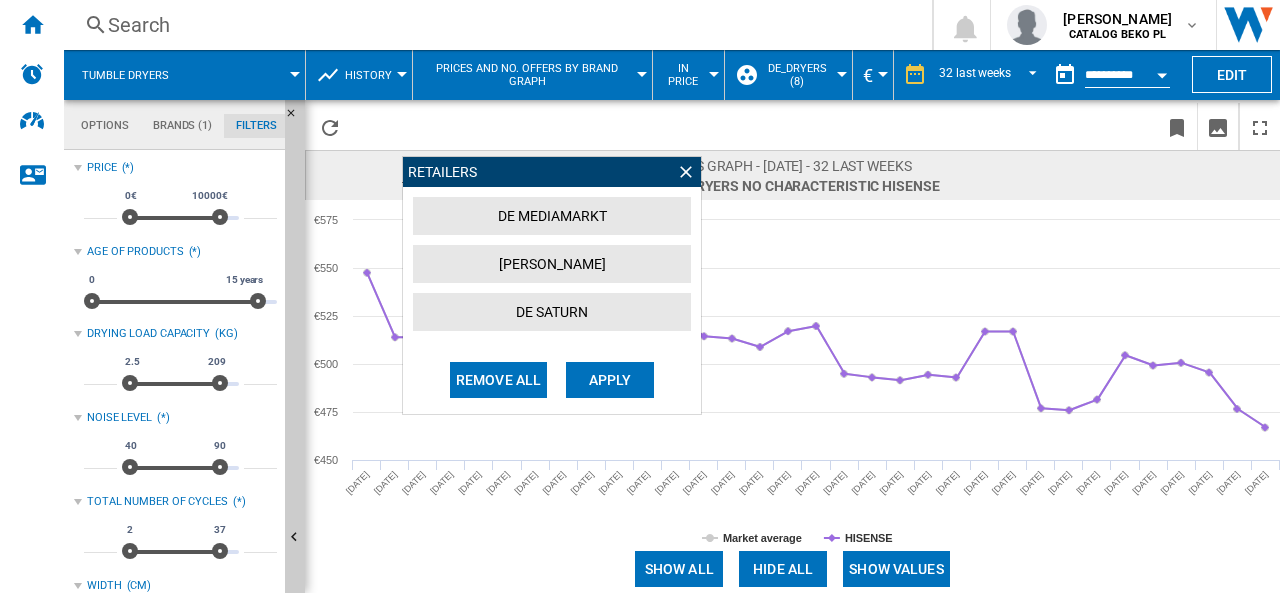 click at bounding box center (686, 172) 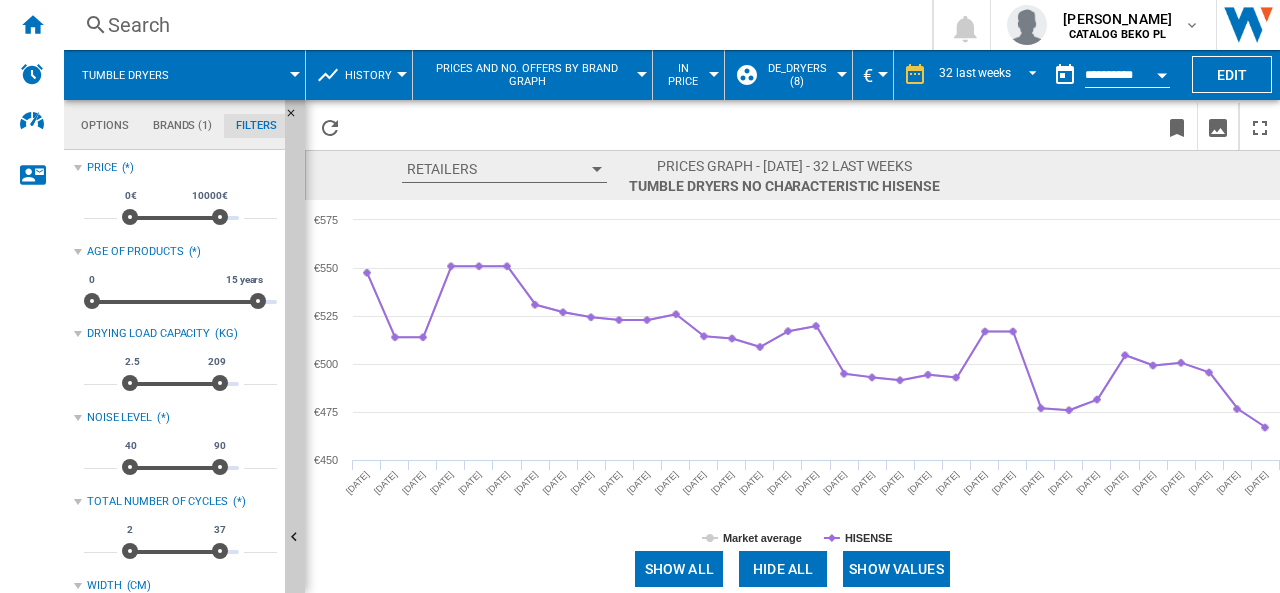 click on "History" at bounding box center (373, 75) 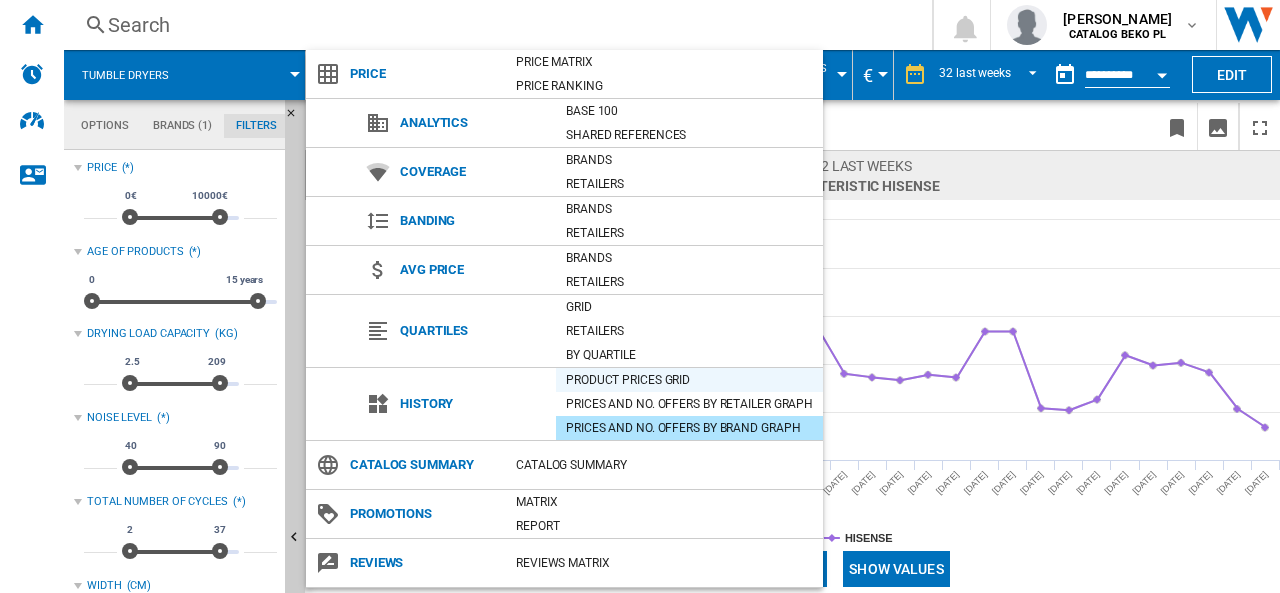 click on "Product prices grid" at bounding box center [689, 380] 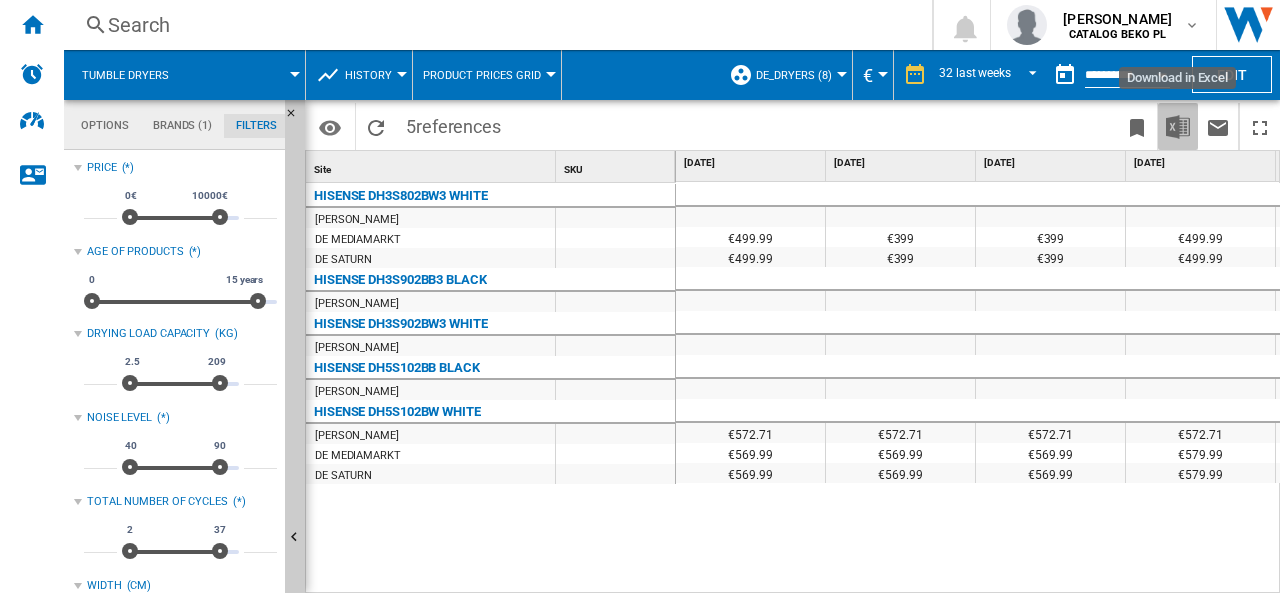 click at bounding box center [1178, 127] 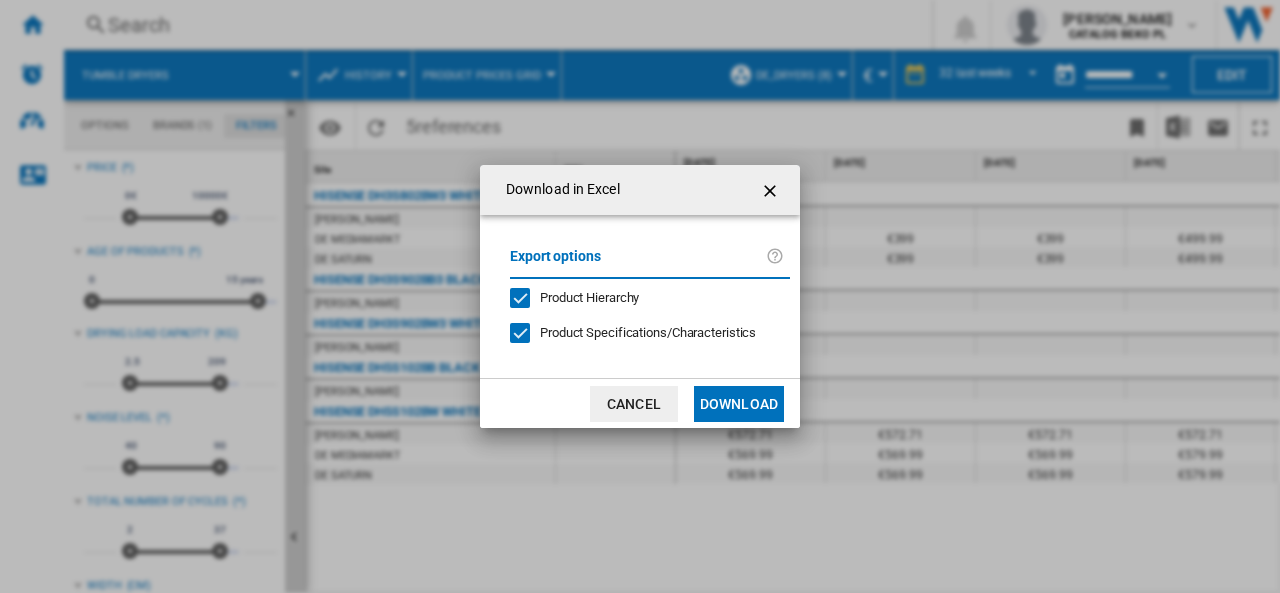 click on "Product Hierarchy" 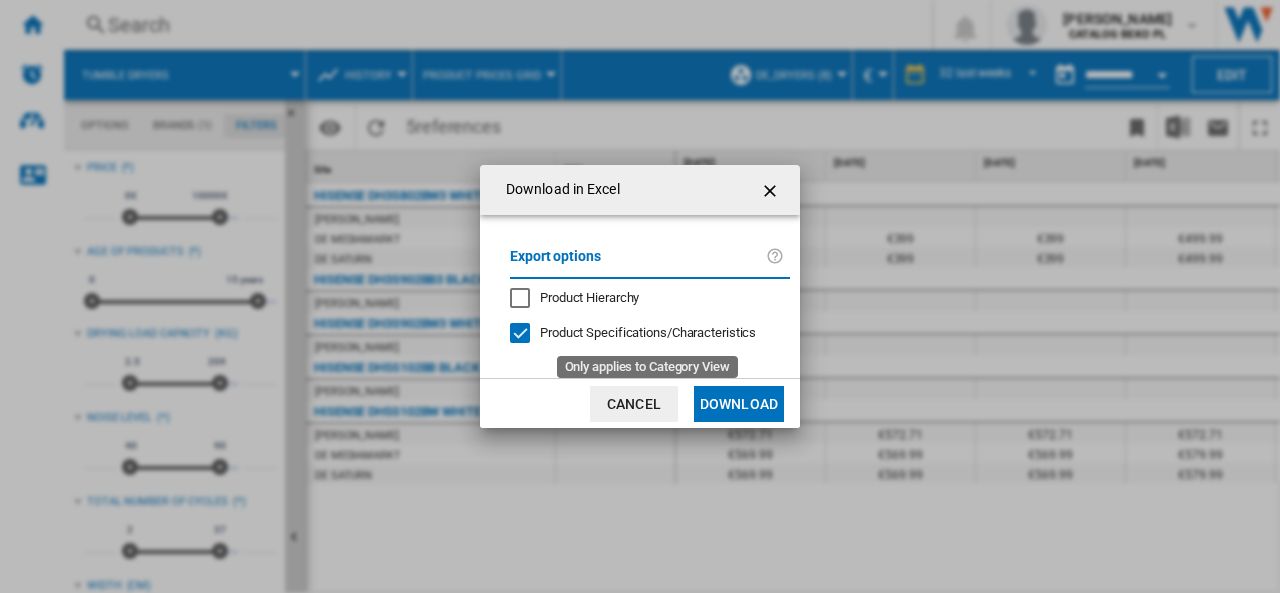 click on "Product Specifications/Characteristics" 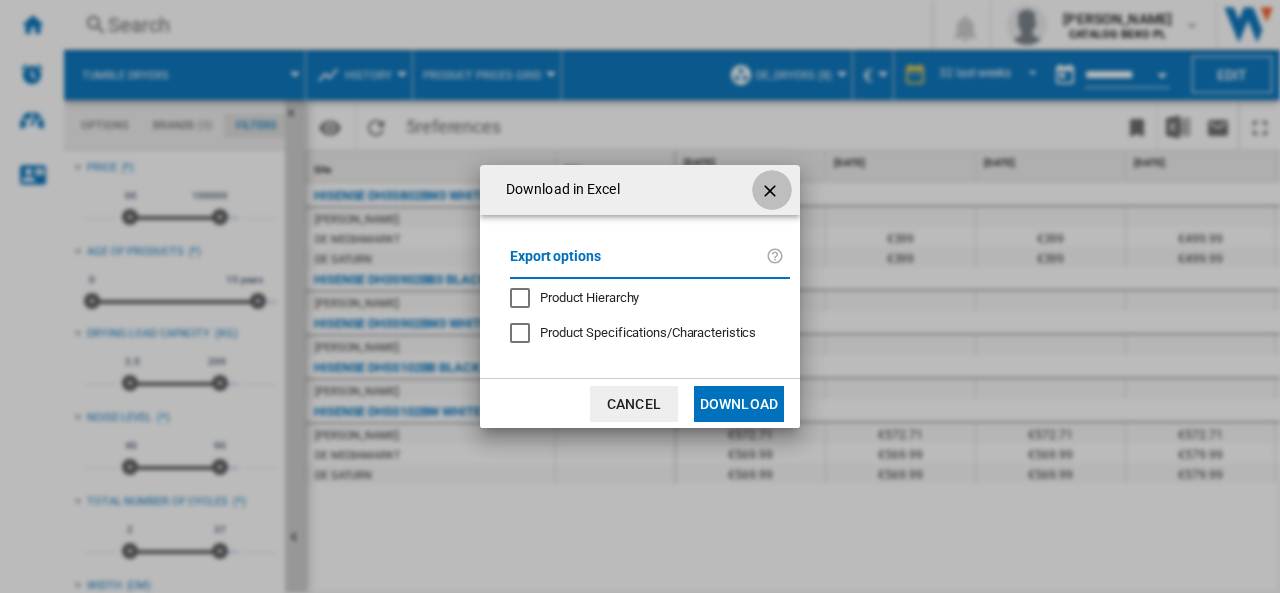 click at bounding box center (772, 191) 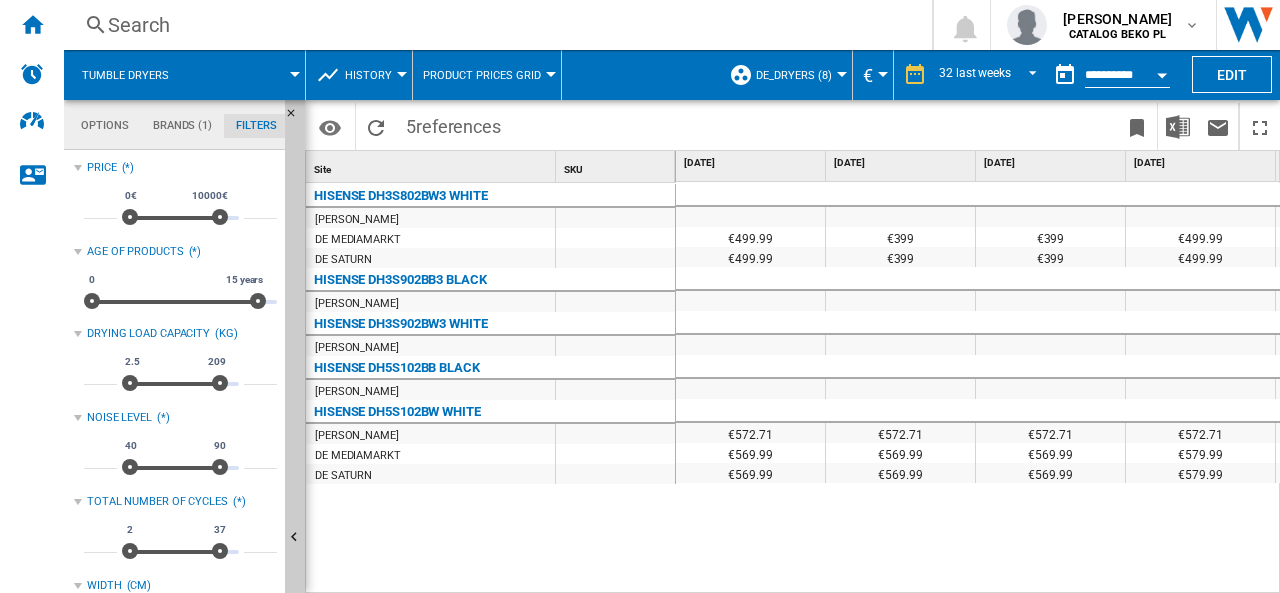 click on "History" at bounding box center (373, 75) 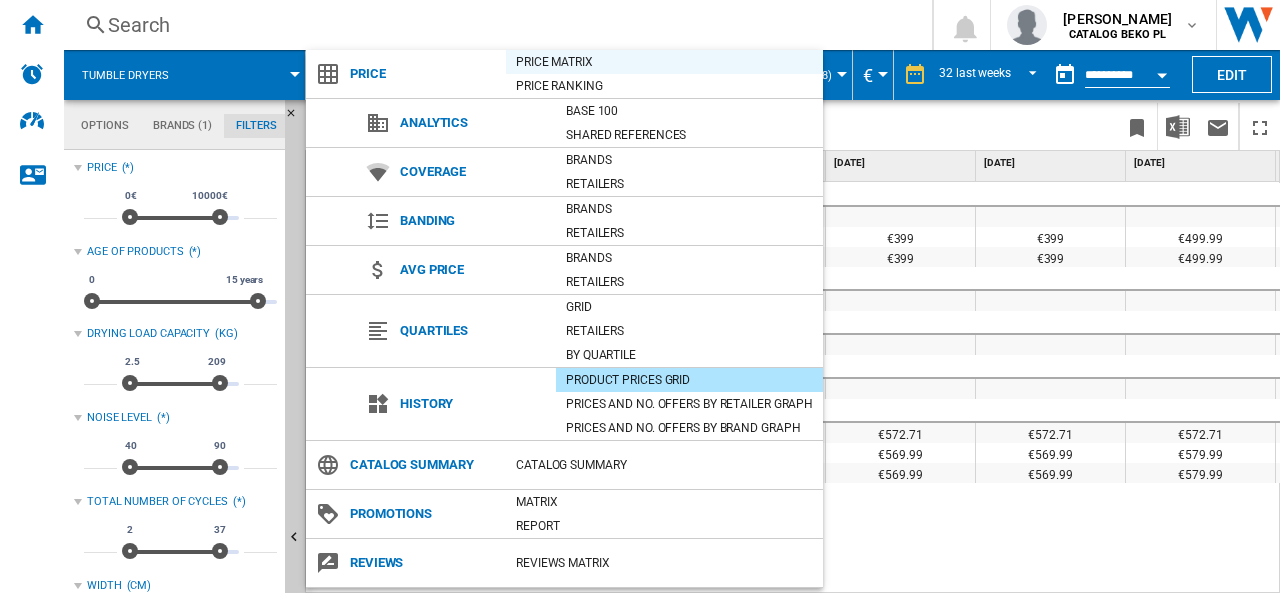 click on "Price Matrix" at bounding box center (664, 62) 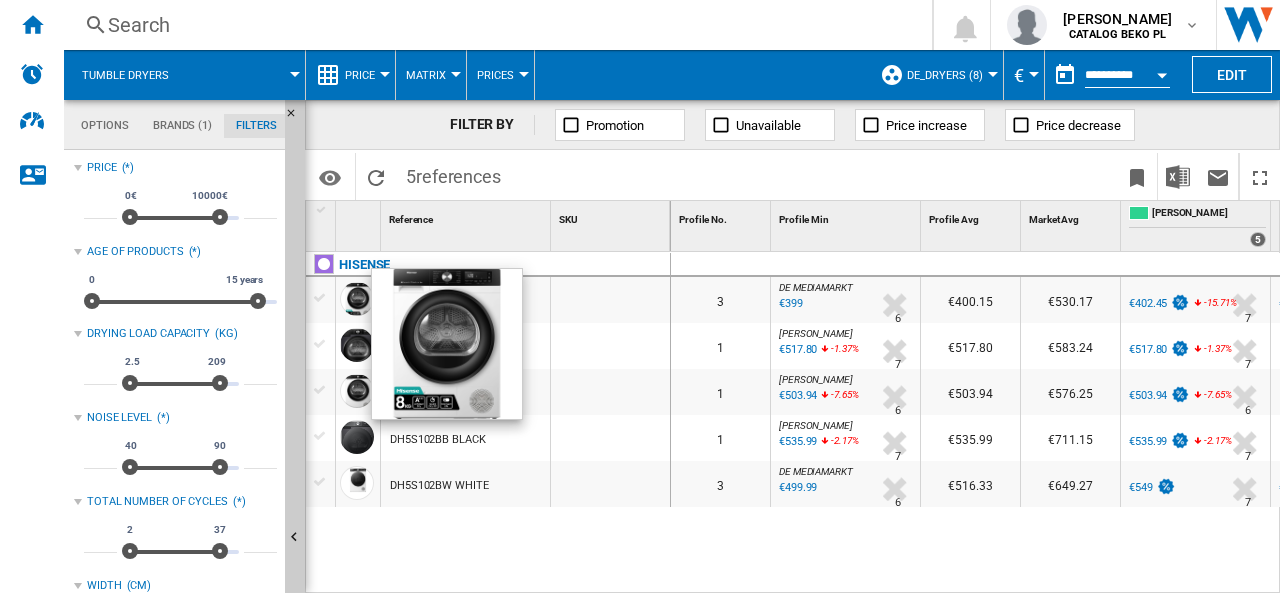 click at bounding box center (357, 299) 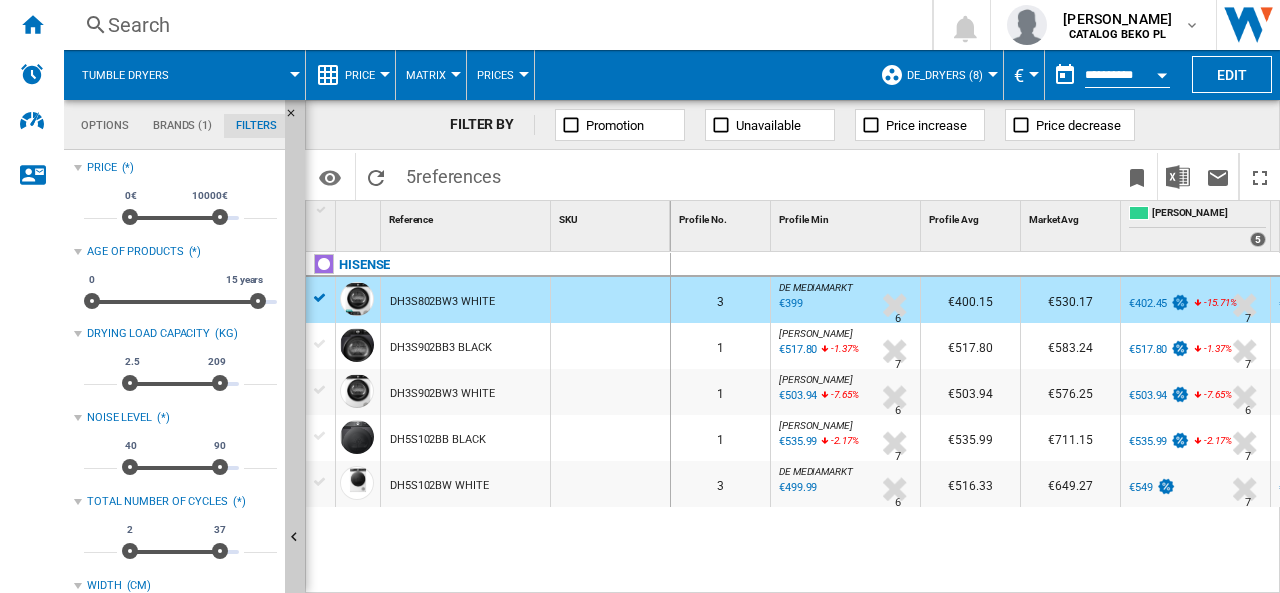 click on "DH3S802BW3 WHITE" at bounding box center [442, 302] 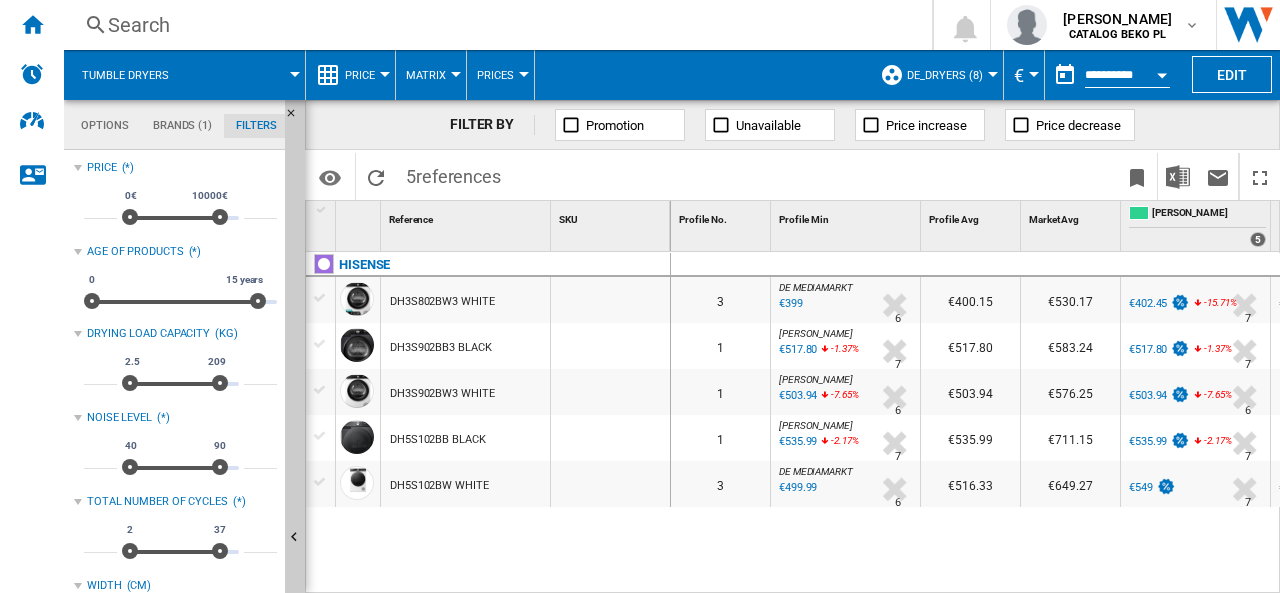 click on "DH3S802BW3 WHITE" at bounding box center (442, 302) 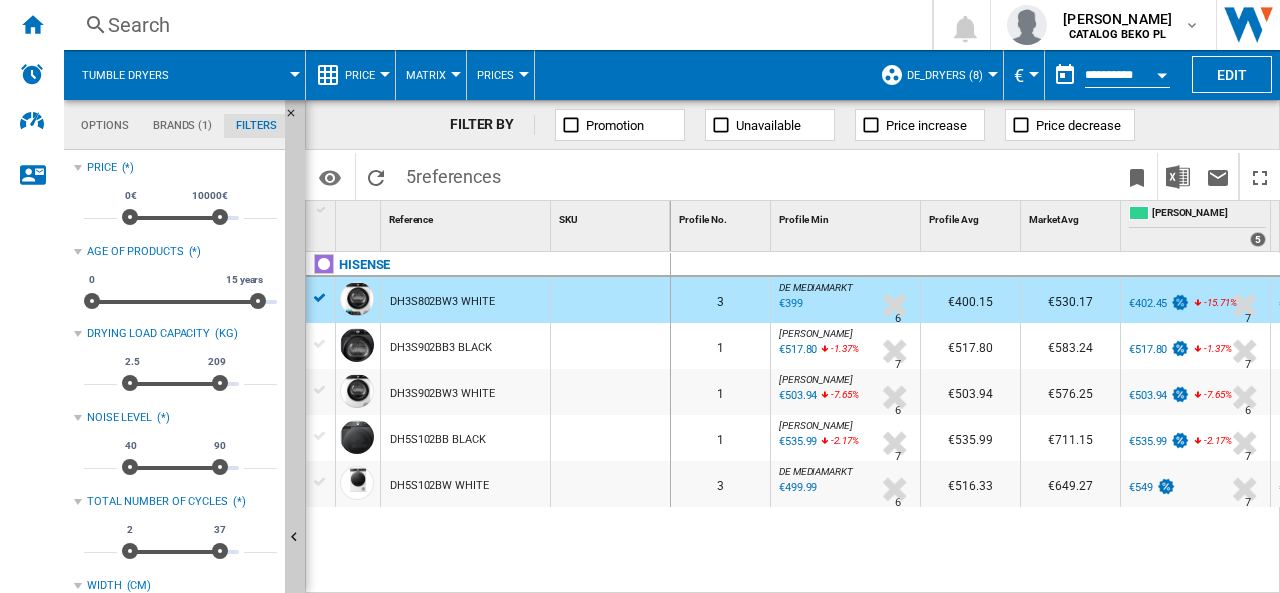 click at bounding box center (320, 298) 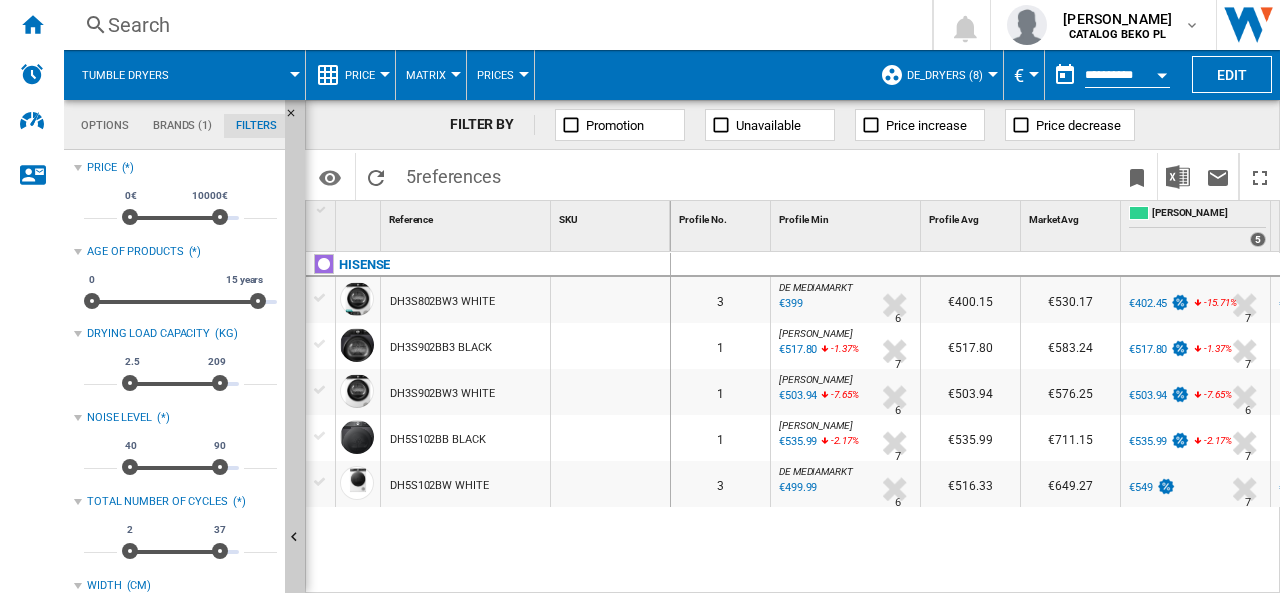 click at bounding box center (320, 298) 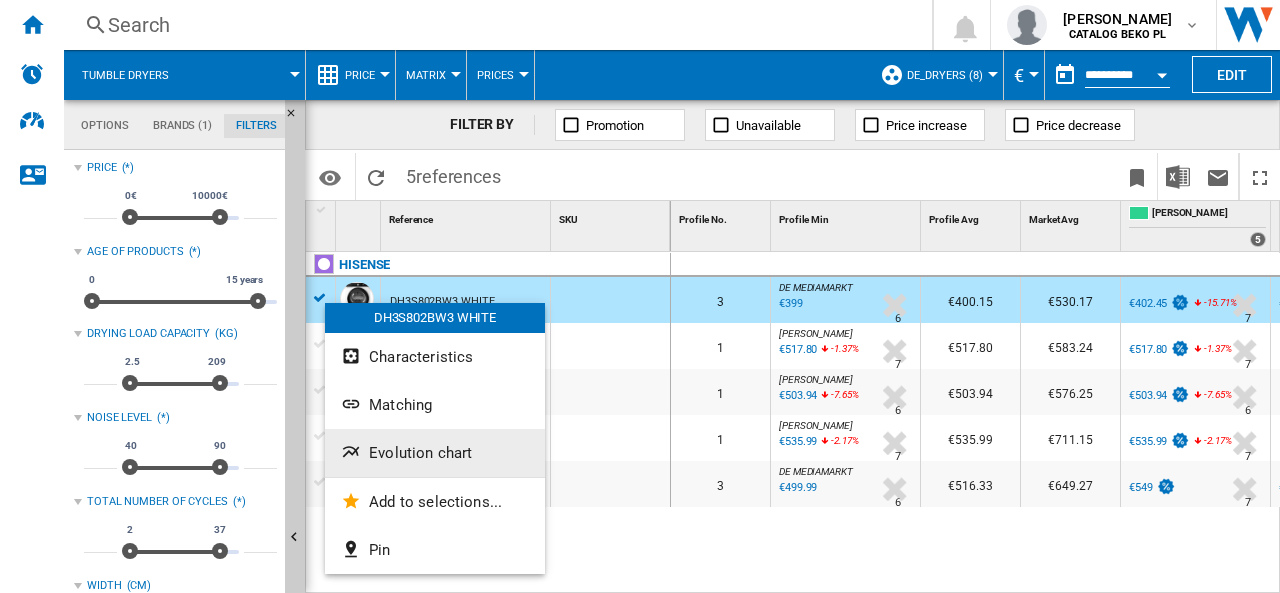 click on "Evolution chart" at bounding box center [435, 453] 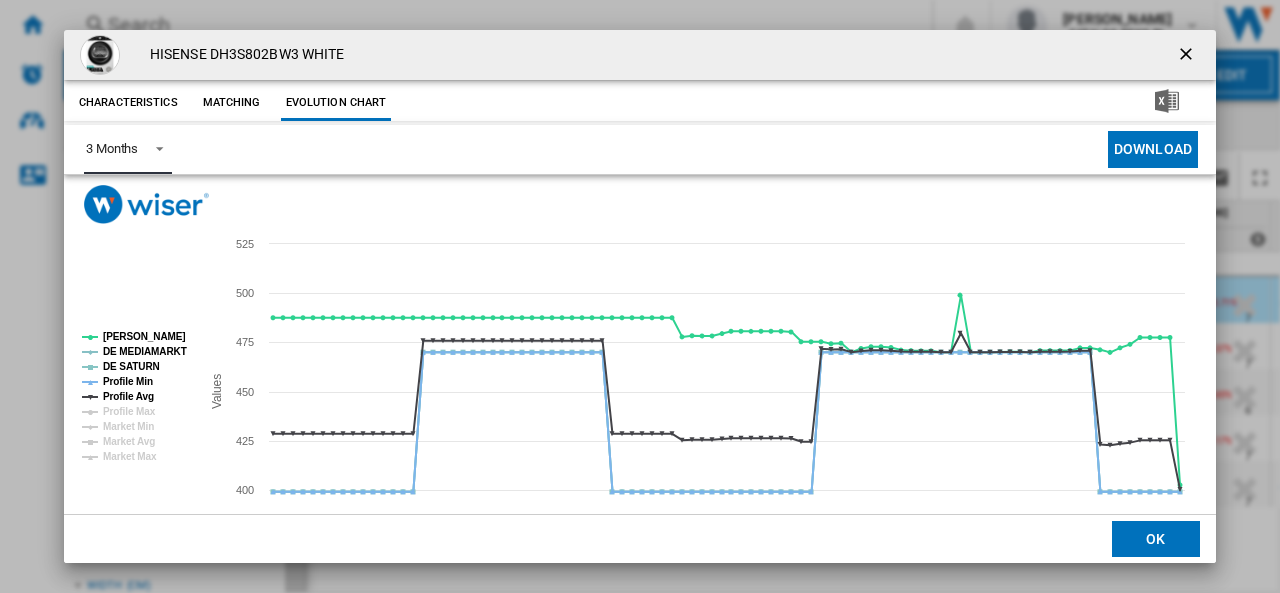 click at bounding box center (154, 147) 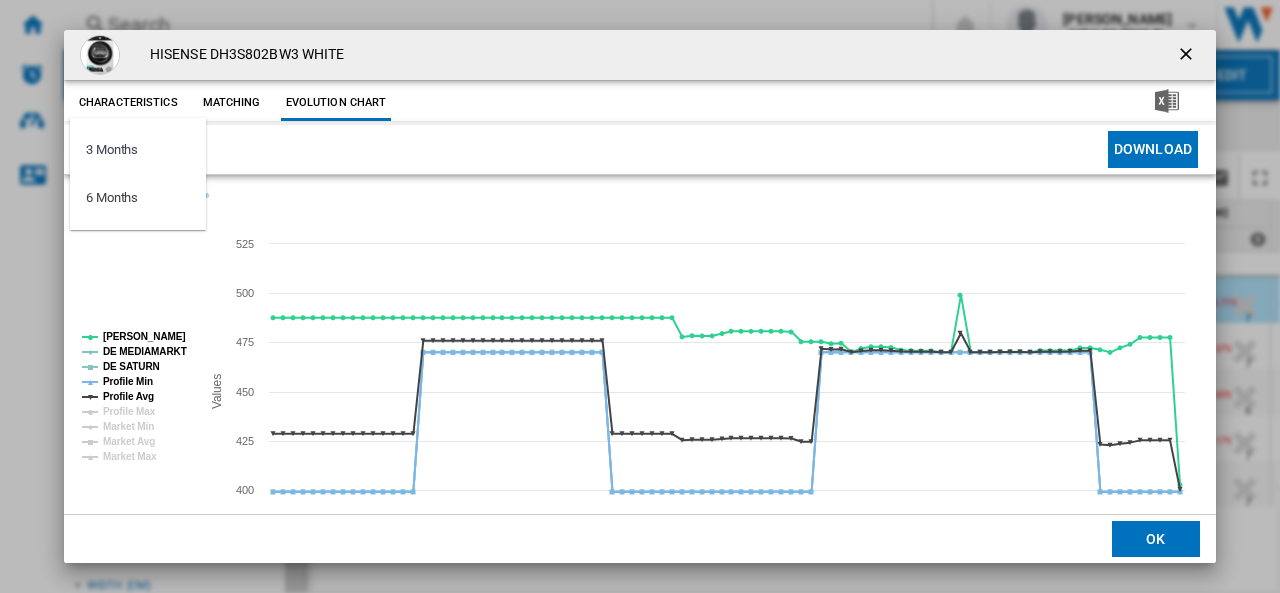 click on "3 Months" at bounding box center [138, 150] 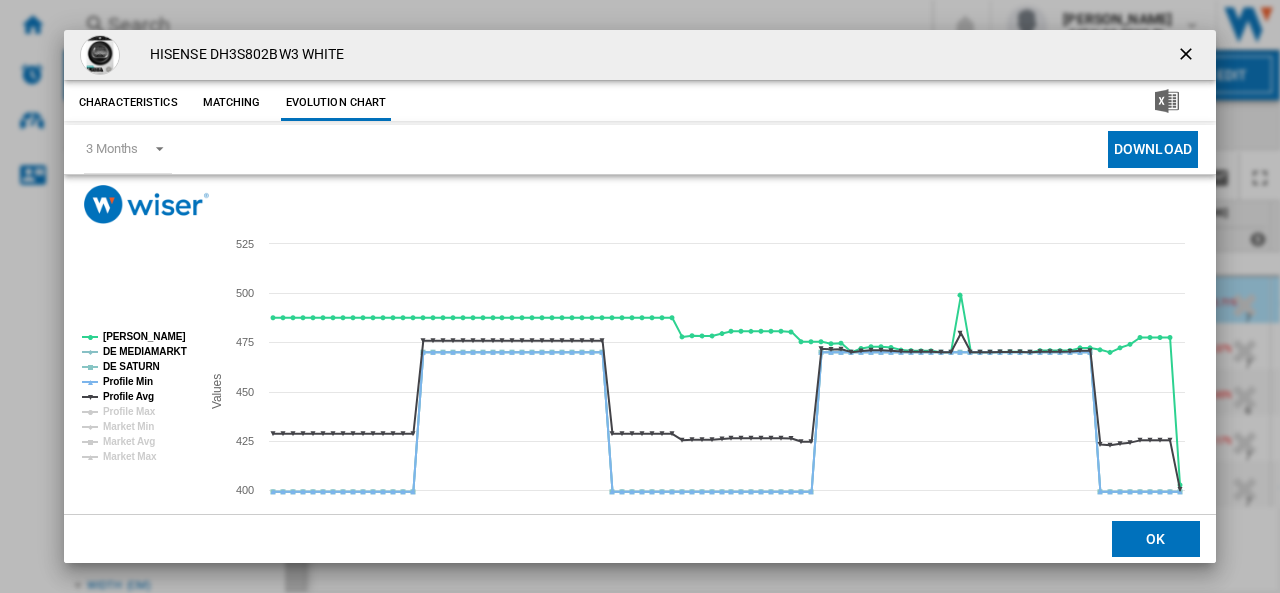 drag, startPoint x: 1003, startPoint y: 57, endPoint x: 1003, endPoint y: 19, distance: 38 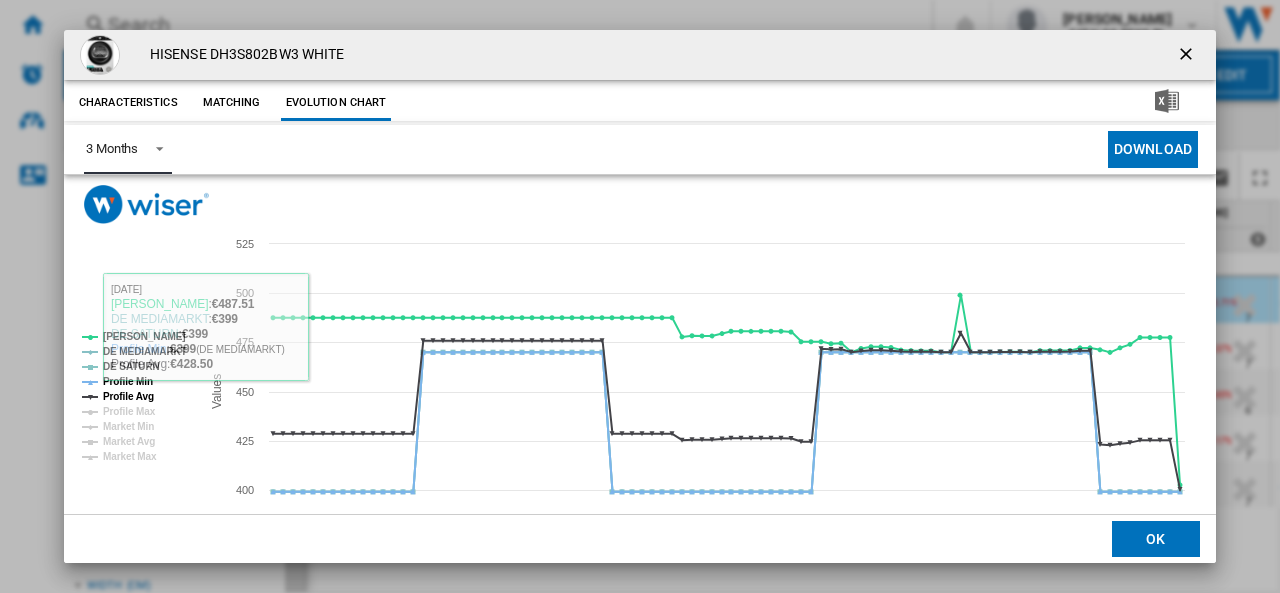 click on "3 Months" at bounding box center [128, 149] 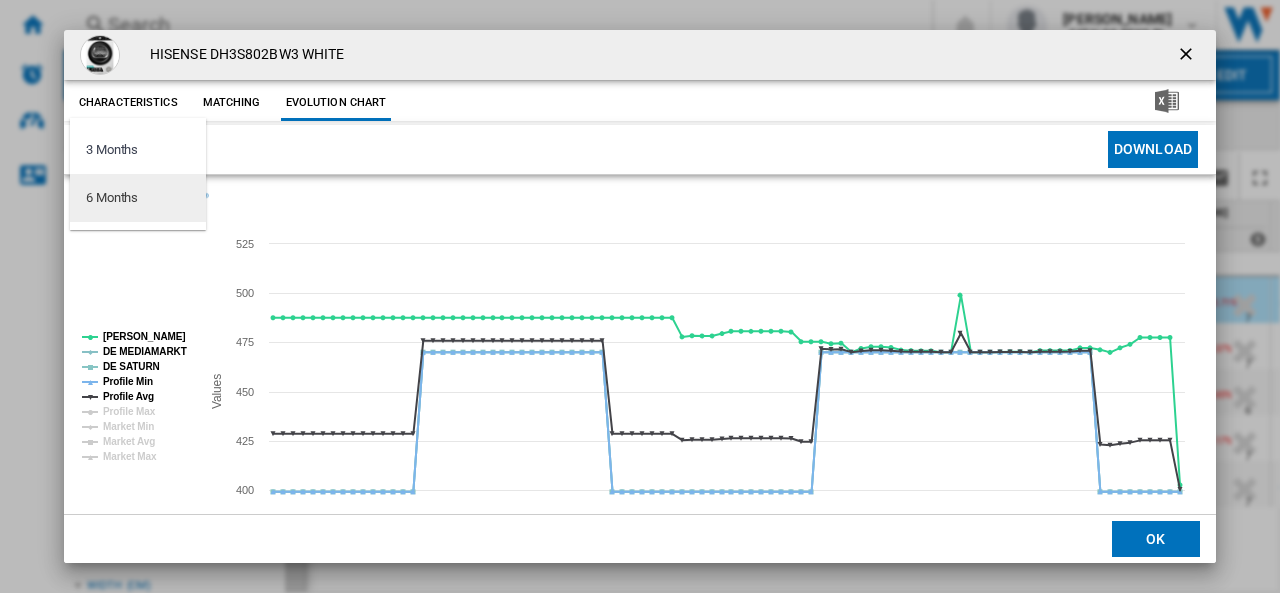 click on "6 Months" at bounding box center (138, 198) 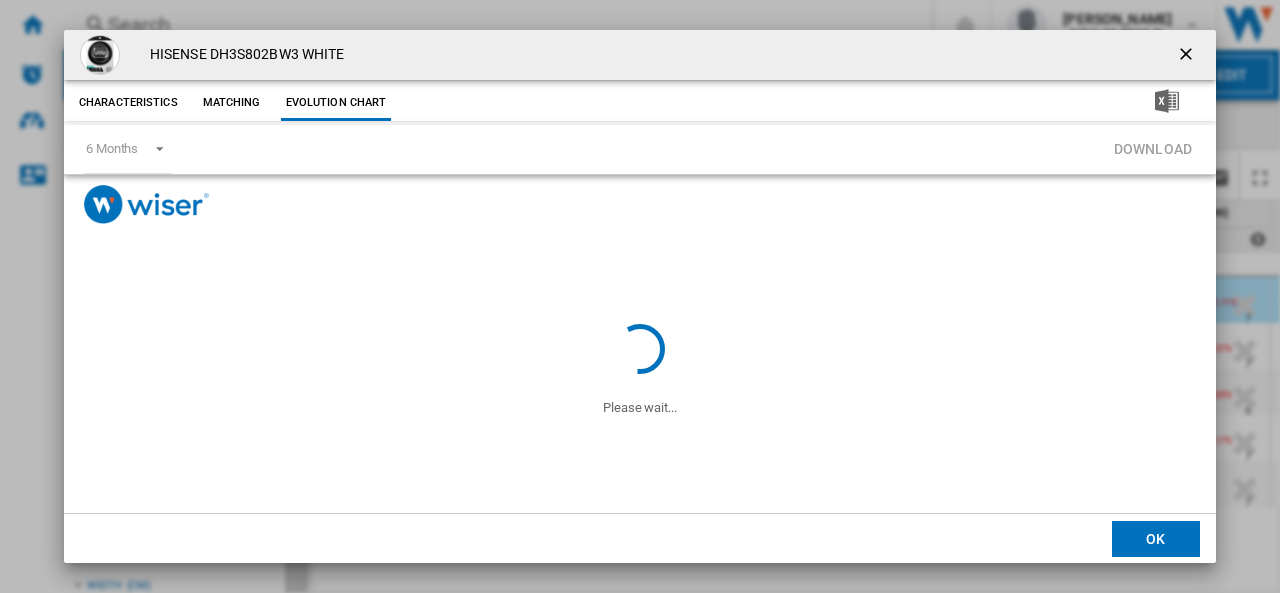 drag, startPoint x: 877, startPoint y: 61, endPoint x: 880, endPoint y: -3, distance: 64.070274 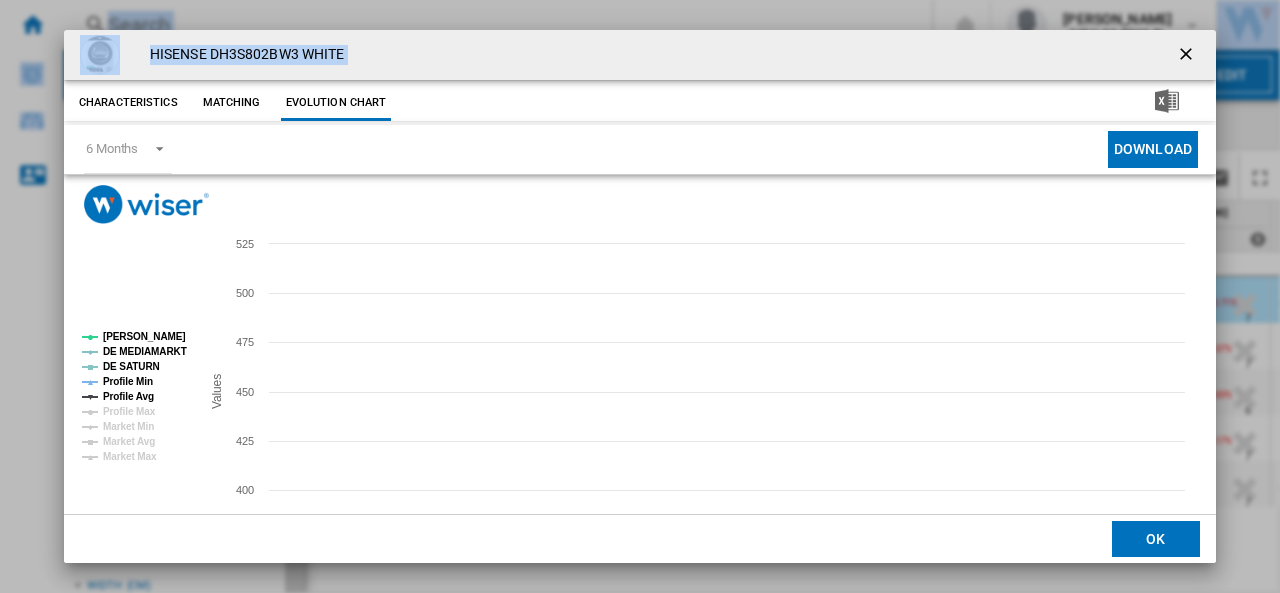 click on "HISENSE DH3S802BW3 WHITE" at bounding box center (640, 55) 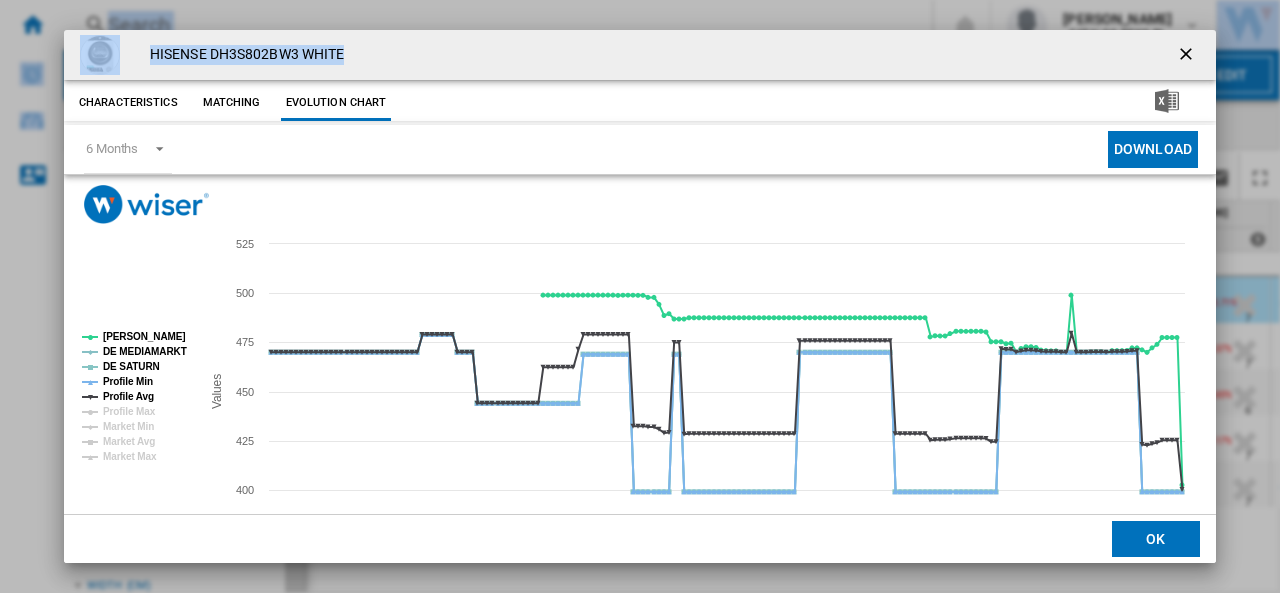 drag, startPoint x: 581, startPoint y: 54, endPoint x: 528, endPoint y: -37, distance: 105.30907 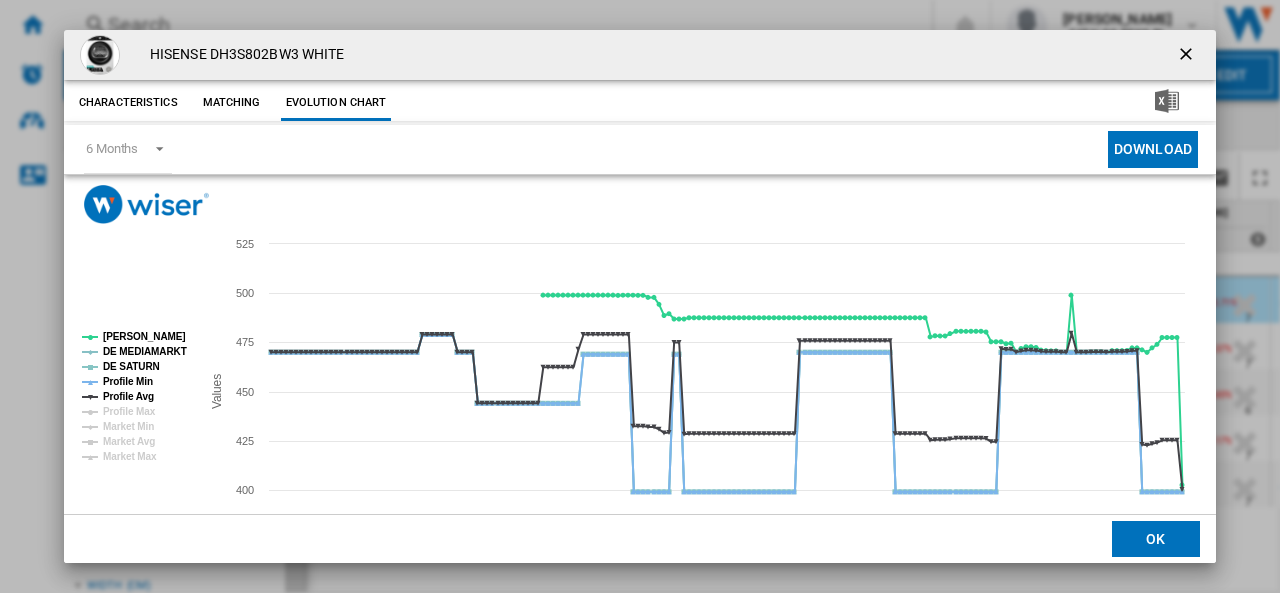 click on "Download" 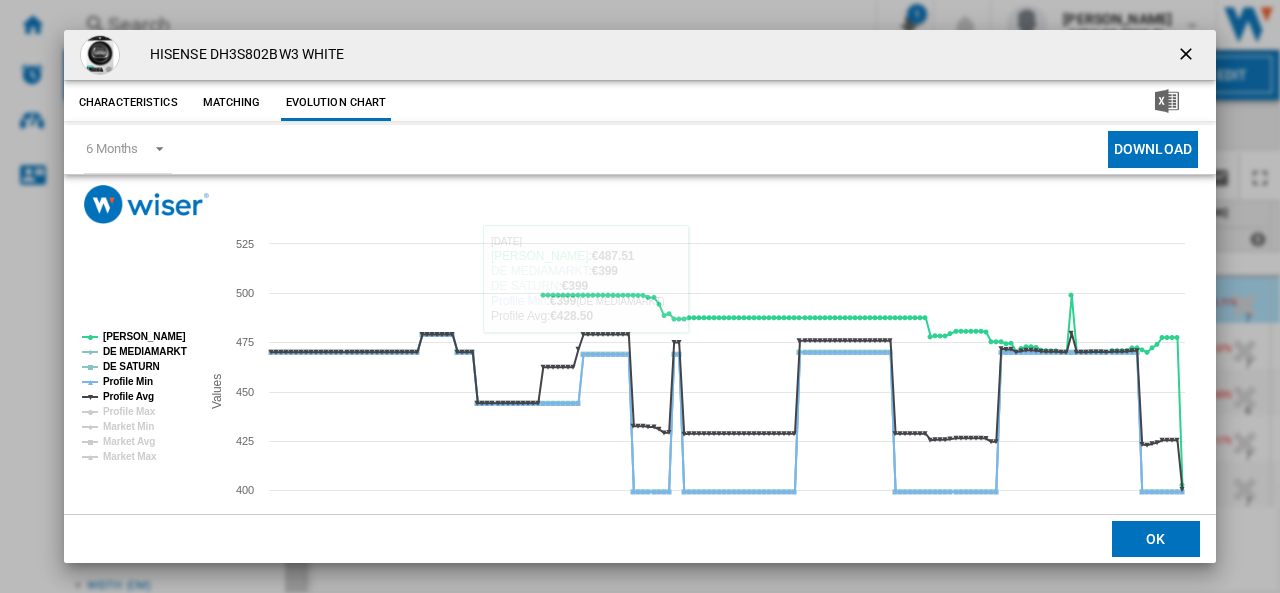 click on "Matching" 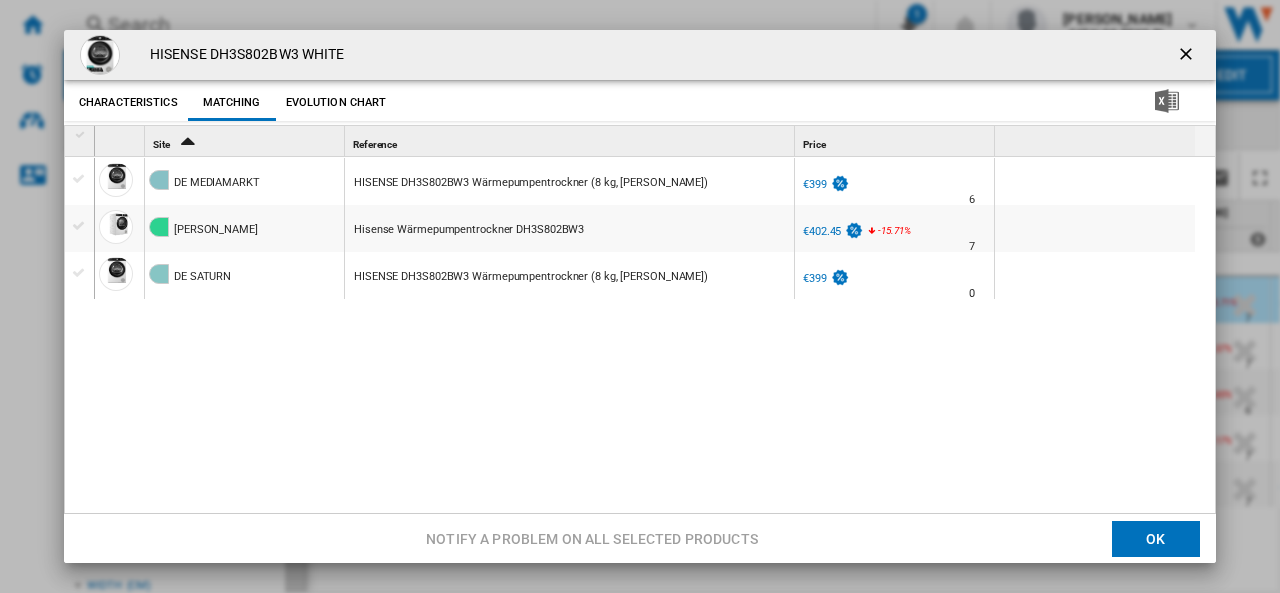 click on "Characteristics" 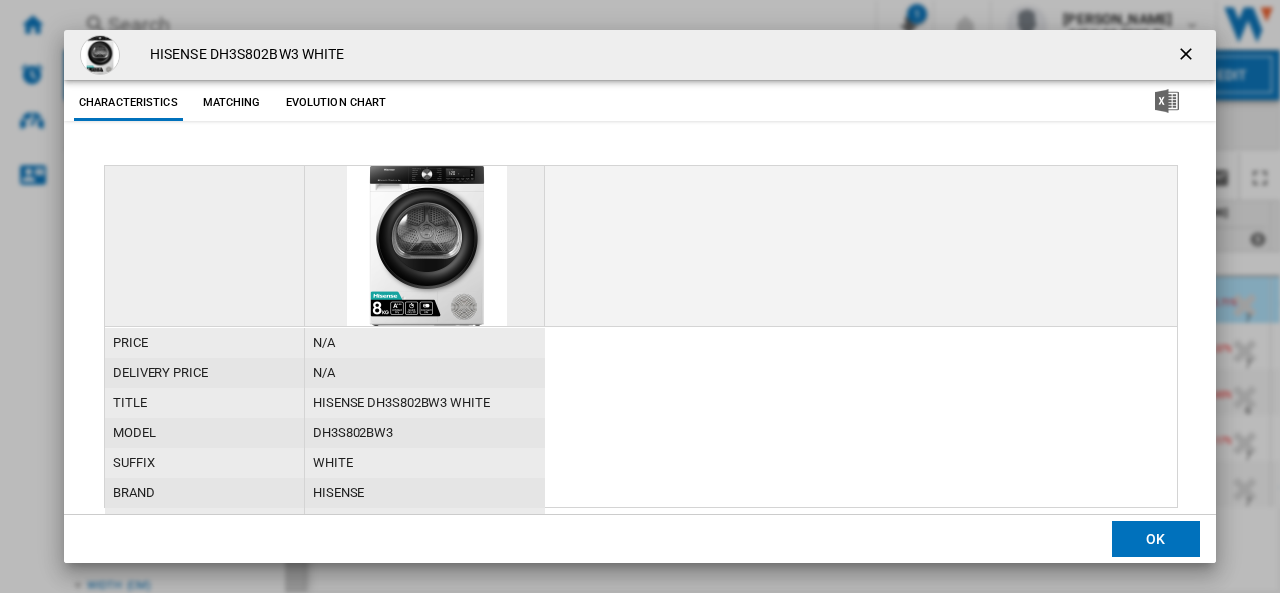 scroll, scrollTop: 230, scrollLeft: 0, axis: vertical 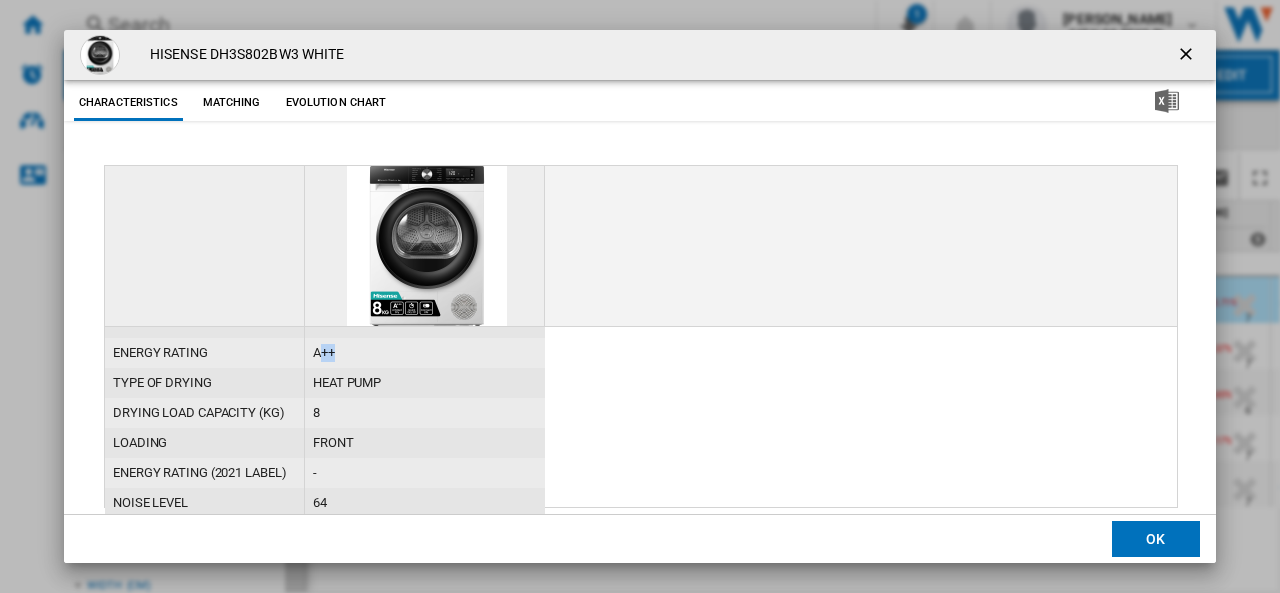 drag, startPoint x: 319, startPoint y: 346, endPoint x: 356, endPoint y: 347, distance: 37.01351 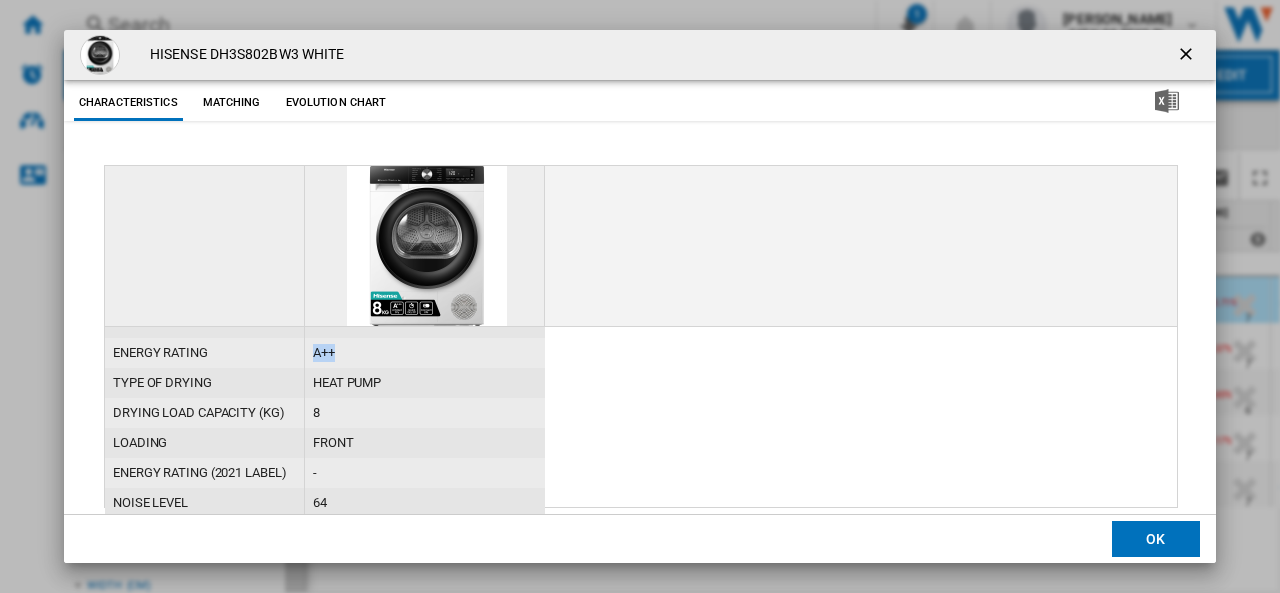 drag, startPoint x: 341, startPoint y: 347, endPoint x: 306, endPoint y: 350, distance: 35.128338 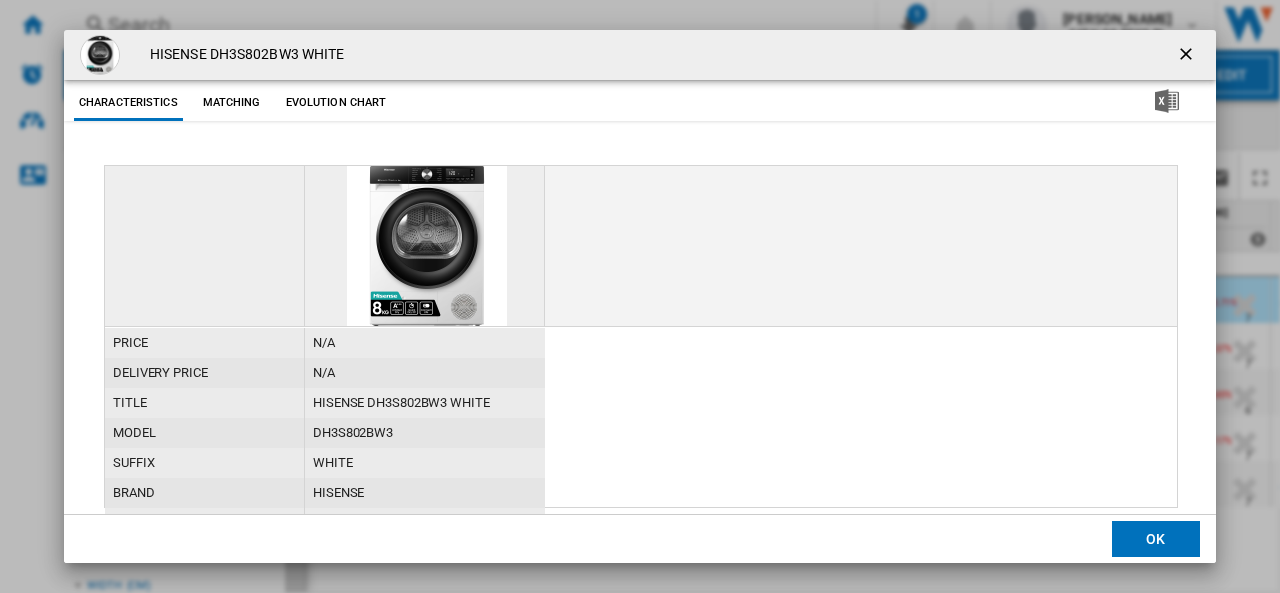click on "DH3S802BW3" at bounding box center [425, 433] 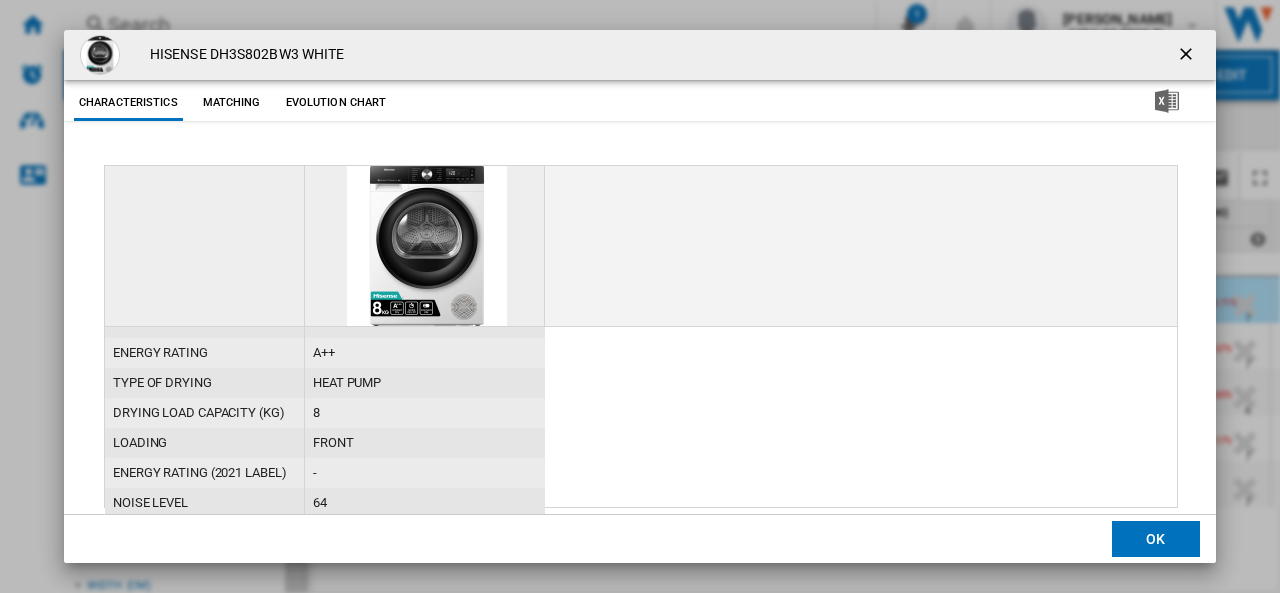scroll, scrollTop: 0, scrollLeft: 0, axis: both 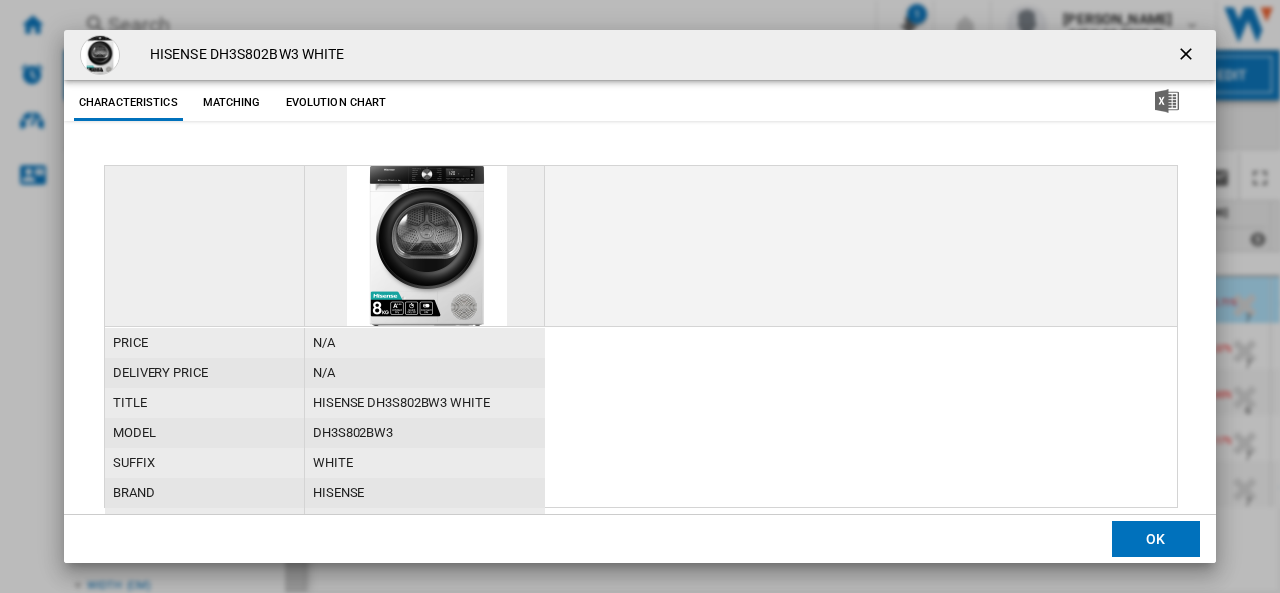 click at bounding box center (427, 246) 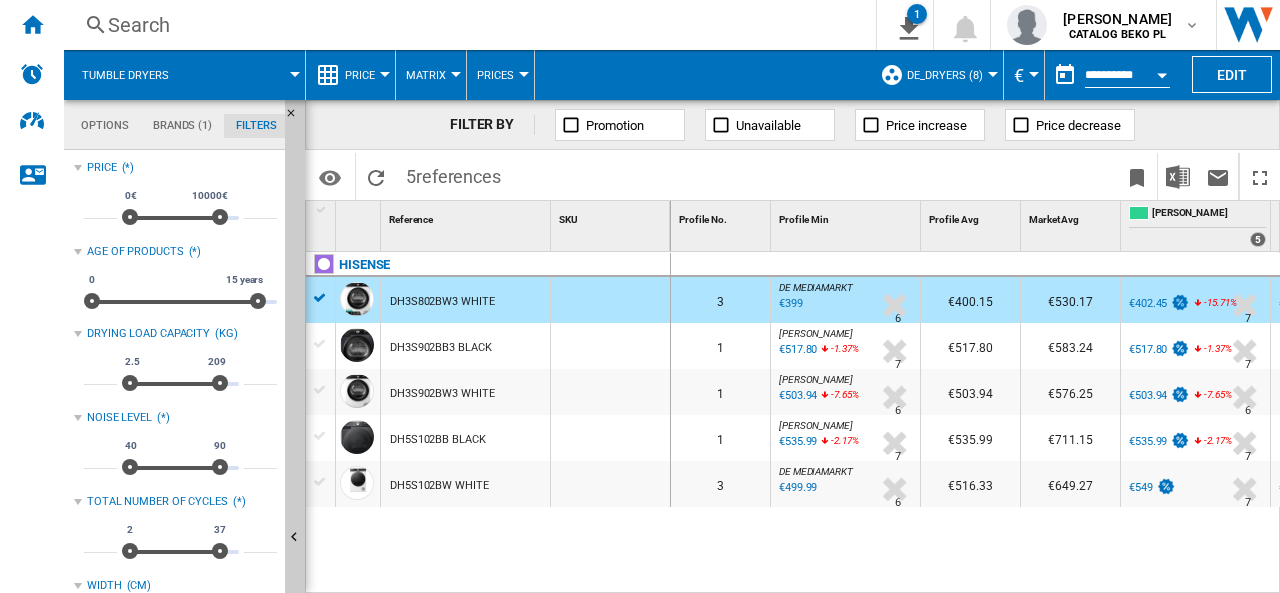 click on "Options" 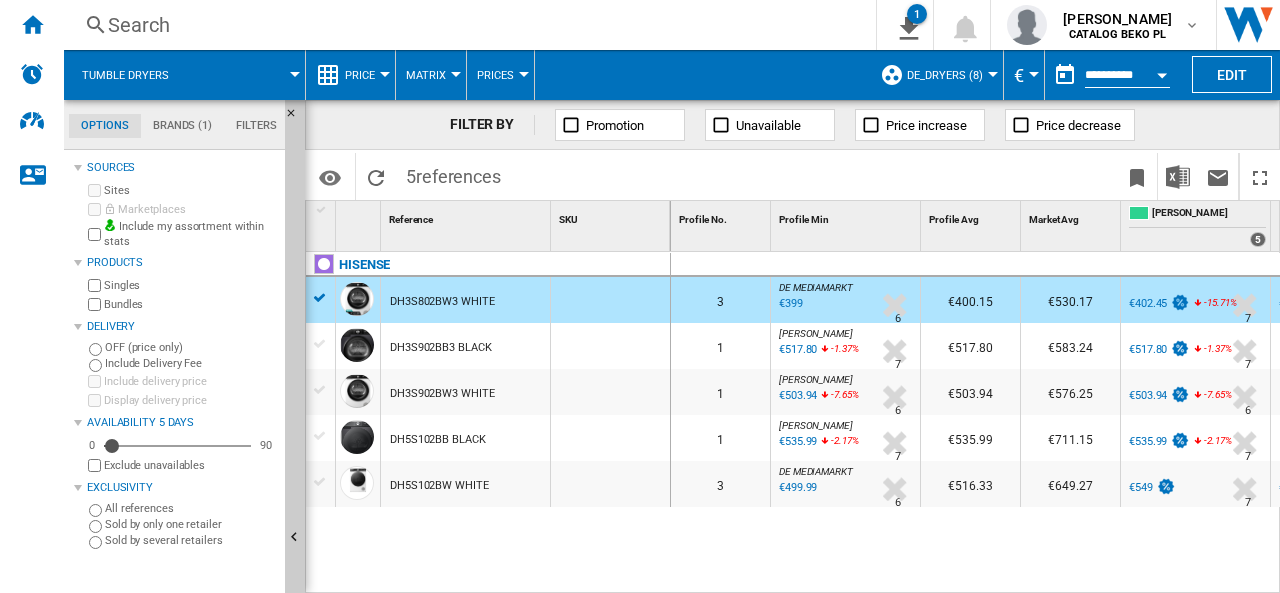 click on "Brands (1)" 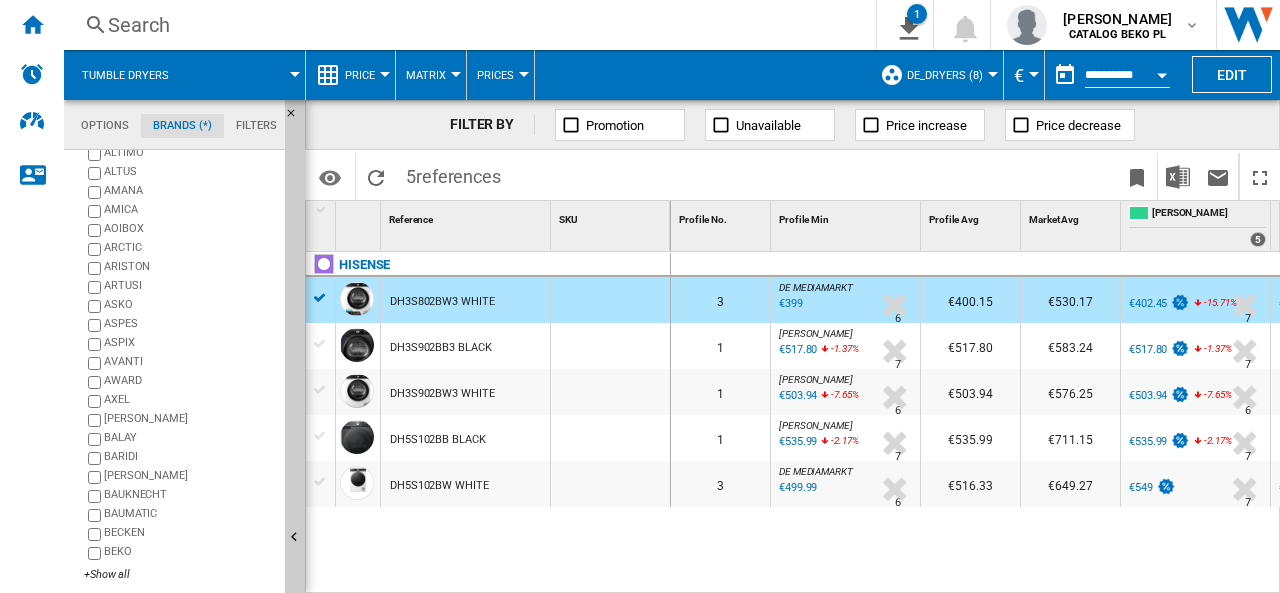 scroll, scrollTop: 213, scrollLeft: 0, axis: vertical 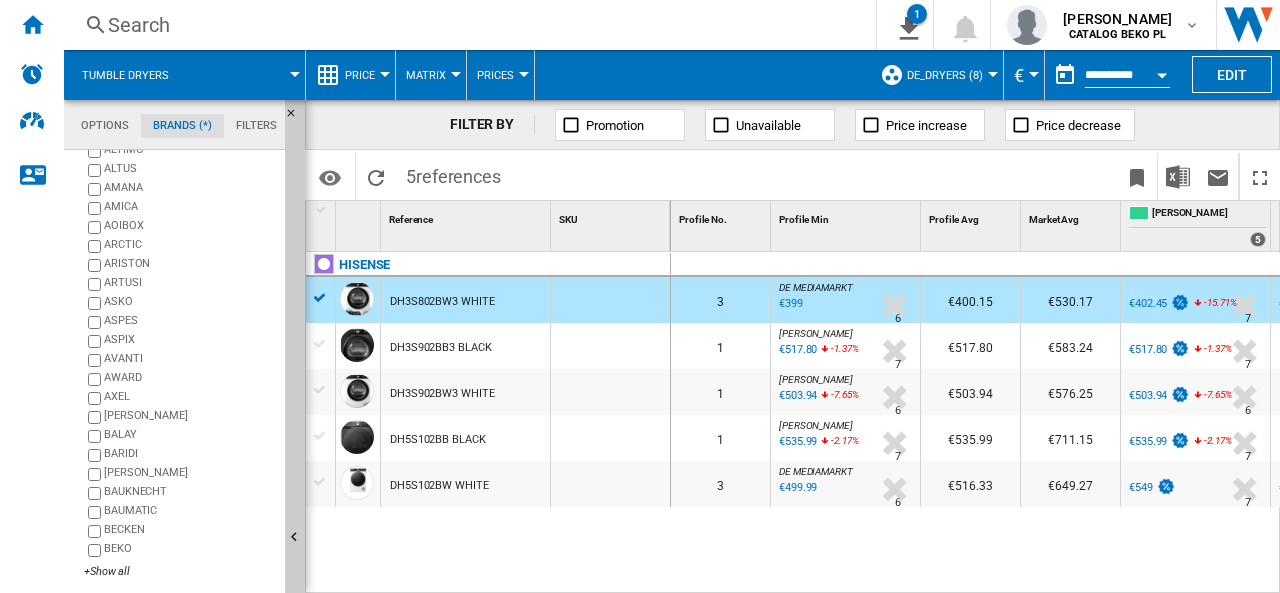 click on "+Show all" at bounding box center (180, 571) 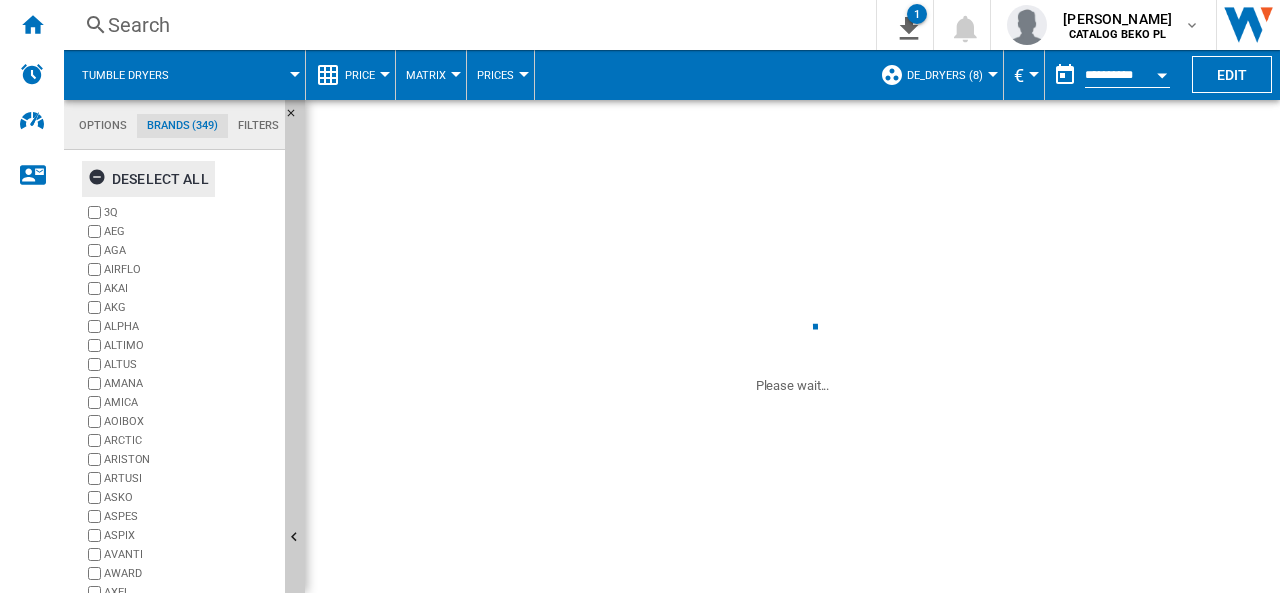 click at bounding box center (100, 180) 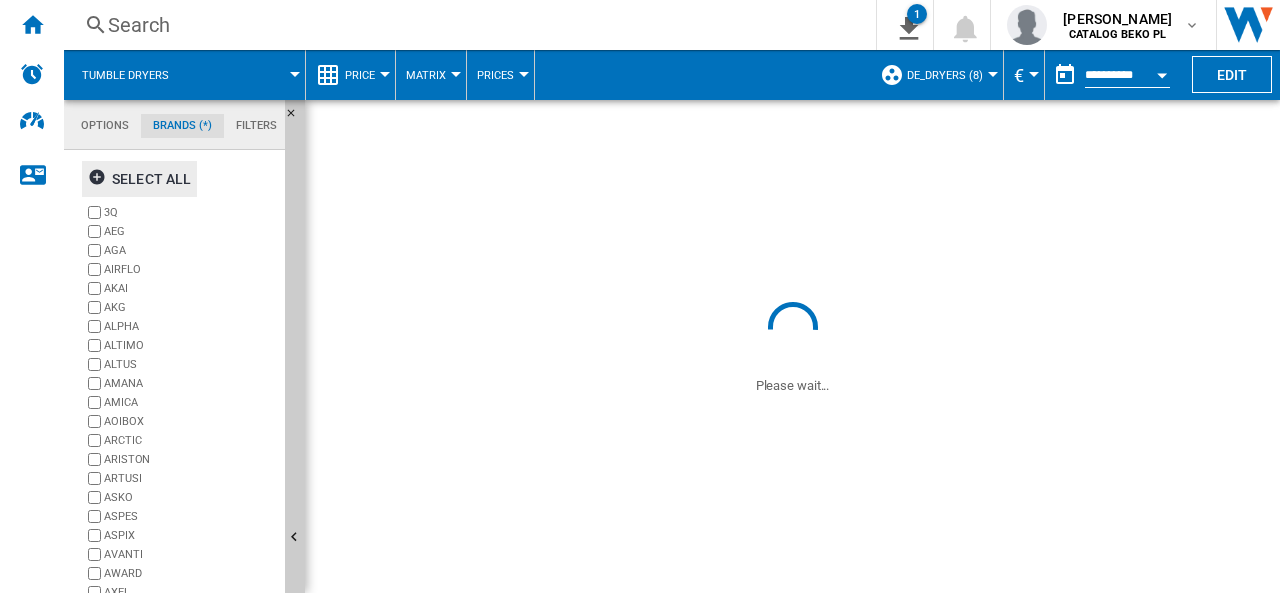 scroll, scrollTop: 213, scrollLeft: 0, axis: vertical 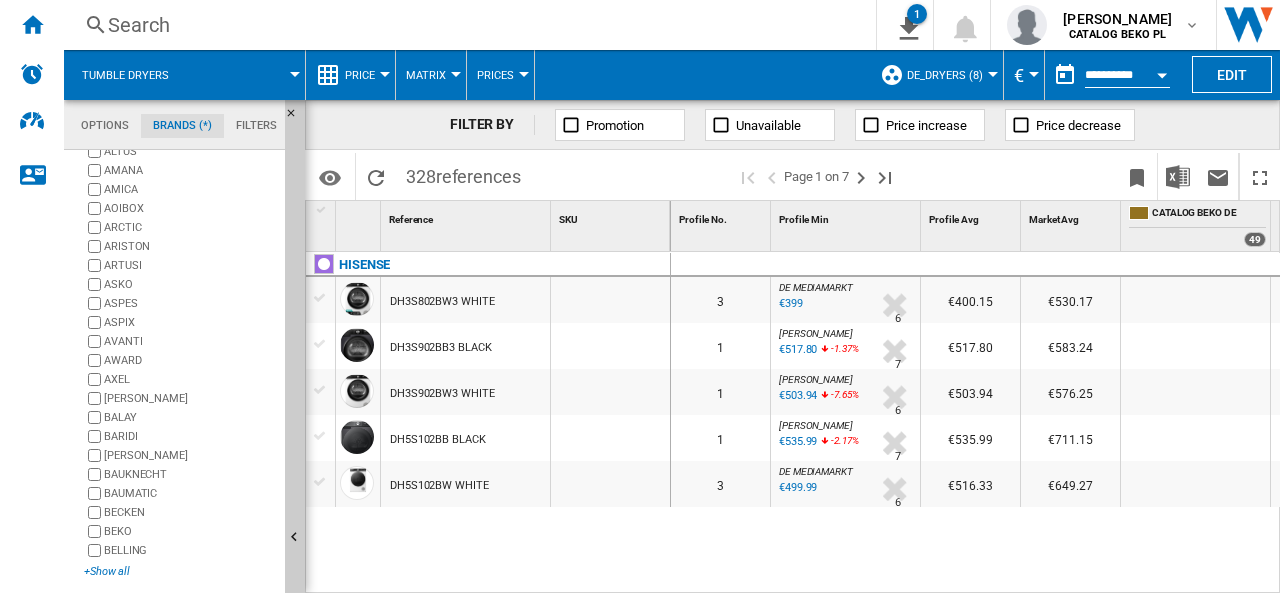 click on "+Show all" at bounding box center [180, 571] 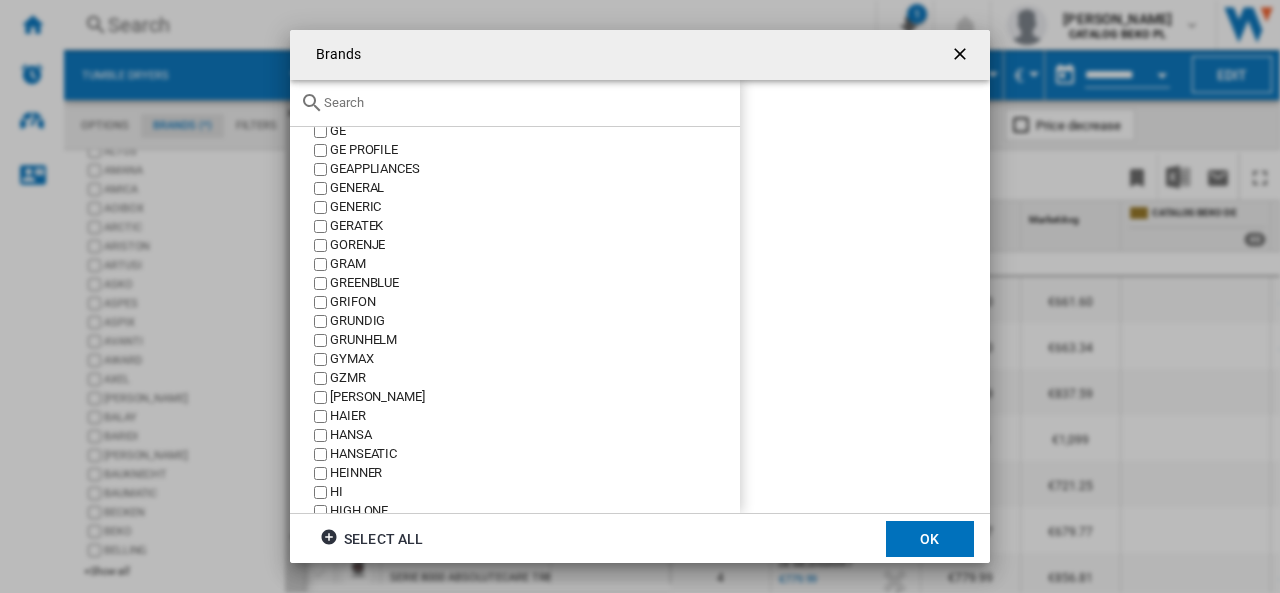 scroll, scrollTop: 3200, scrollLeft: 0, axis: vertical 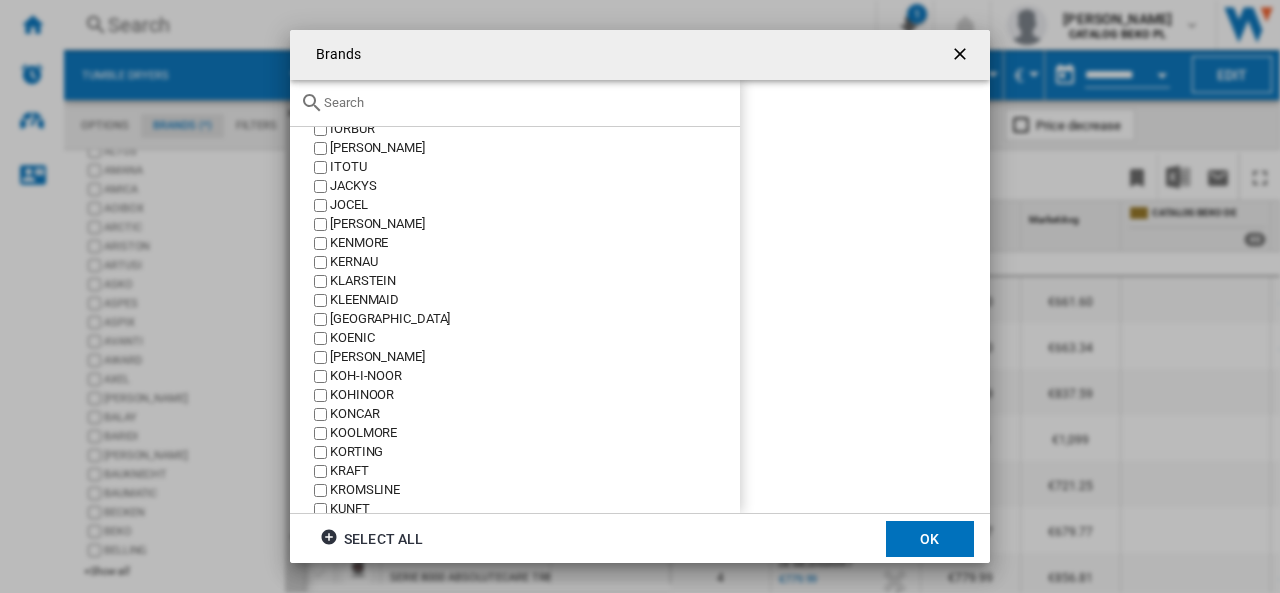 click 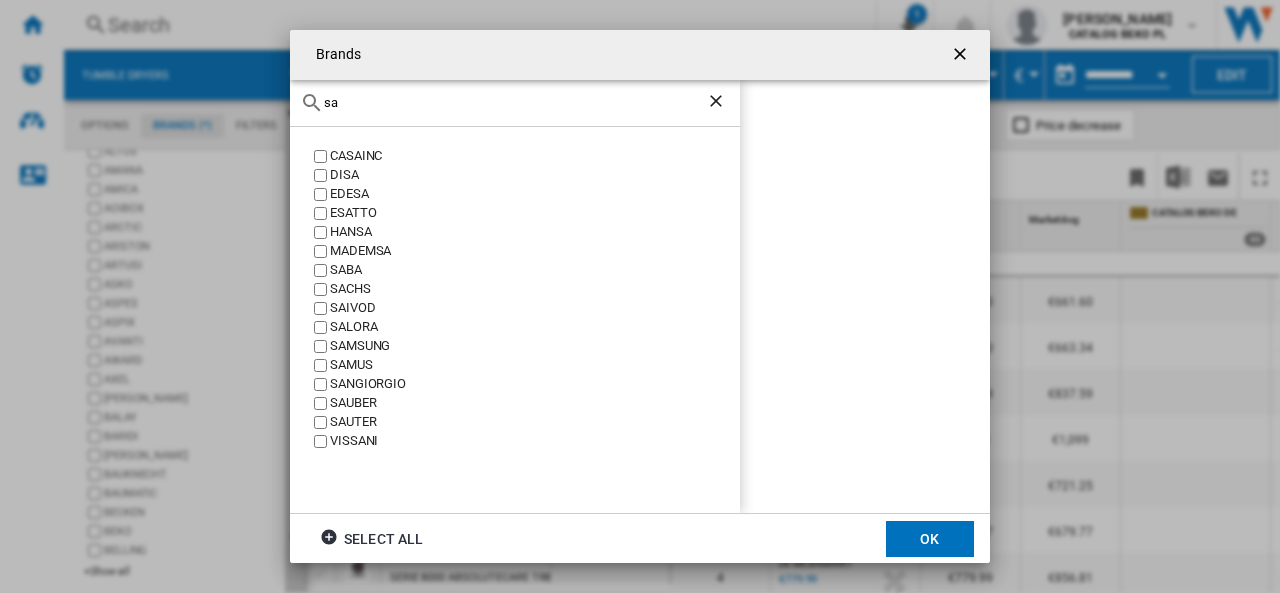 scroll, scrollTop: 0, scrollLeft: 0, axis: both 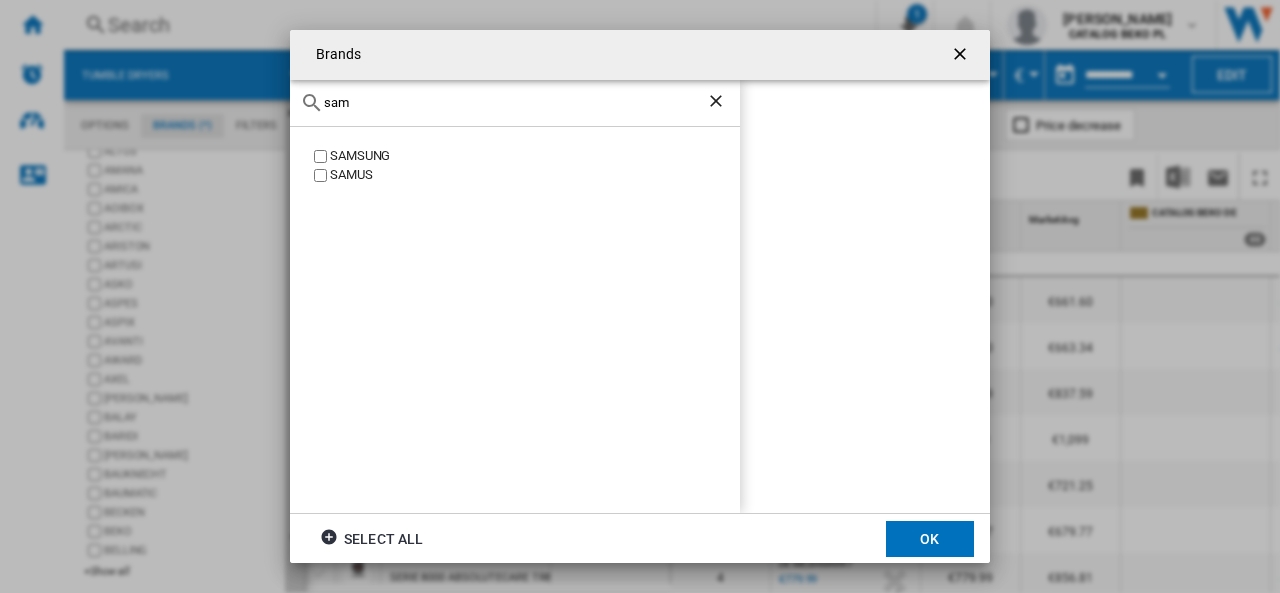 type on "sam" 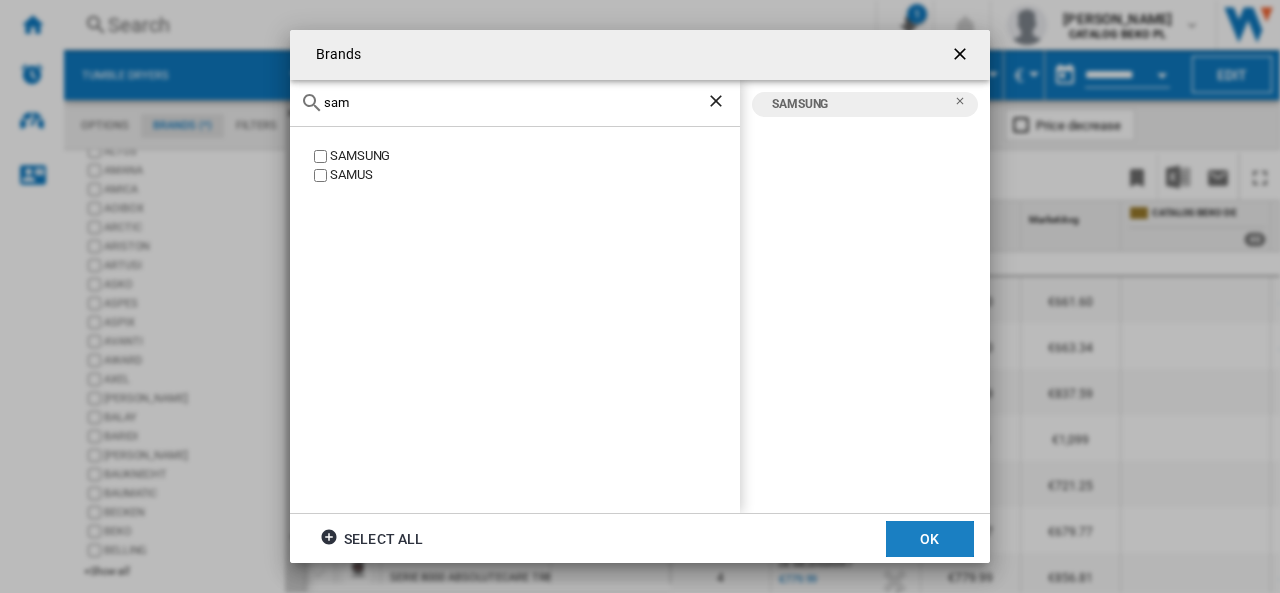 click on "OK" 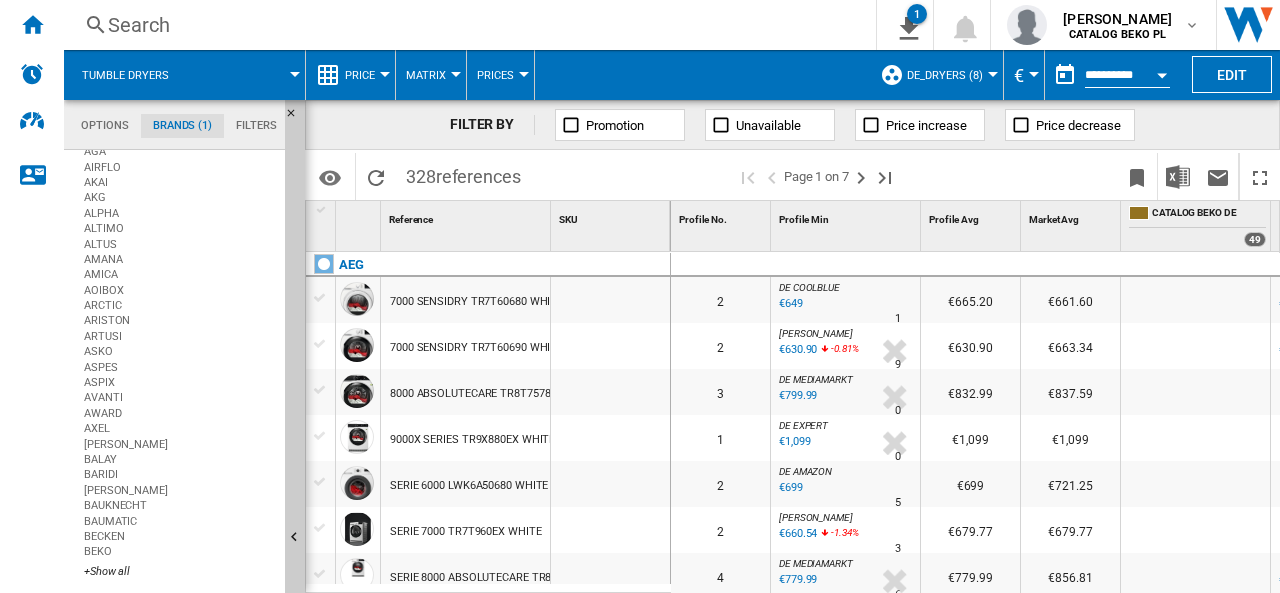 scroll, scrollTop: 0, scrollLeft: 0, axis: both 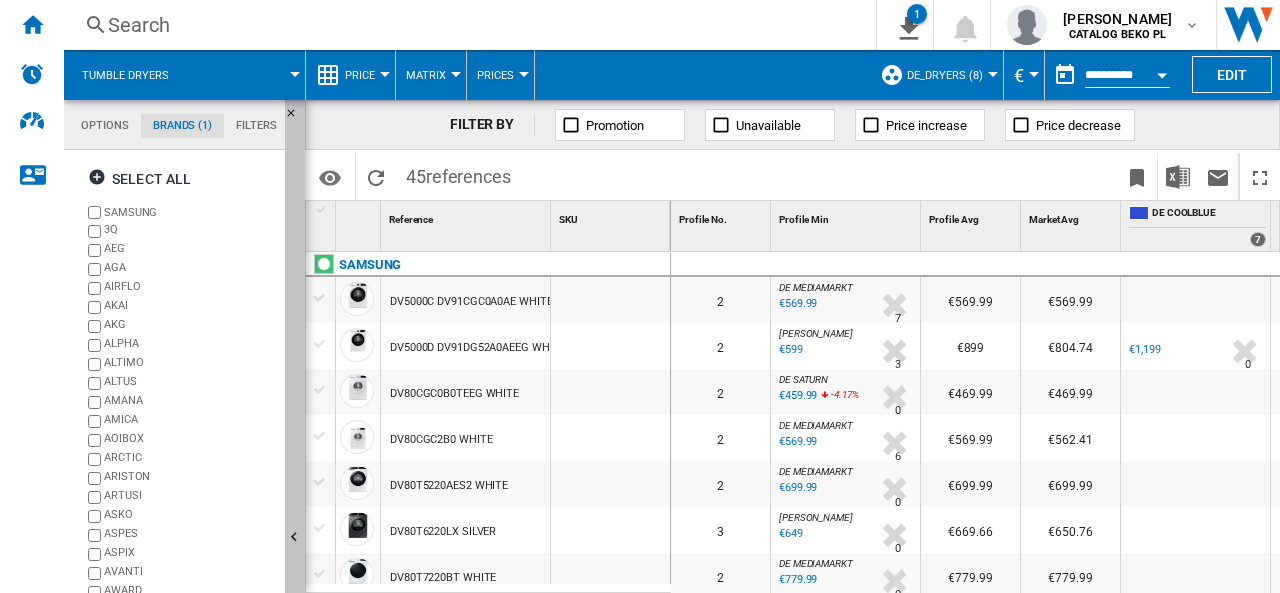 click on "Filters" 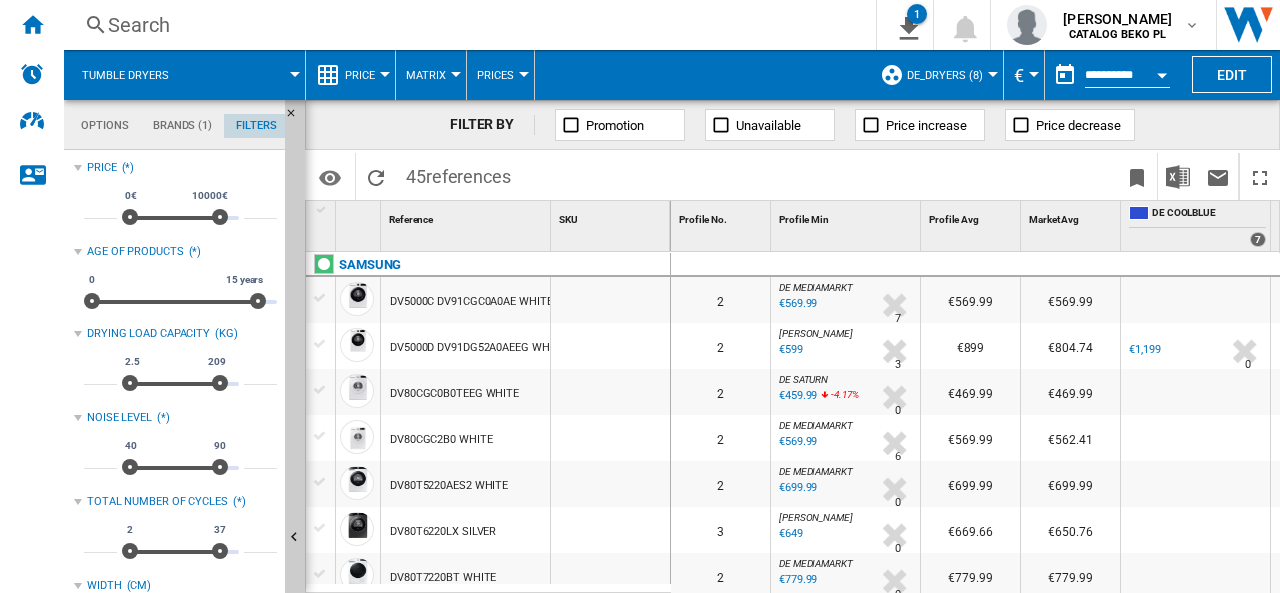 scroll, scrollTop: 129, scrollLeft: 0, axis: vertical 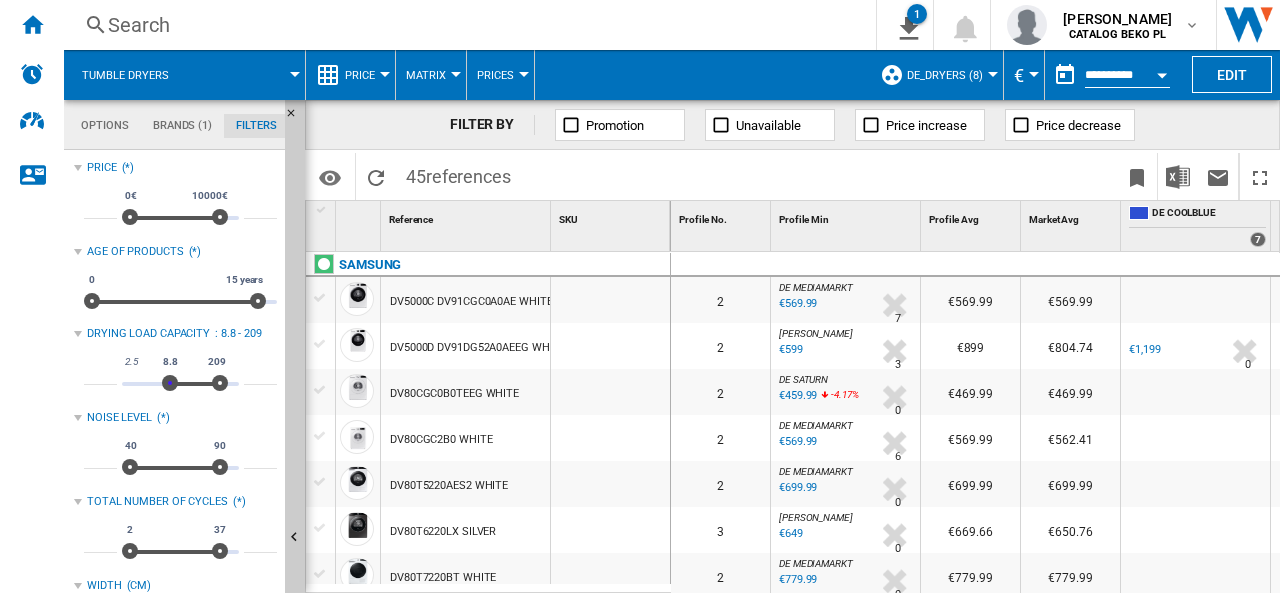 type on "*" 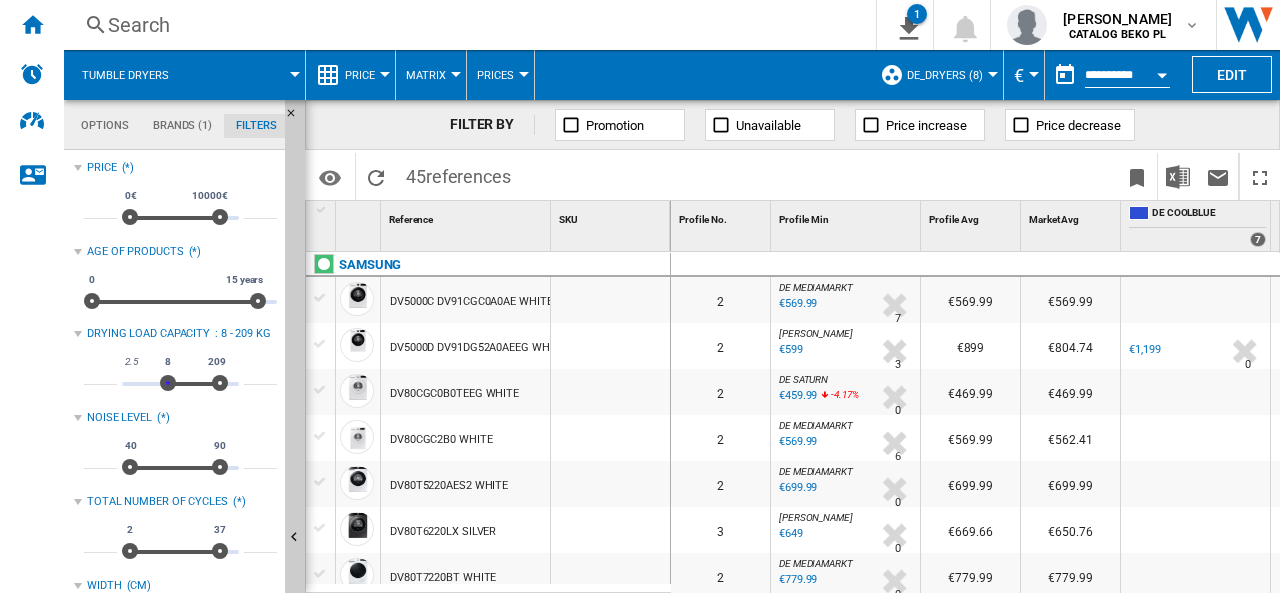 drag, startPoint x: 129, startPoint y: 384, endPoint x: 168, endPoint y: 384, distance: 39 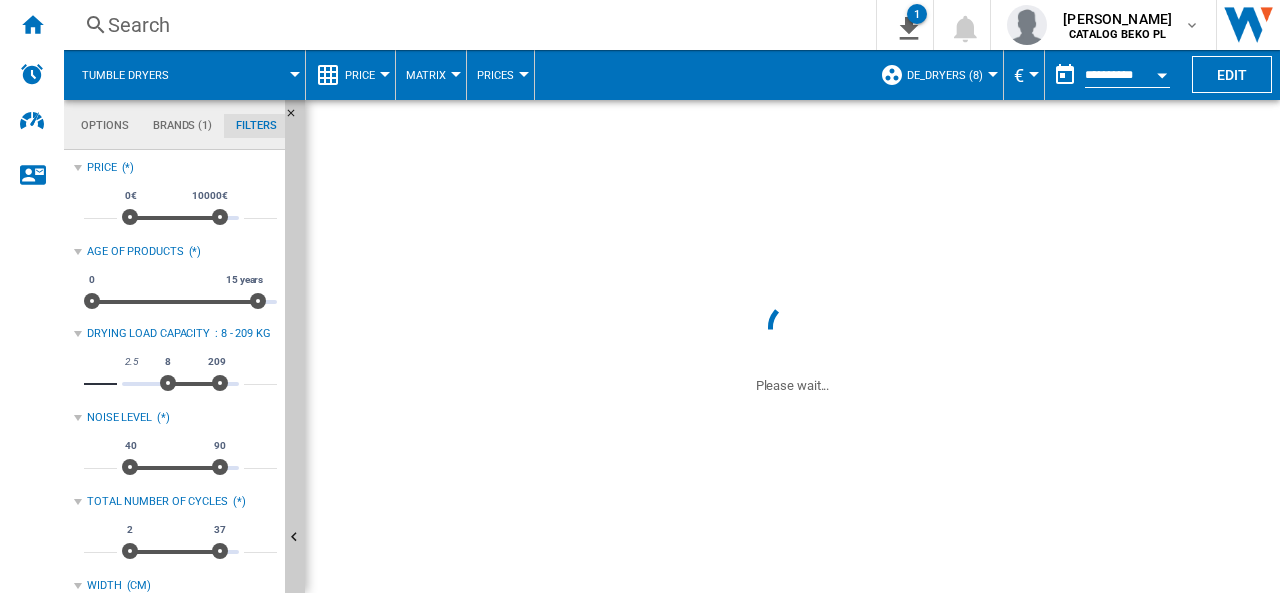 click on "*" at bounding box center (100, 375) 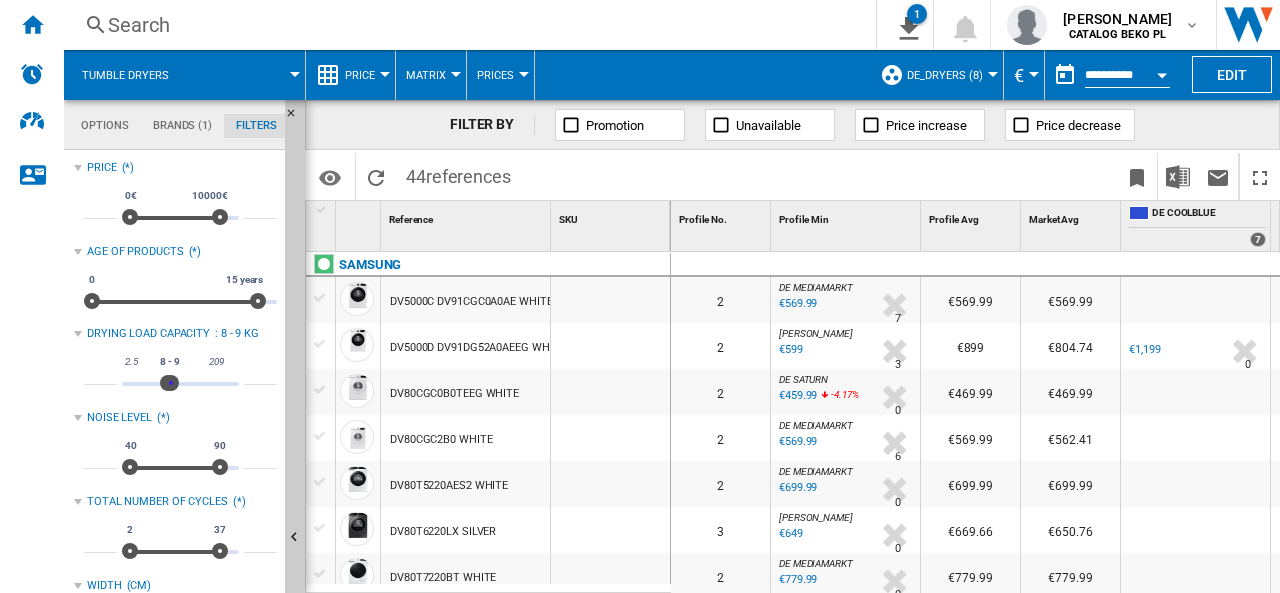 type on "*" 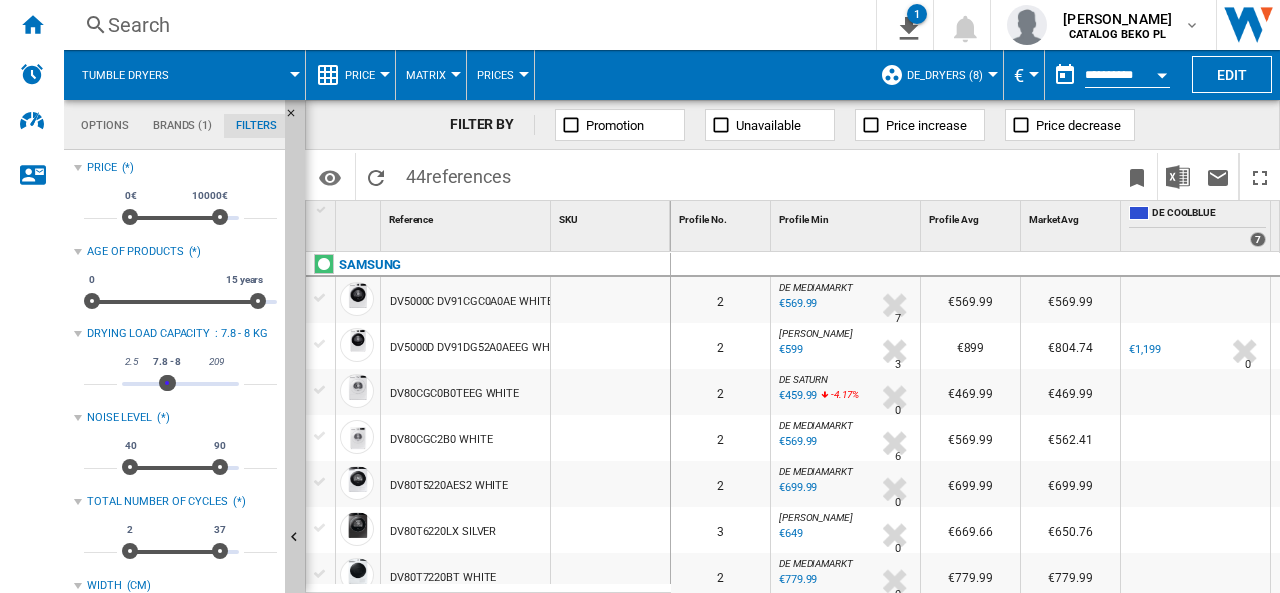 type on "*" 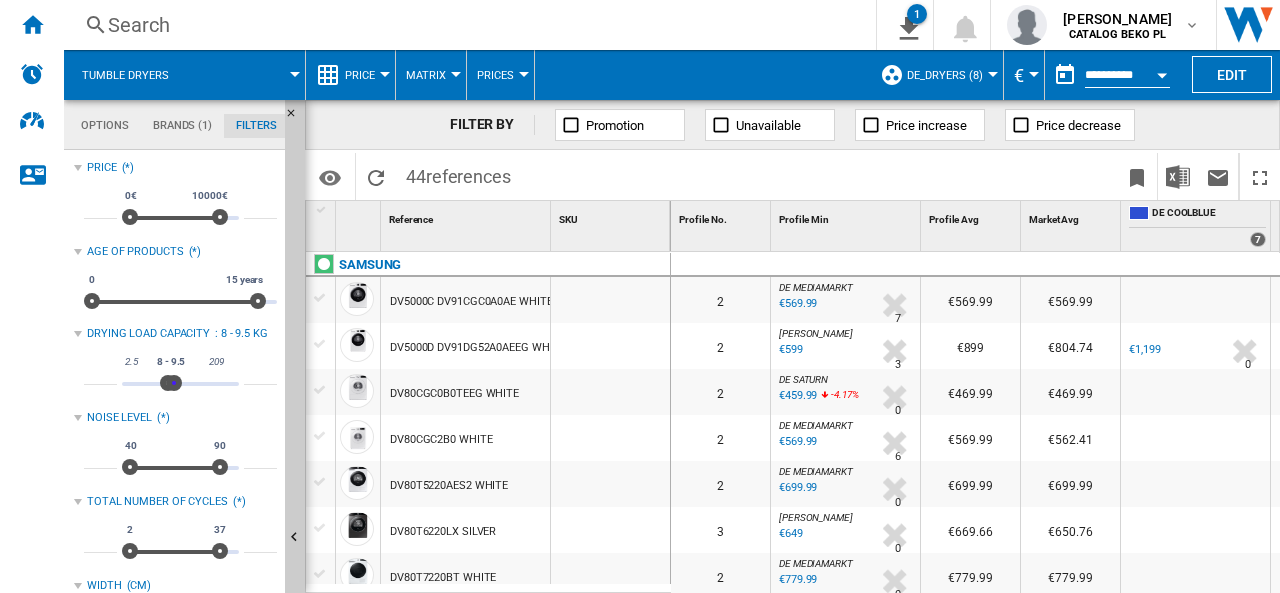 type on "*" 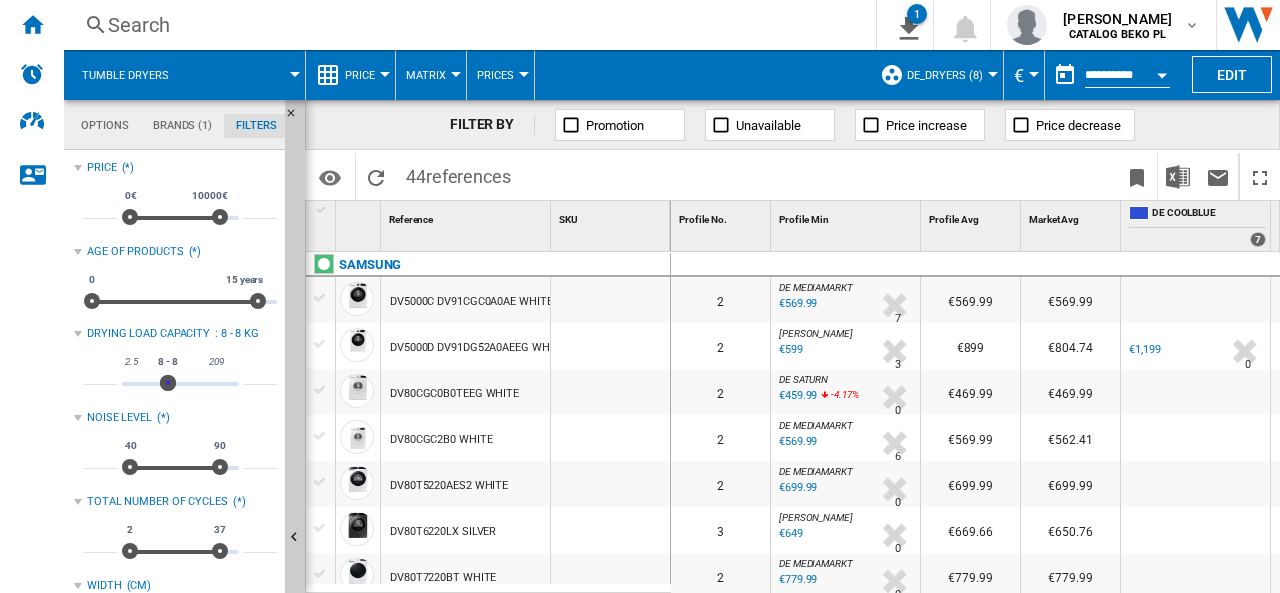 drag, startPoint x: 222, startPoint y: 385, endPoint x: 168, endPoint y: 389, distance: 54.147945 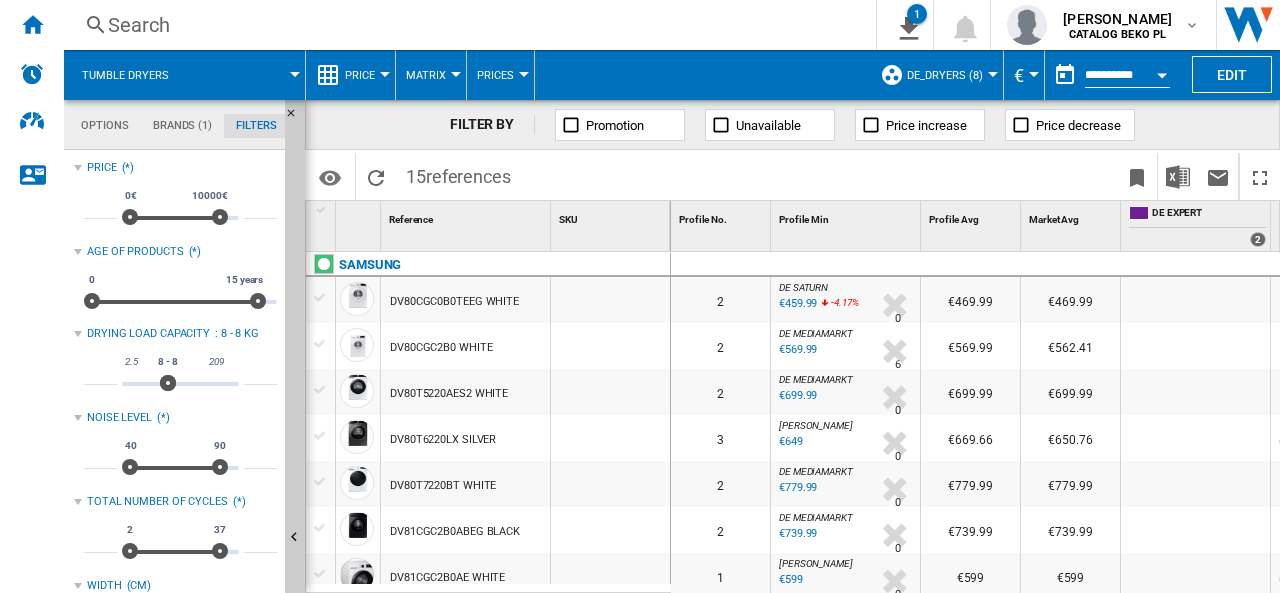 click on "DV80CGC0B0TEEG WHITE" at bounding box center (454, 302) 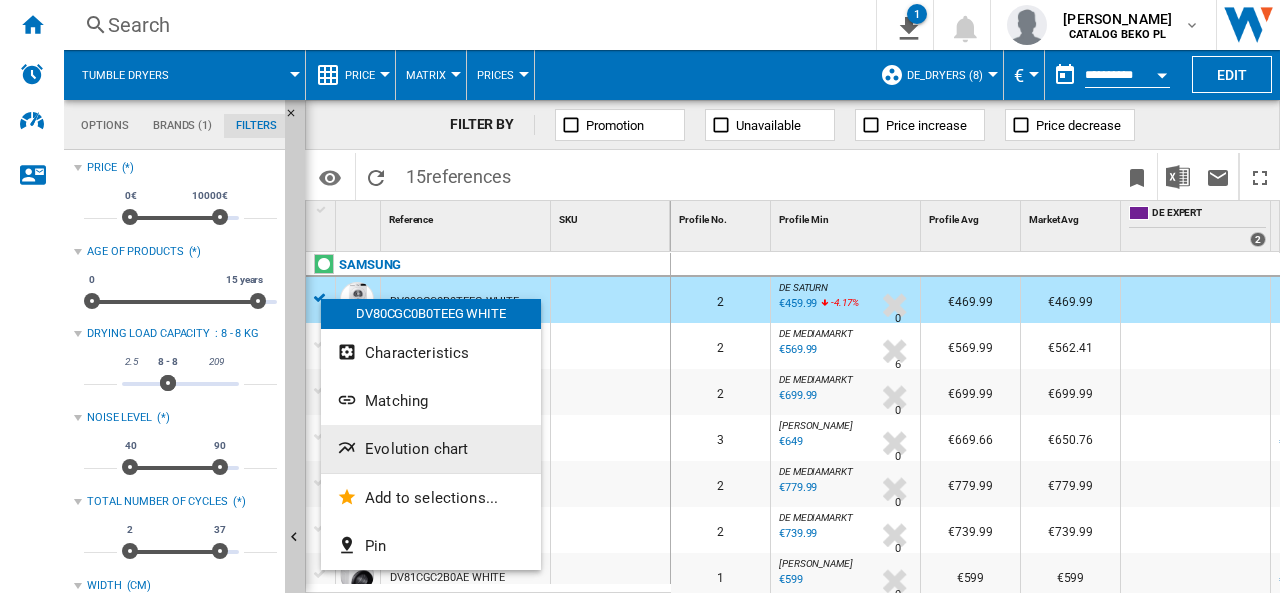 click on "Evolution chart" at bounding box center [416, 449] 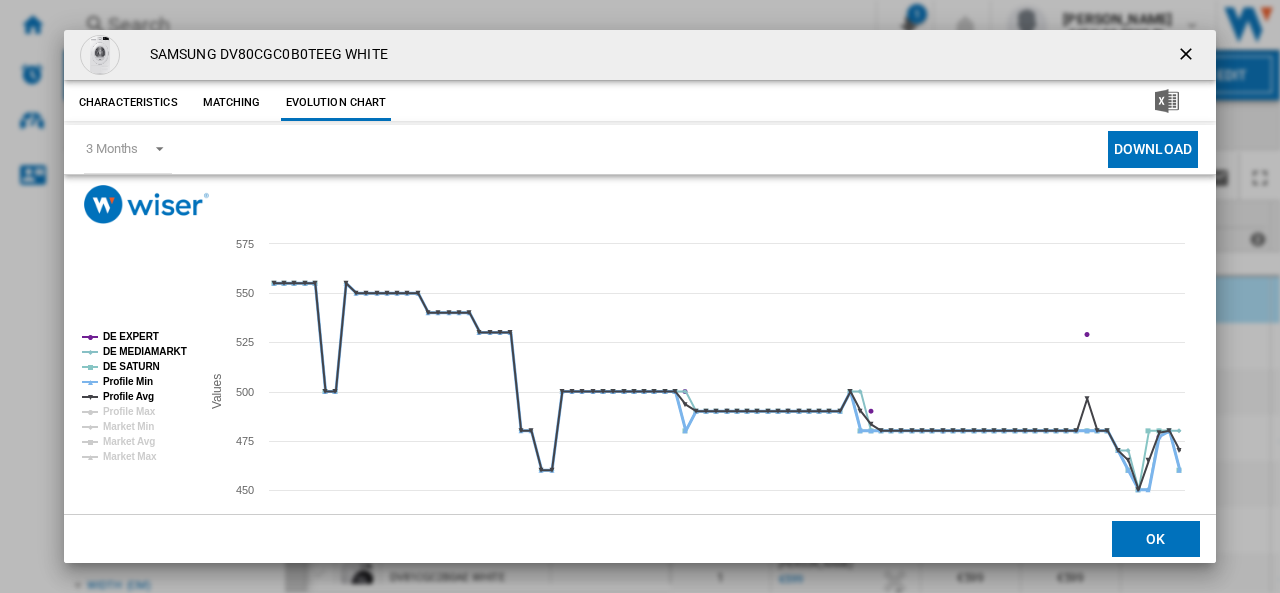 click on "Profile Min" 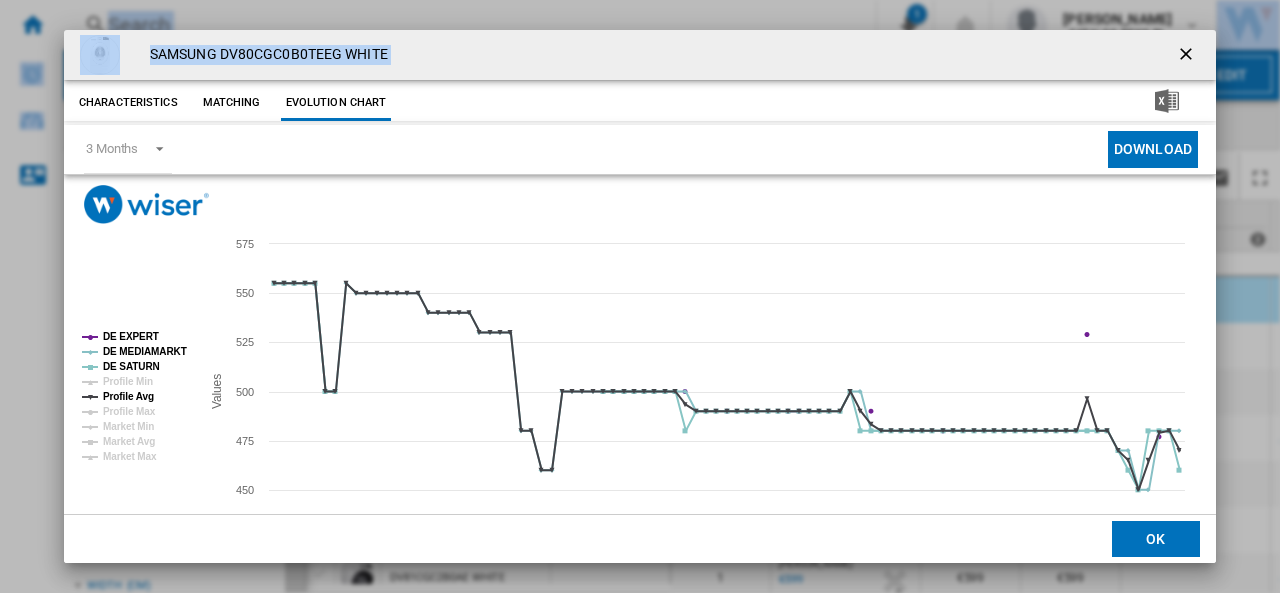 drag, startPoint x: 949, startPoint y: 64, endPoint x: 948, endPoint y: -19, distance: 83.00603 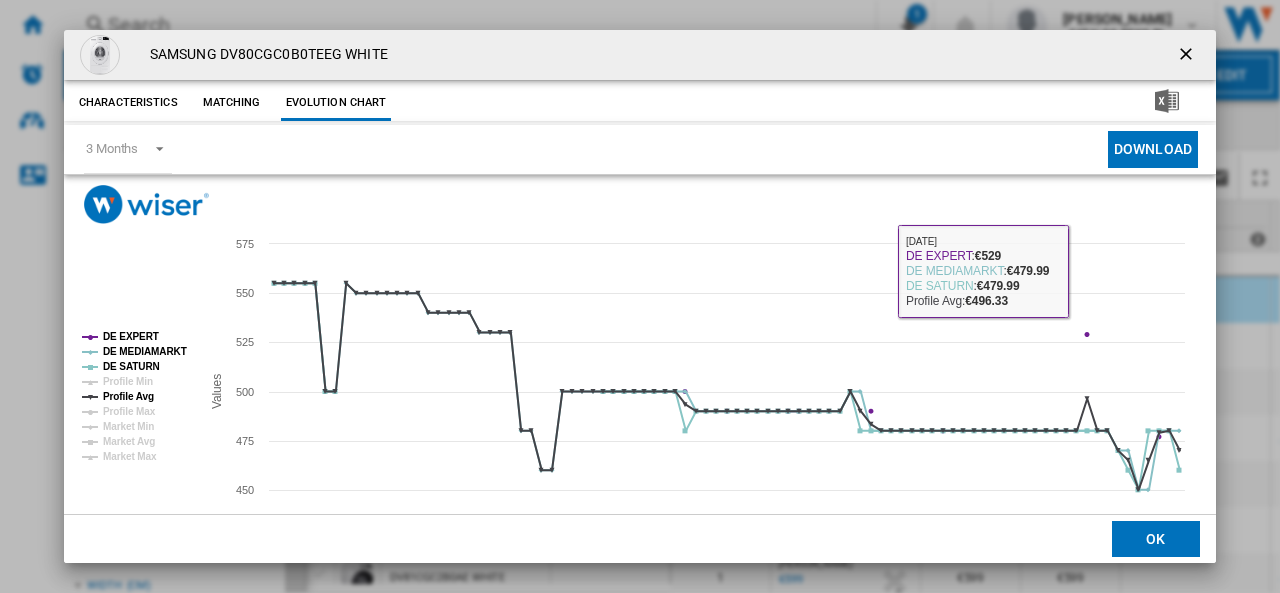 click on "Download" 